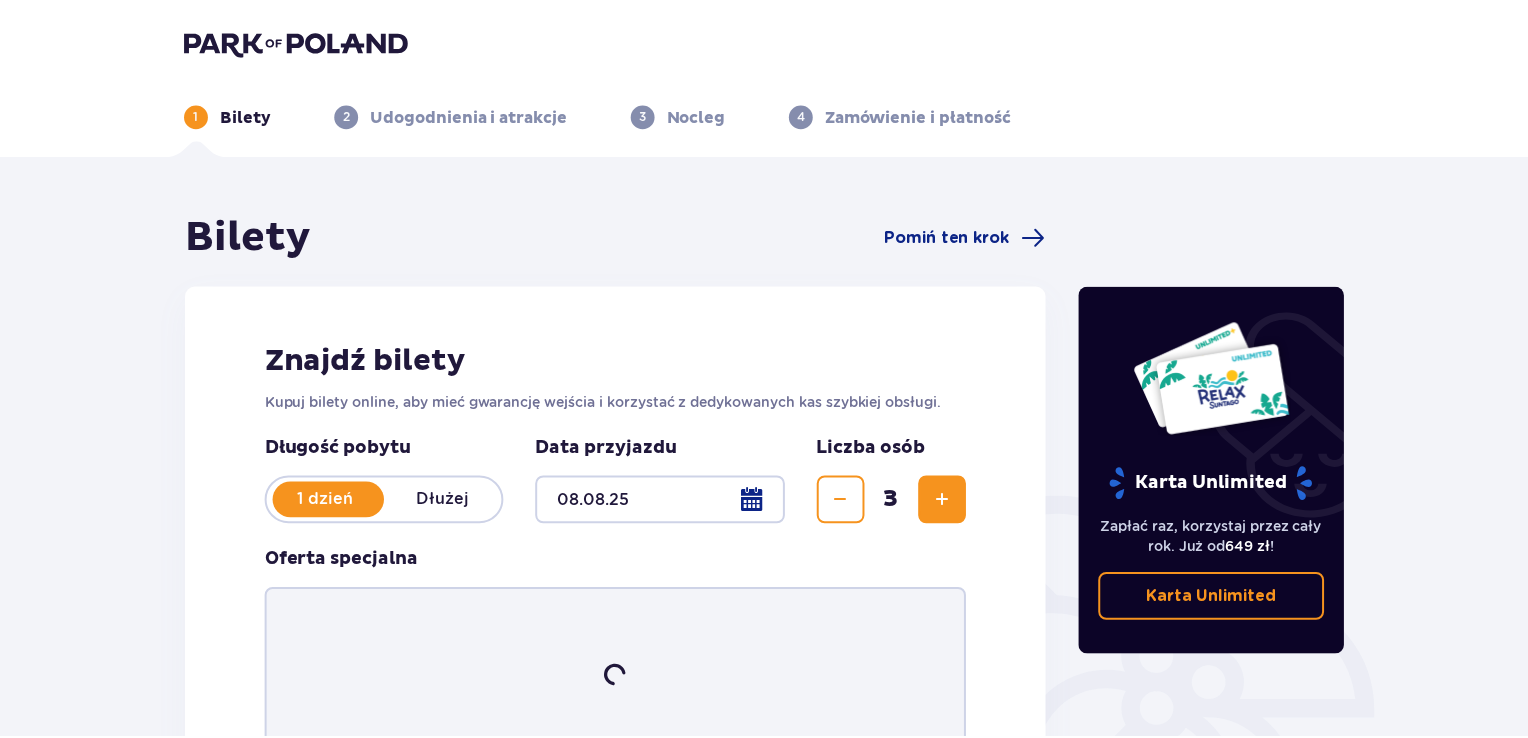 scroll, scrollTop: 0, scrollLeft: 0, axis: both 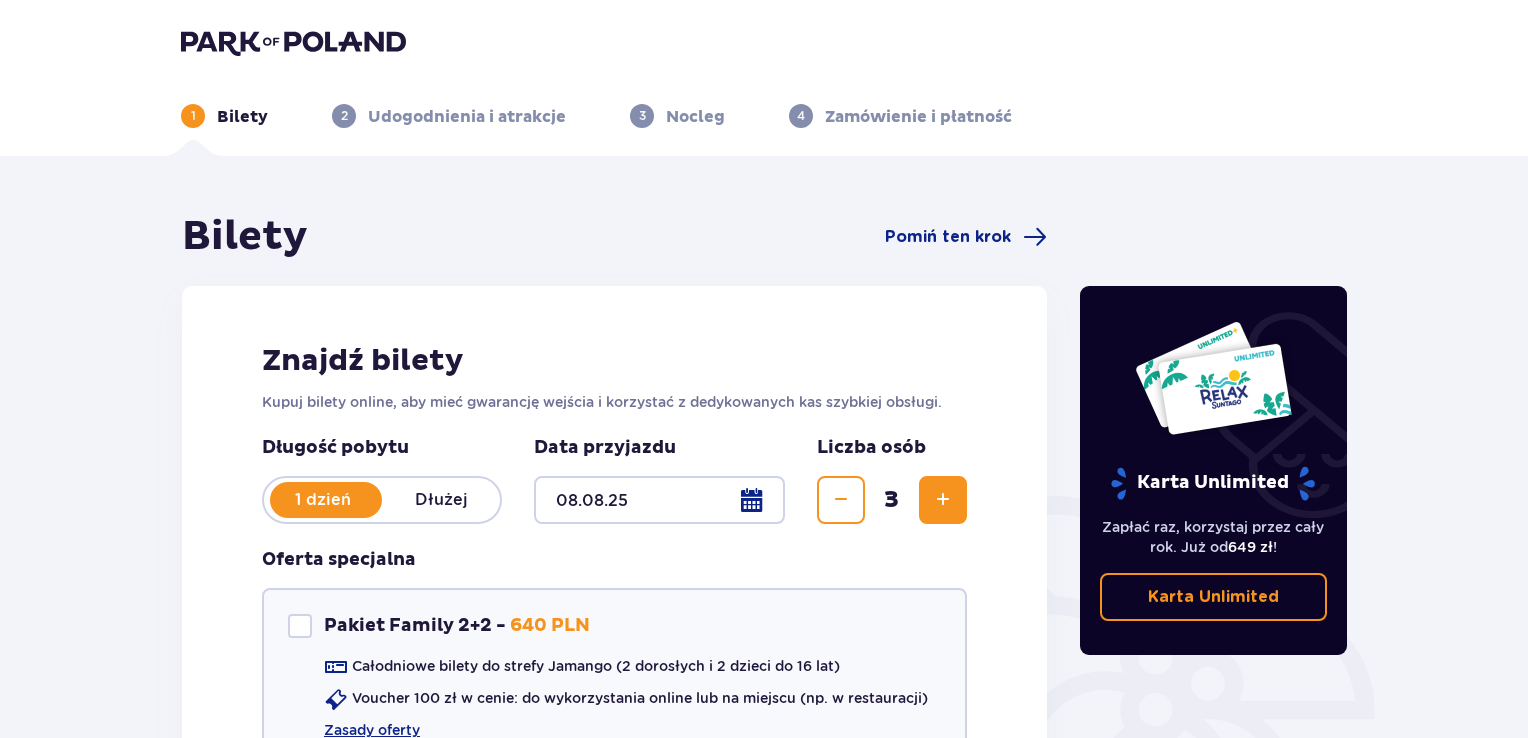 click at bounding box center [659, 500] 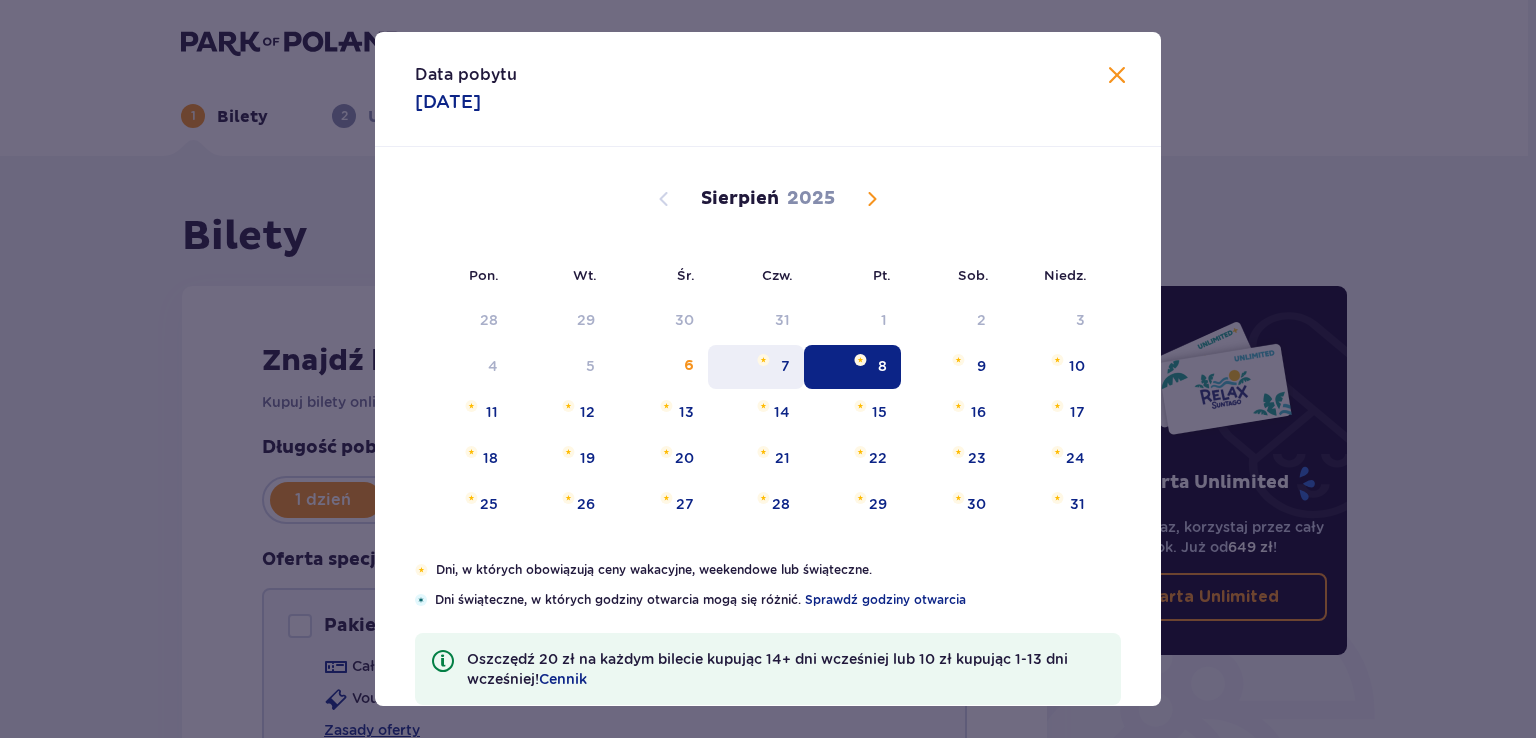 click on "7" at bounding box center [756, 367] 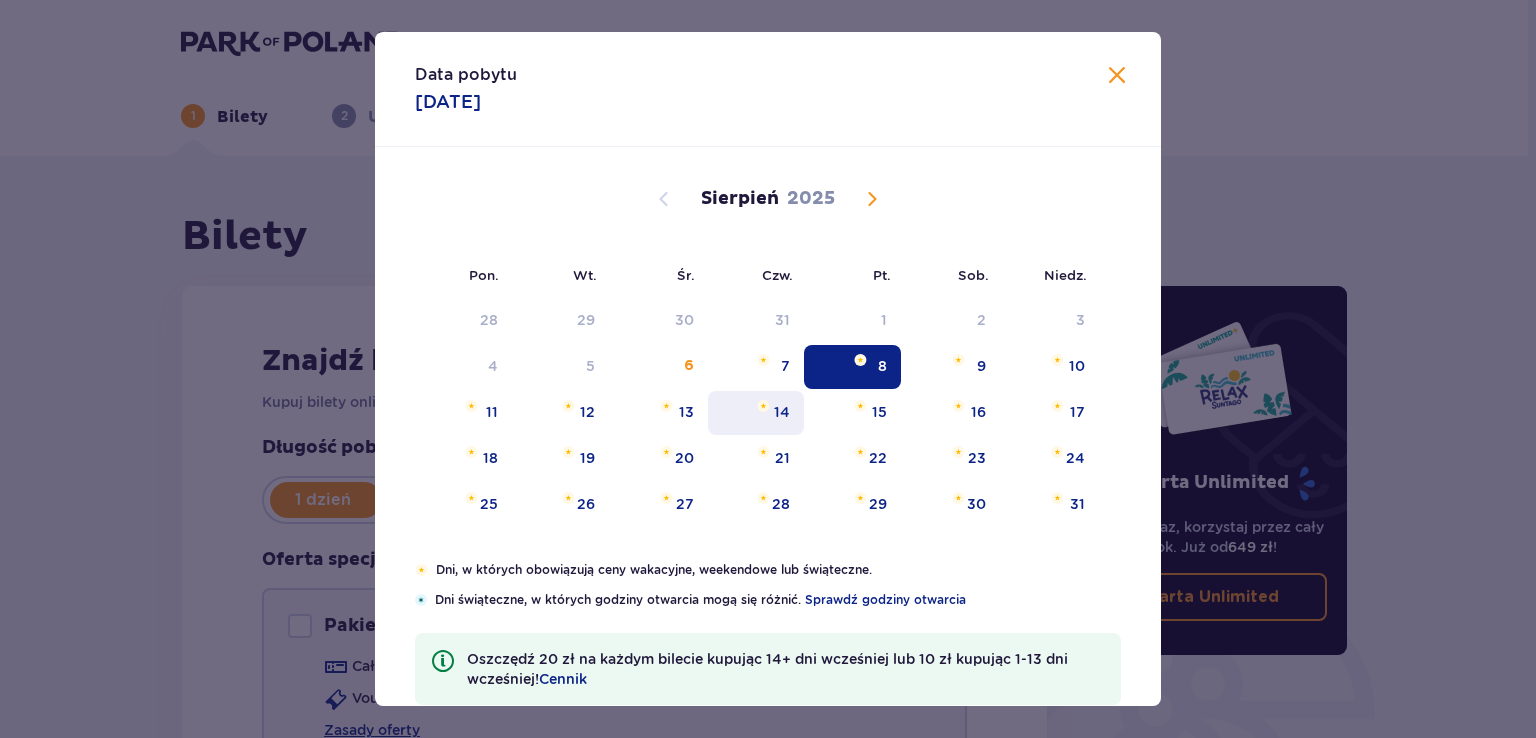type on "07.08.25" 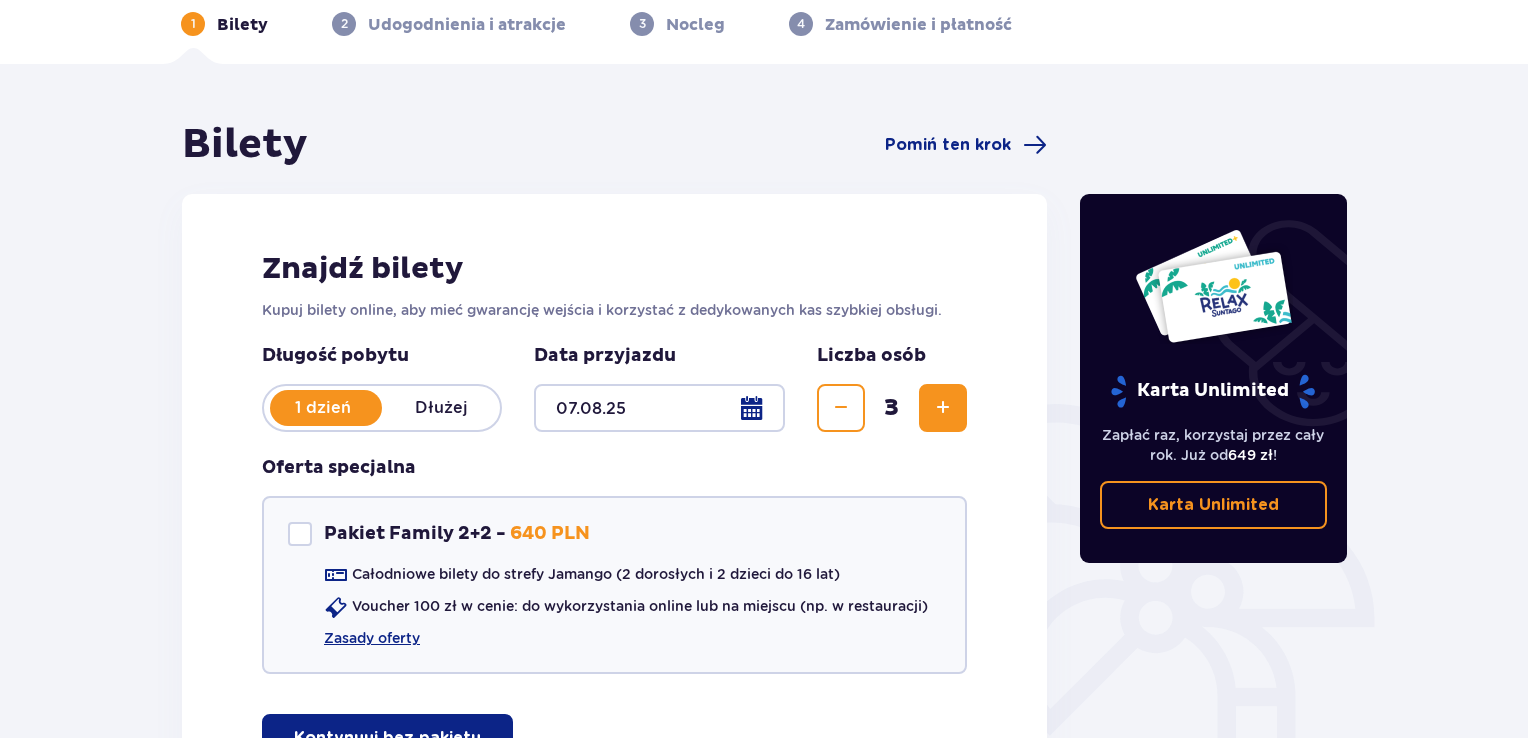 scroll, scrollTop: 0, scrollLeft: 0, axis: both 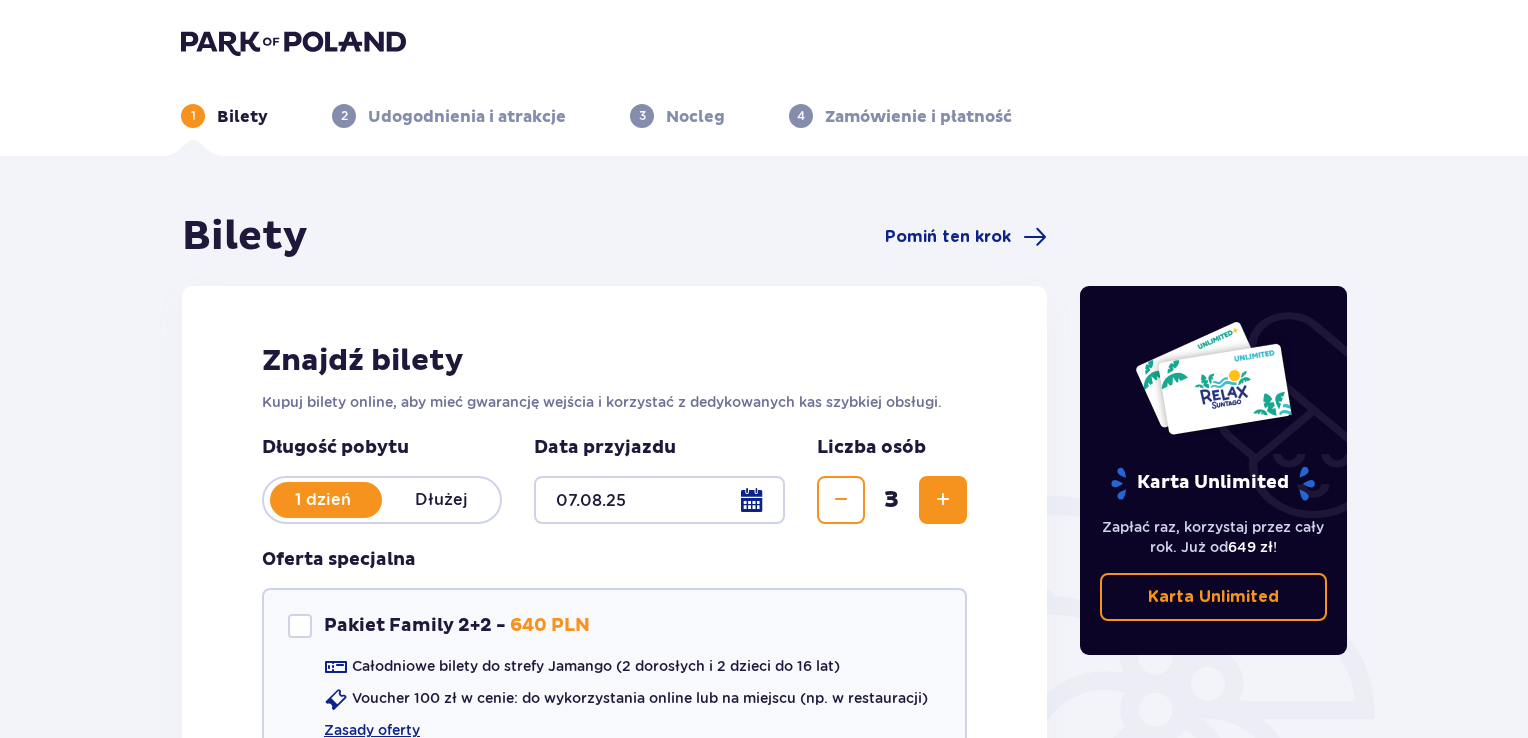 drag, startPoint x: 1503, startPoint y: 2, endPoint x: 1024, endPoint y: 53, distance: 481.70737 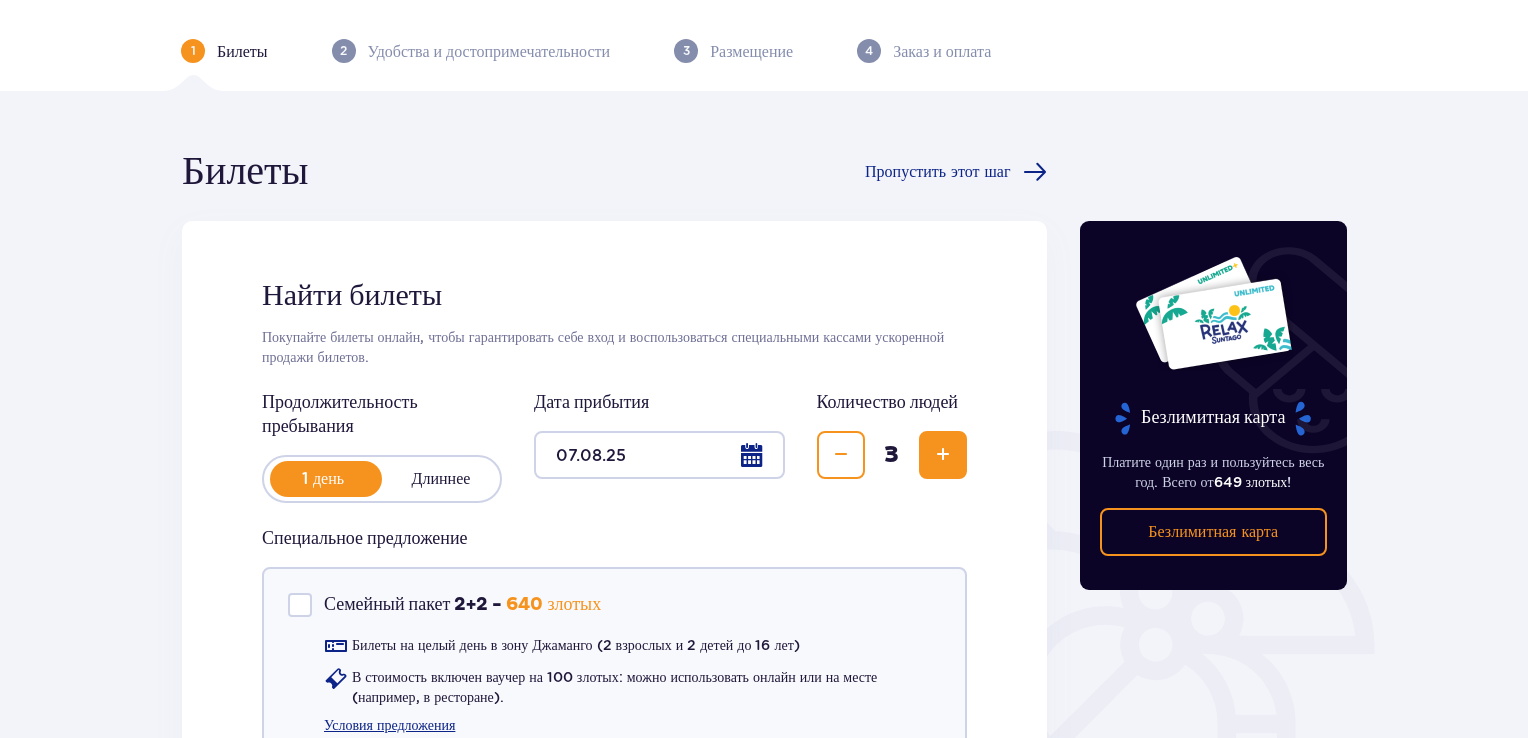 scroll, scrollTop: 200, scrollLeft: 0, axis: vertical 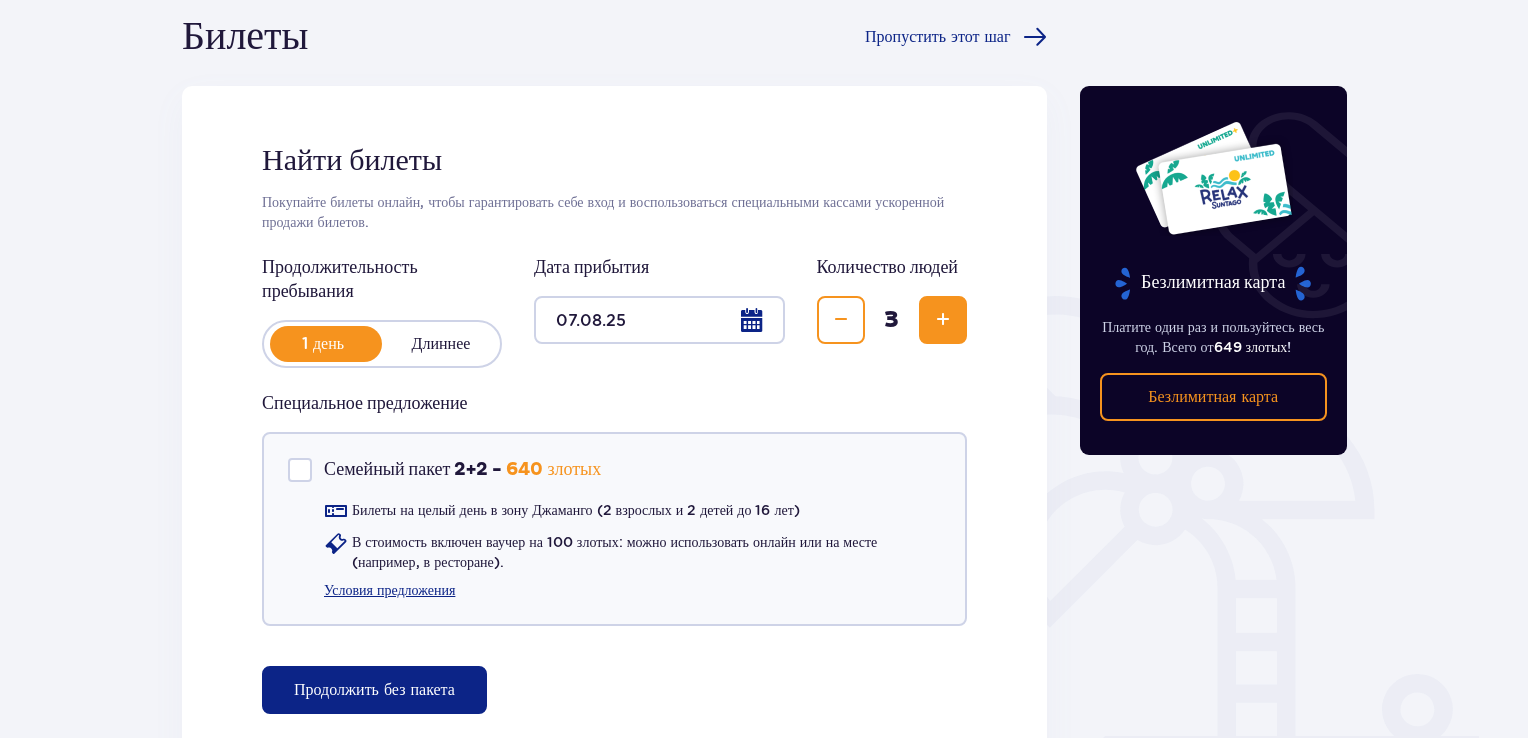 drag, startPoint x: 403, startPoint y: 693, endPoint x: 412, endPoint y: 687, distance: 10.816654 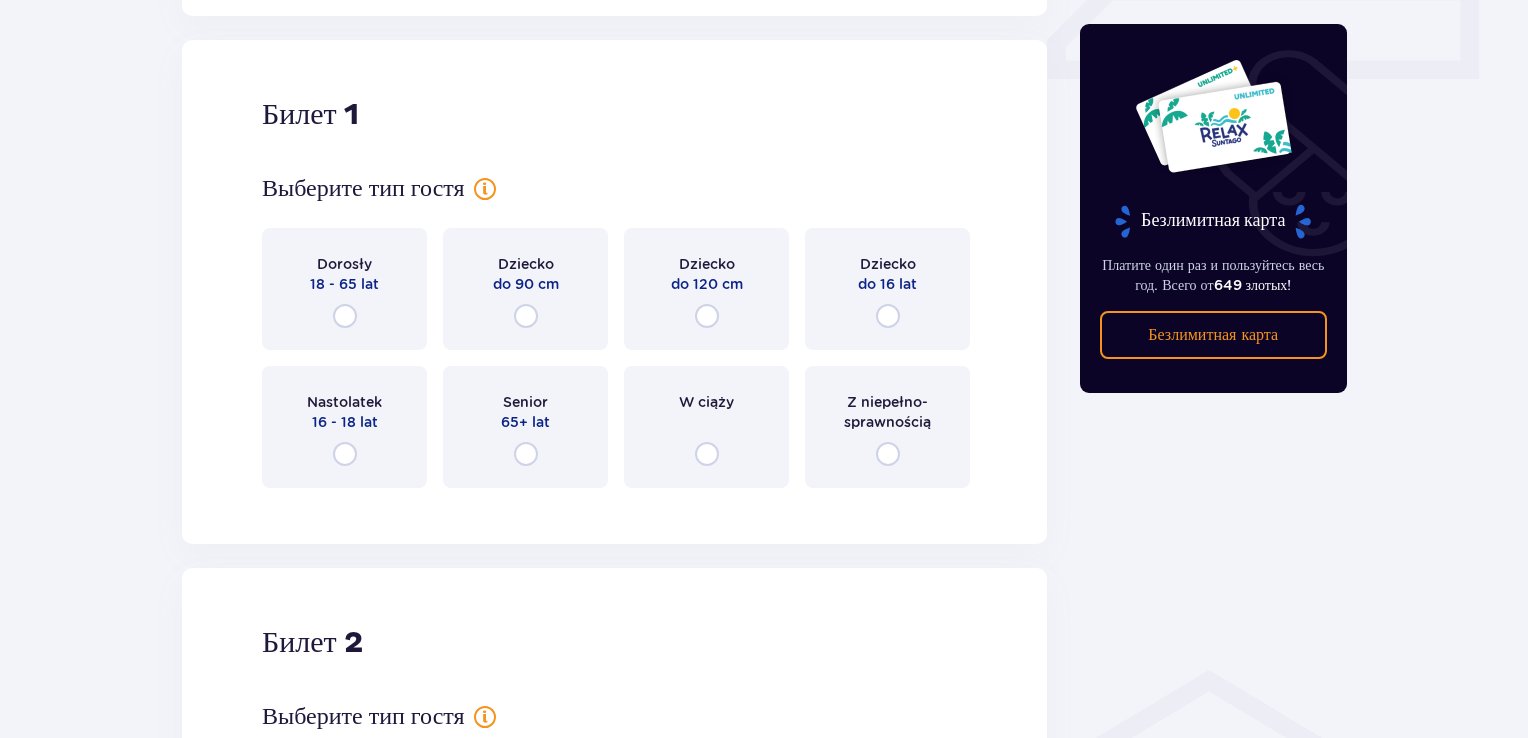 scroll, scrollTop: 969, scrollLeft: 0, axis: vertical 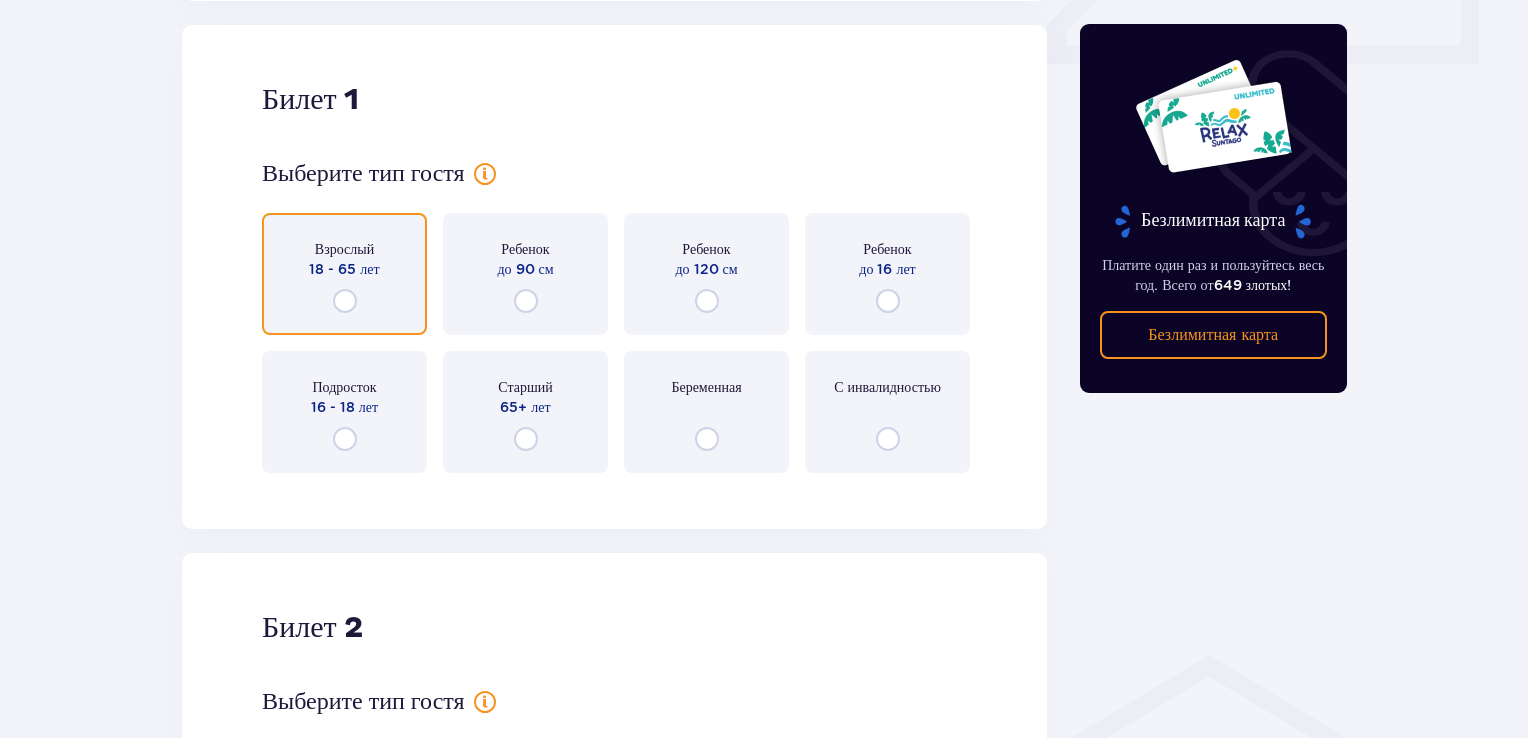 click at bounding box center (345, 301) 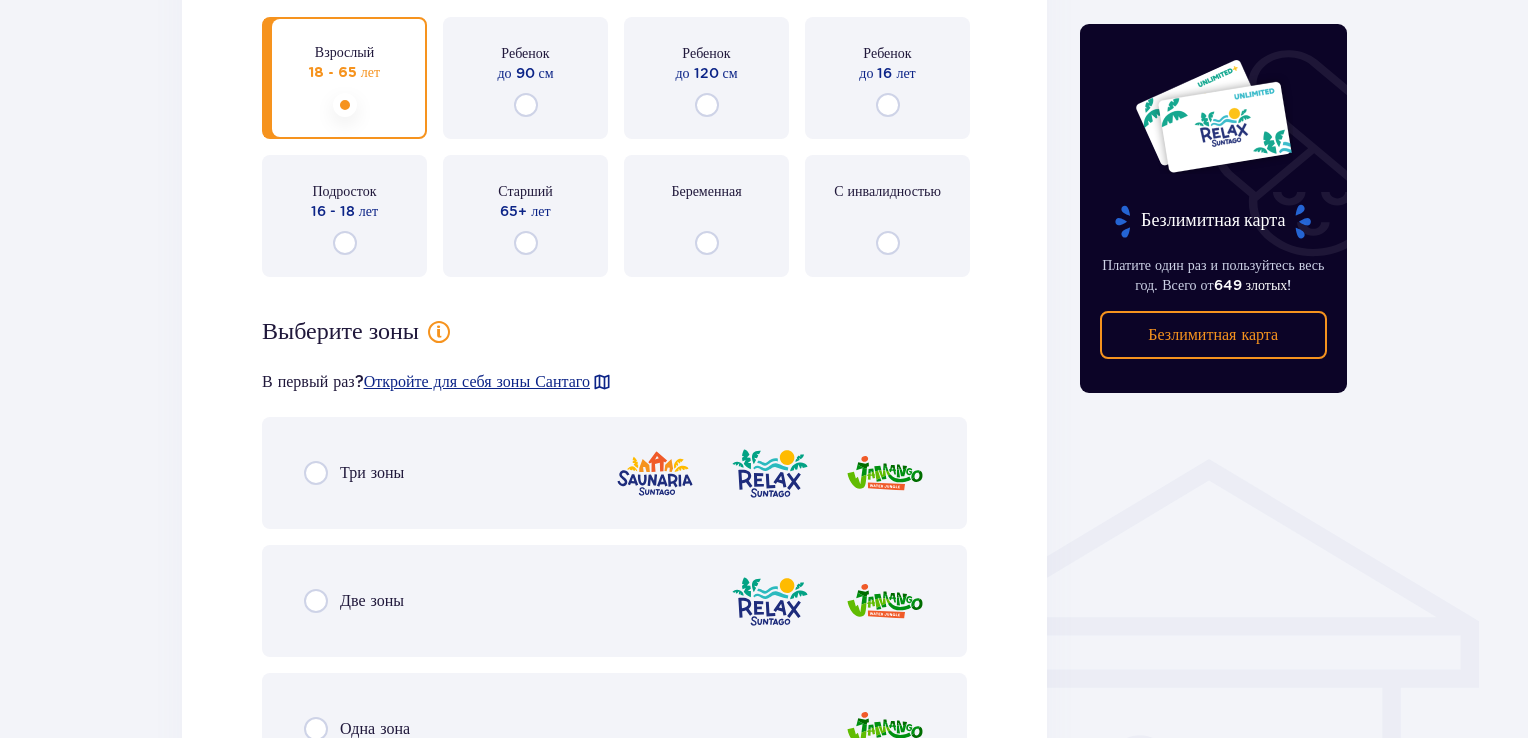 scroll, scrollTop: 1157, scrollLeft: 0, axis: vertical 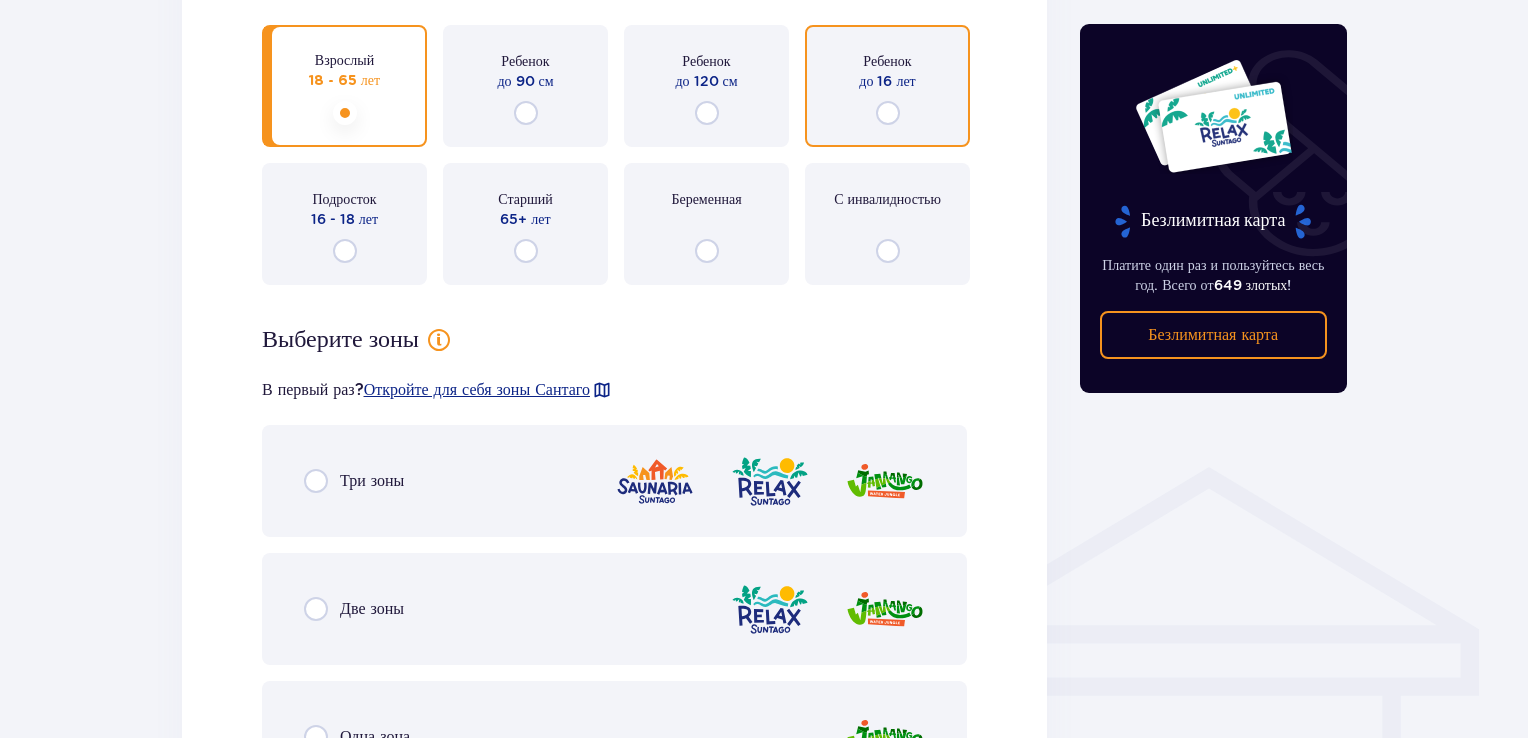 click at bounding box center (888, 113) 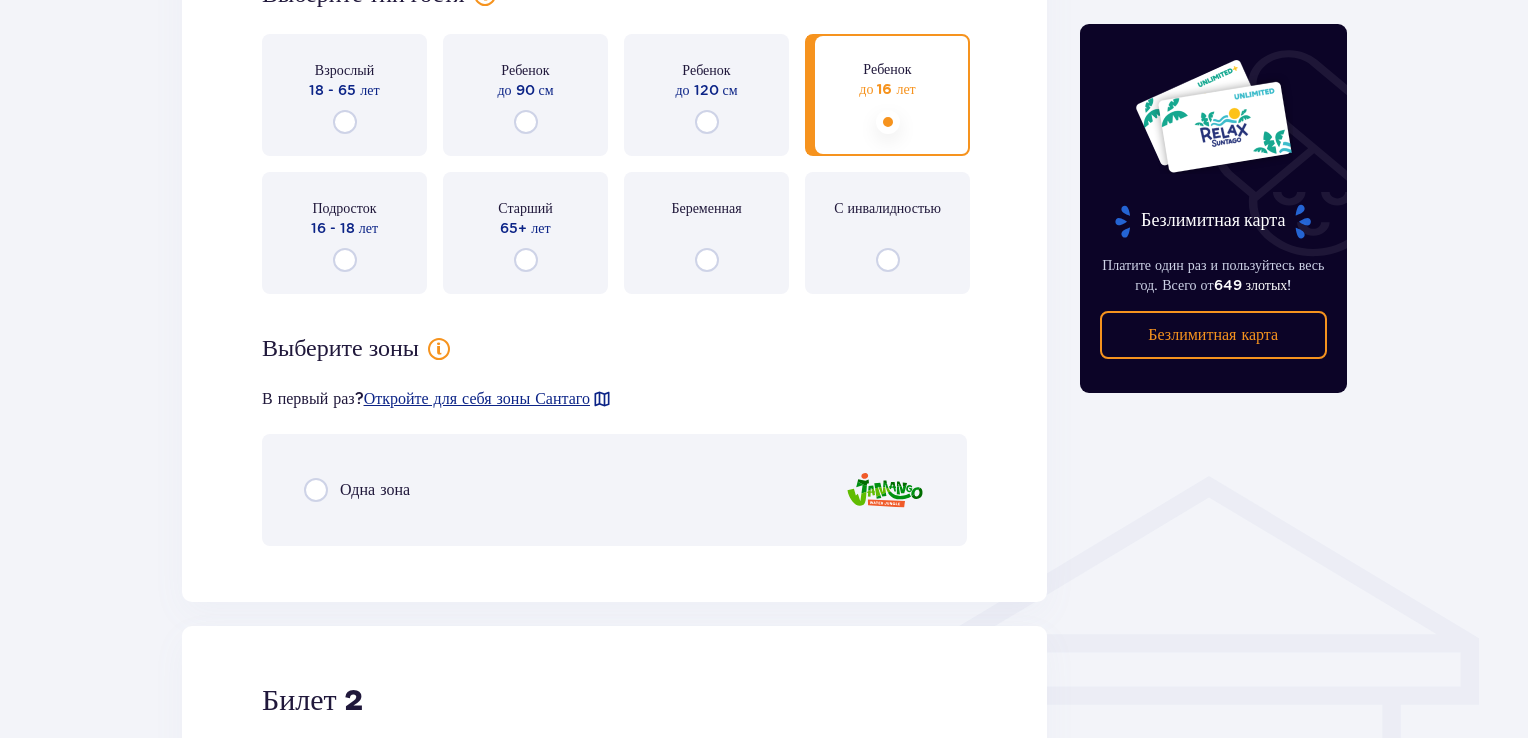 scroll, scrollTop: 1057, scrollLeft: 0, axis: vertical 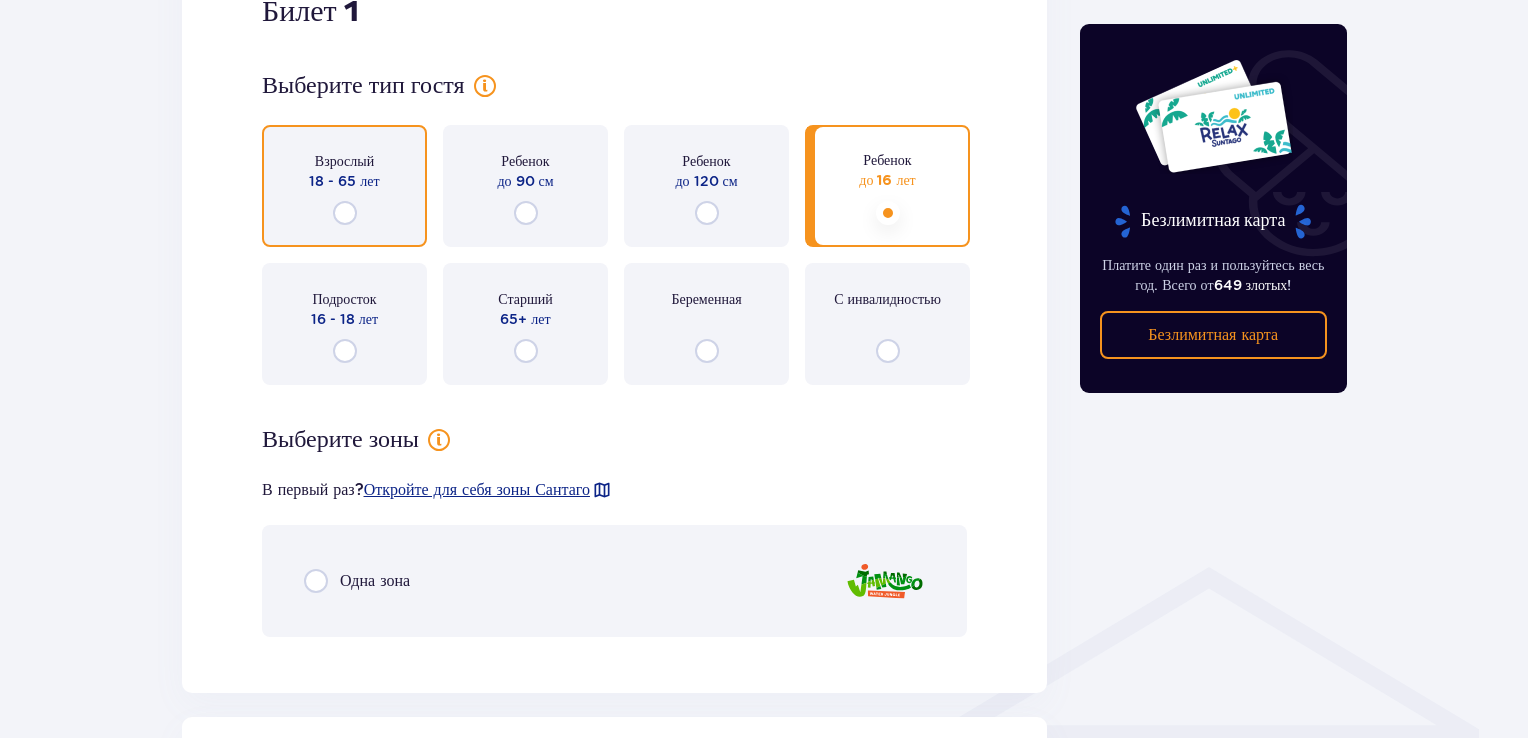 click at bounding box center [345, 213] 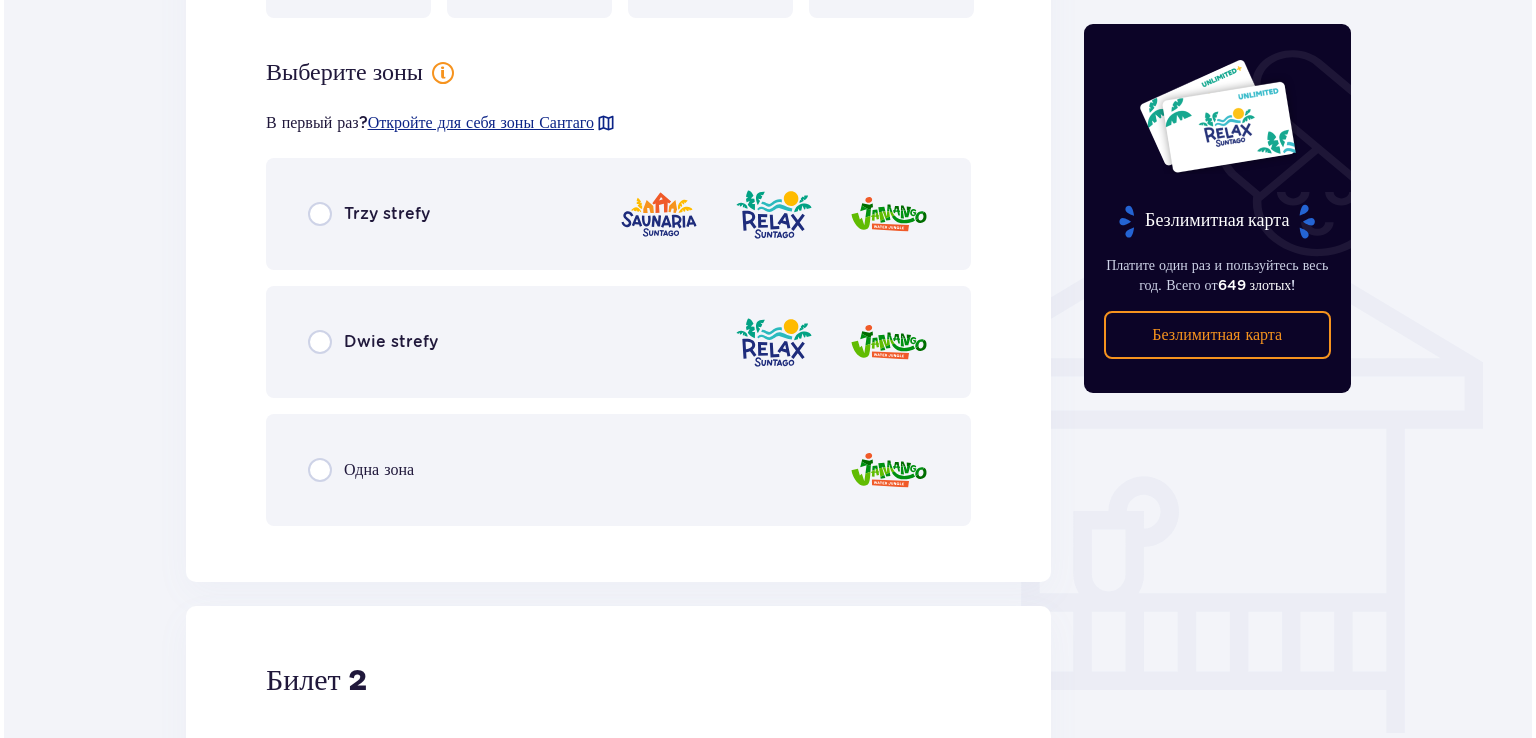 scroll, scrollTop: 1457, scrollLeft: 0, axis: vertical 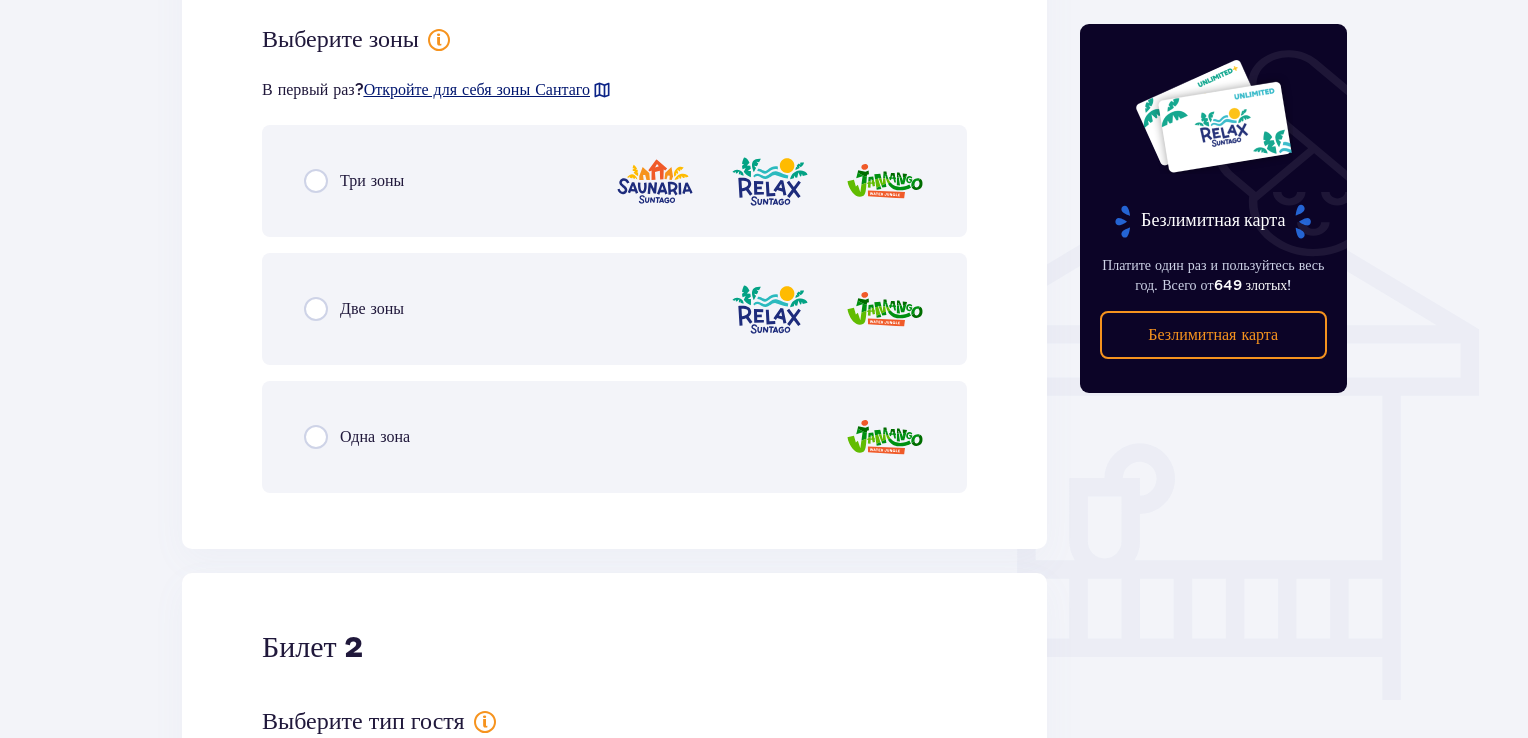 click on "Откройте для себя зоны Сантаго" at bounding box center [477, 89] 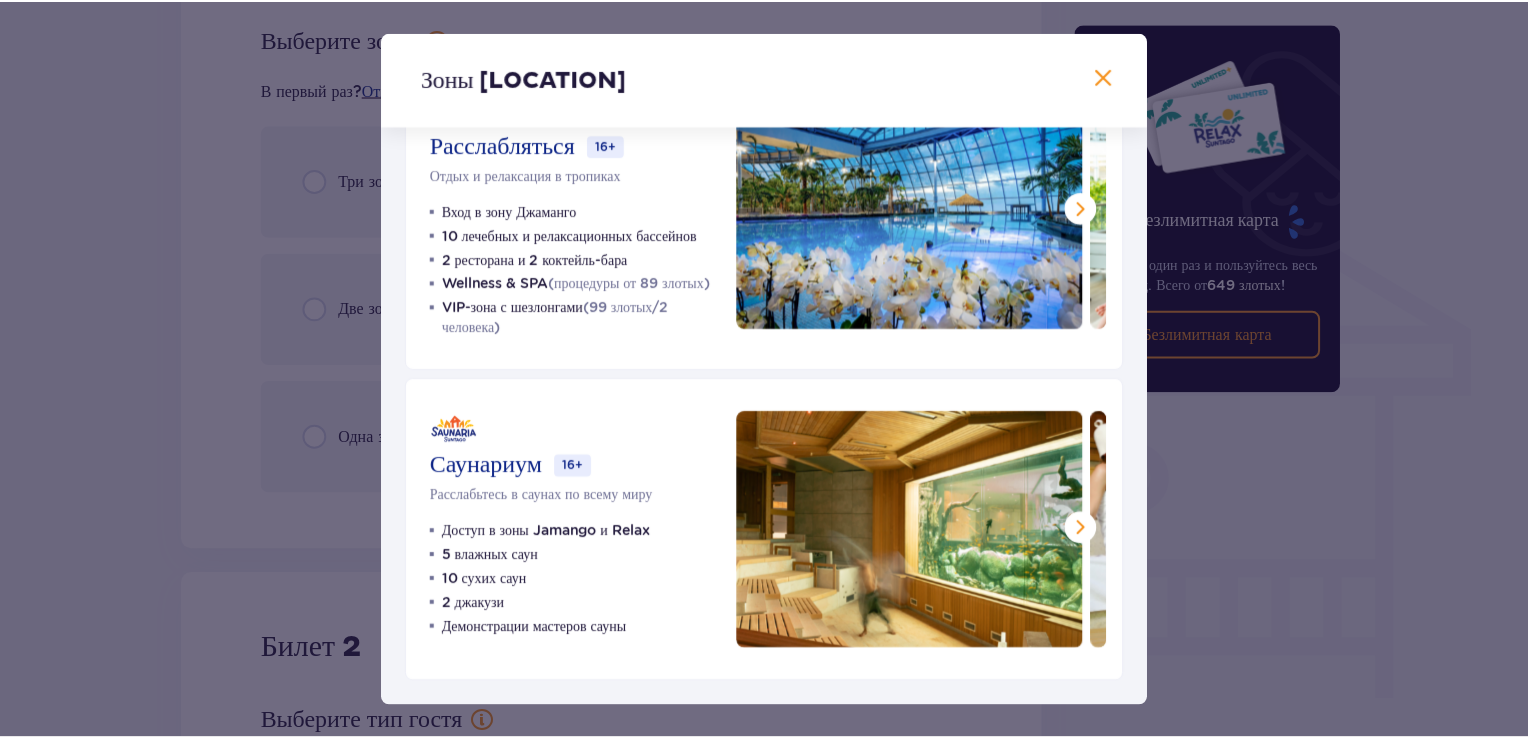 scroll, scrollTop: 450, scrollLeft: 0, axis: vertical 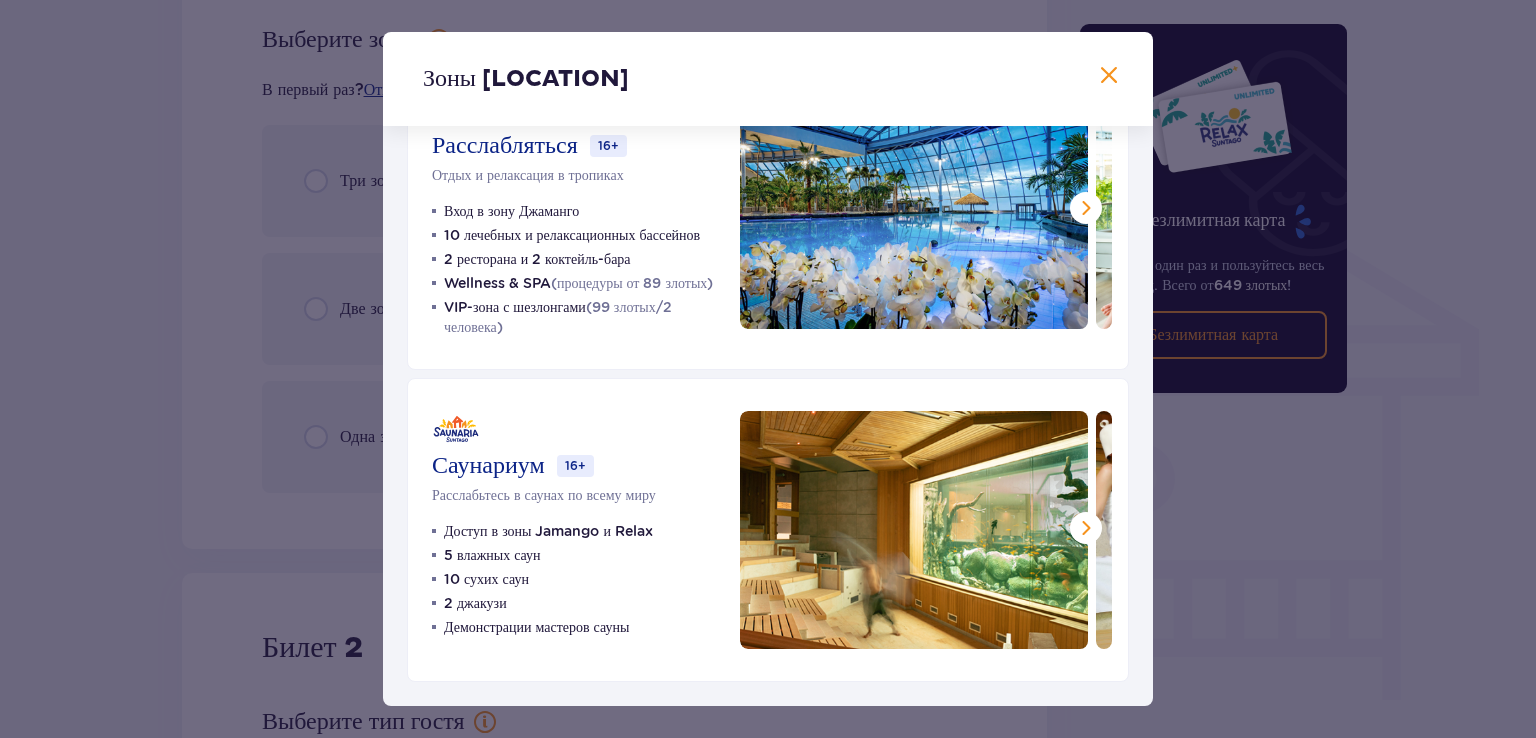 click at bounding box center (1109, 76) 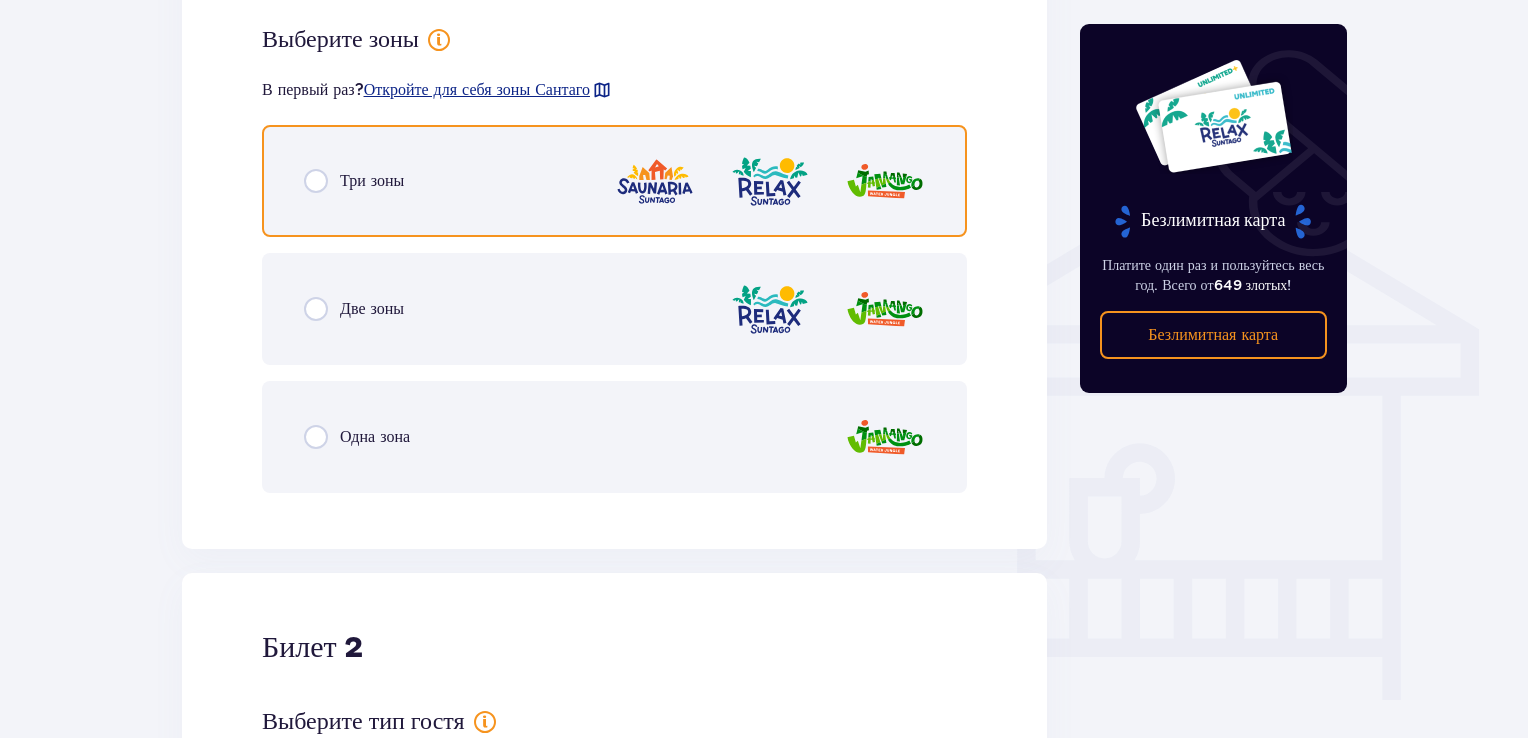 click at bounding box center [316, 181] 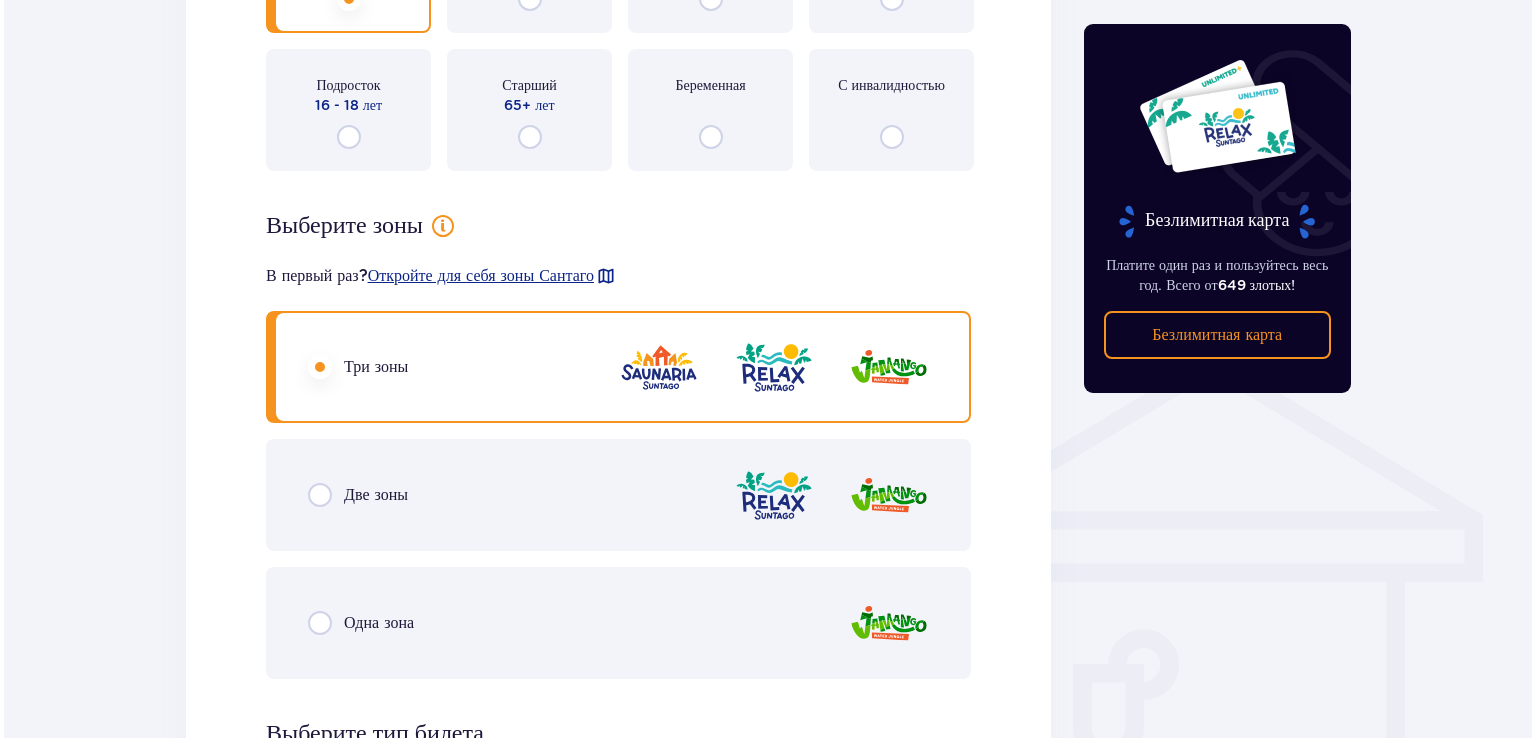 scroll, scrollTop: 1265, scrollLeft: 0, axis: vertical 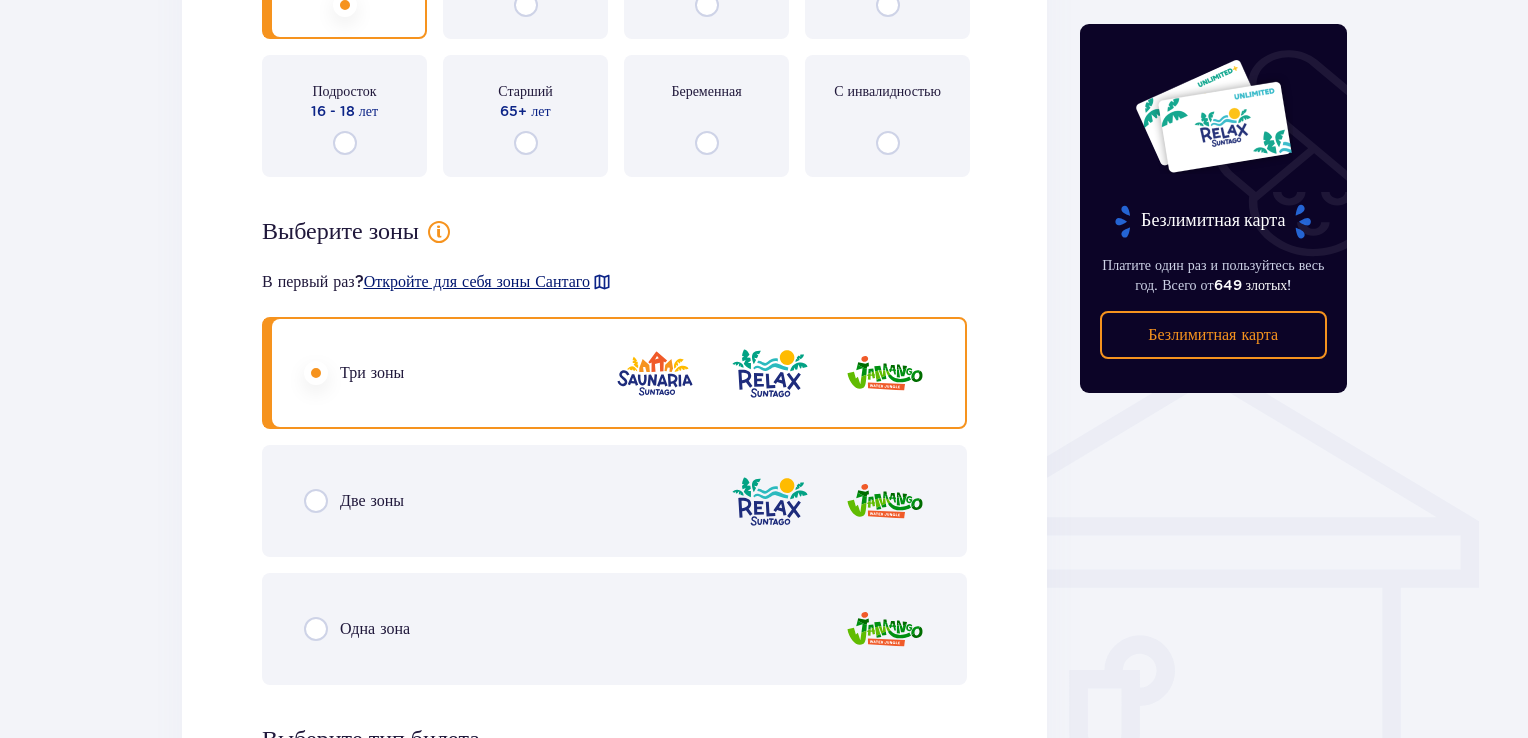 click on "Откройте для себя зоны Сантаго" at bounding box center [477, 281] 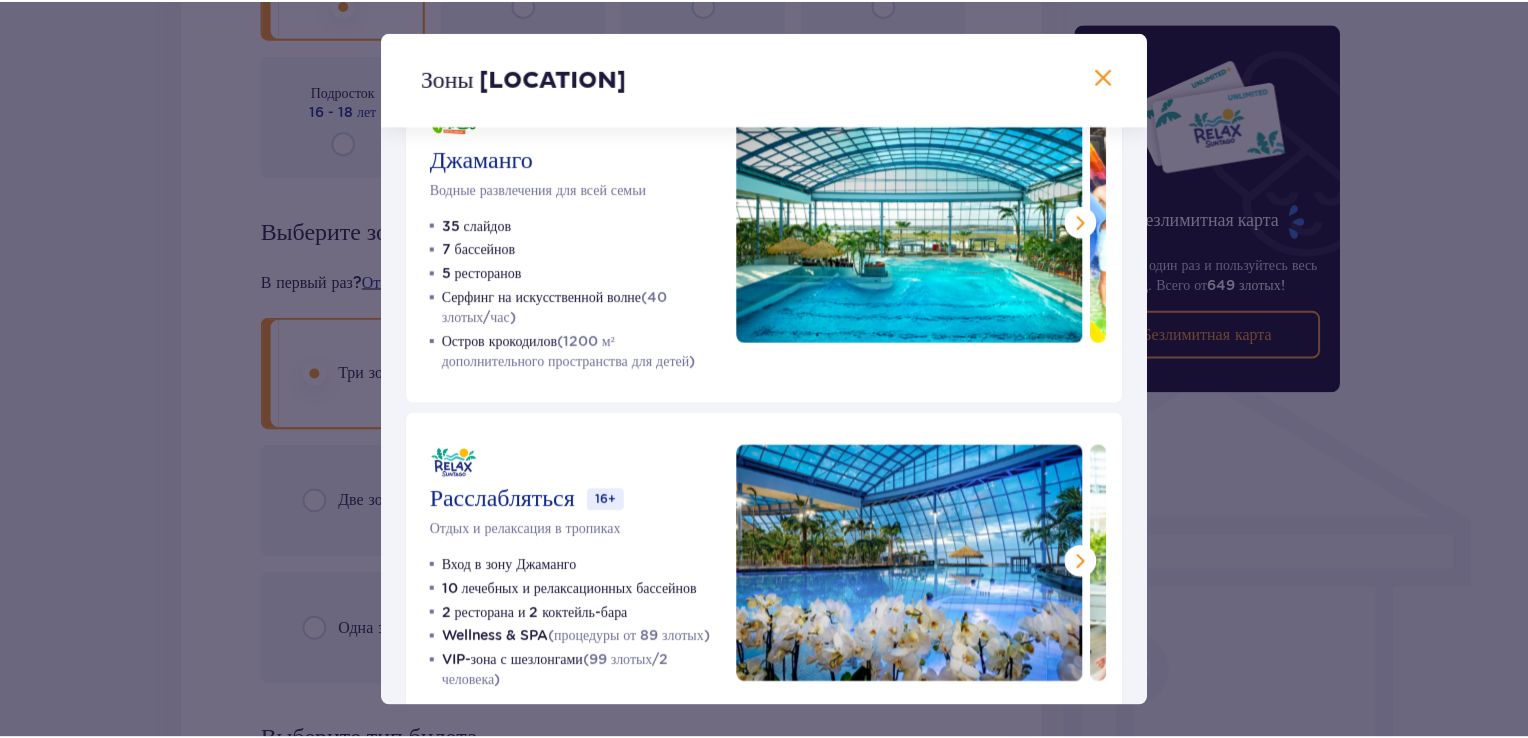 scroll, scrollTop: 0, scrollLeft: 0, axis: both 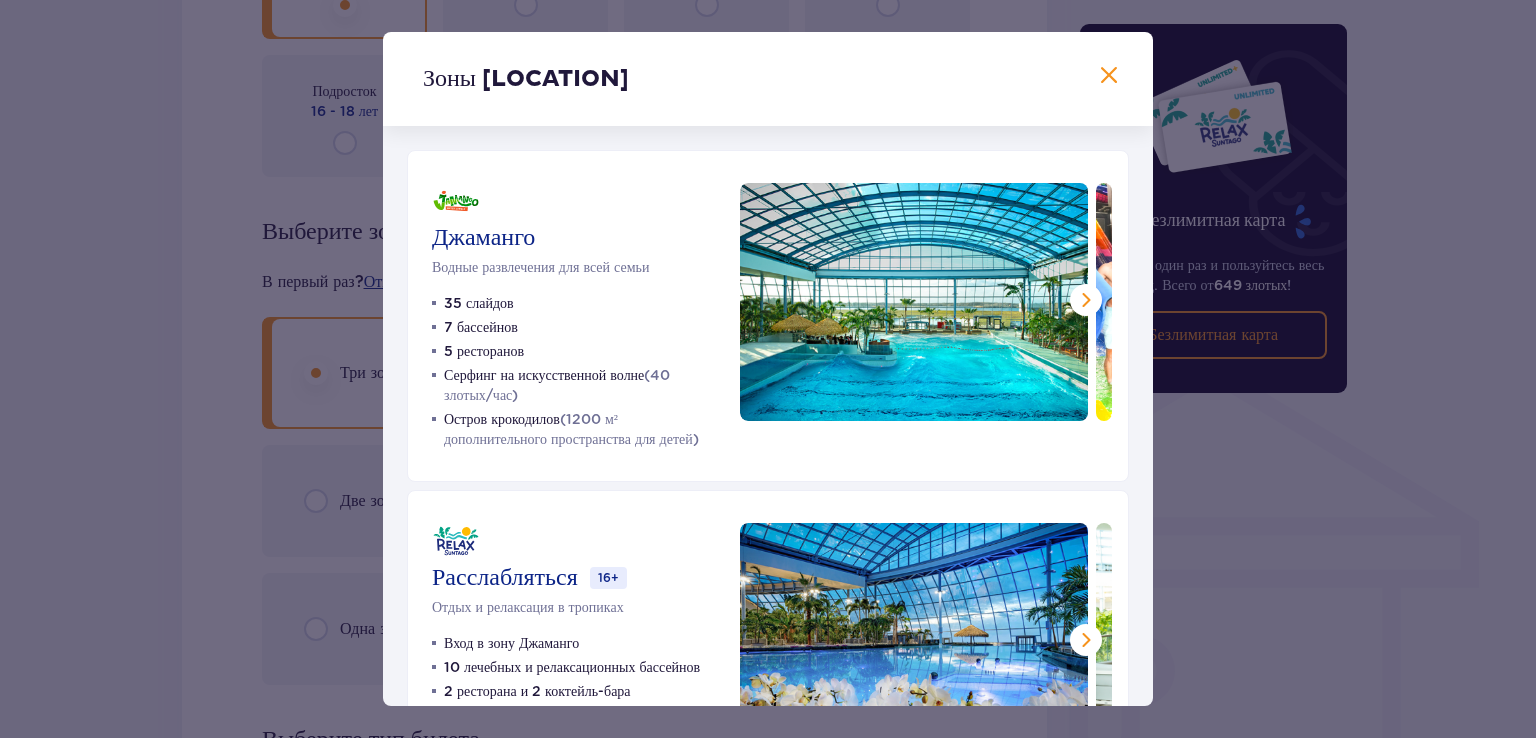 click at bounding box center [1109, 76] 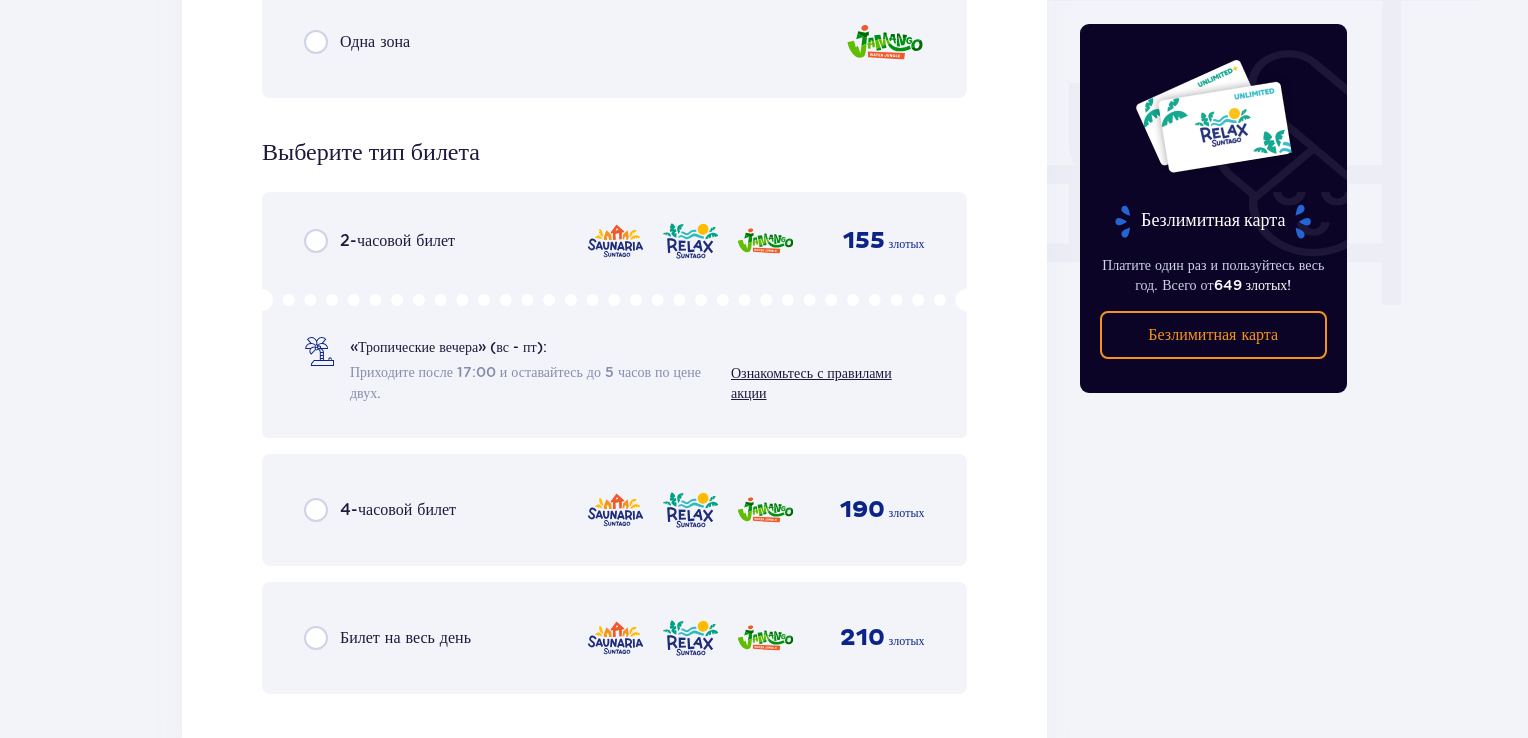scroll, scrollTop: 1965, scrollLeft: 0, axis: vertical 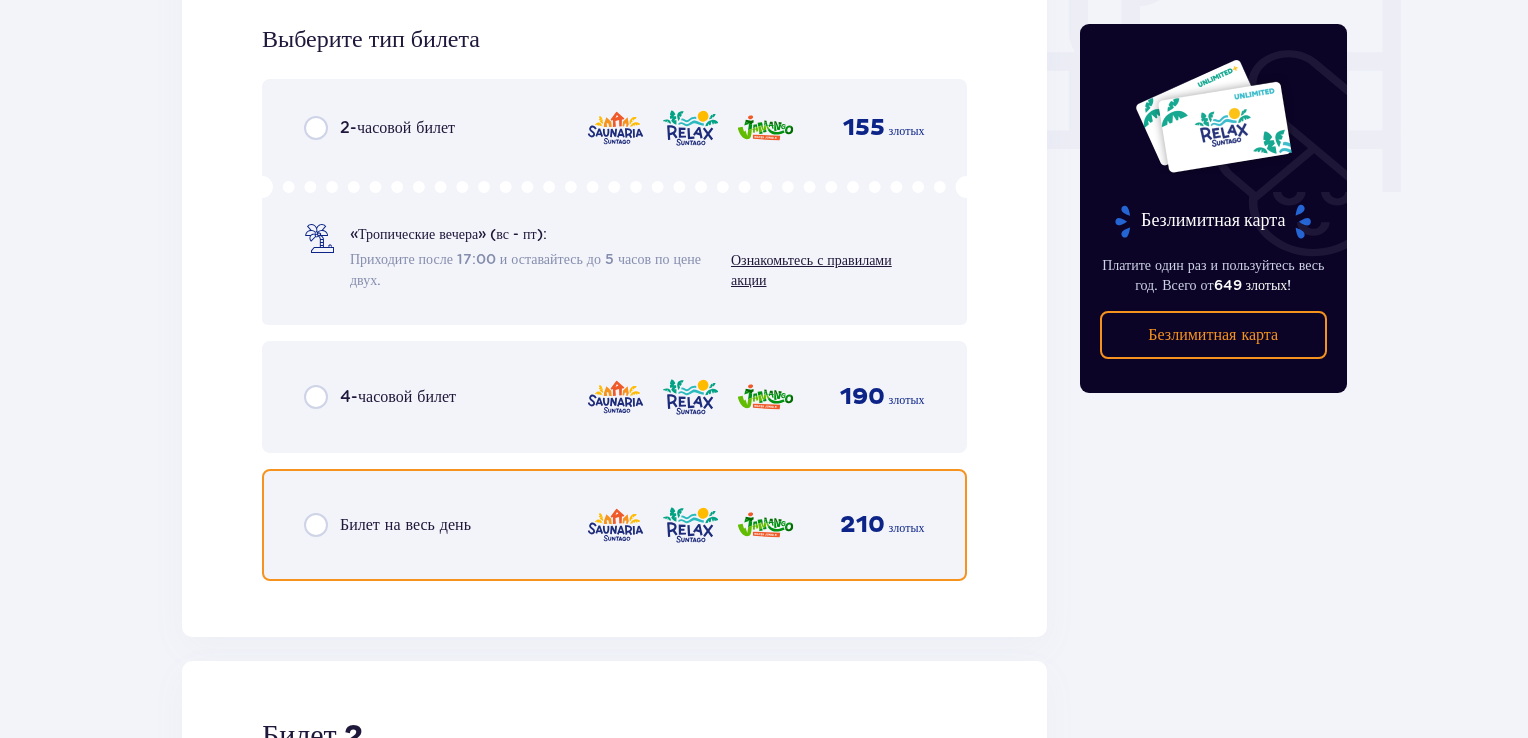 click at bounding box center (316, 525) 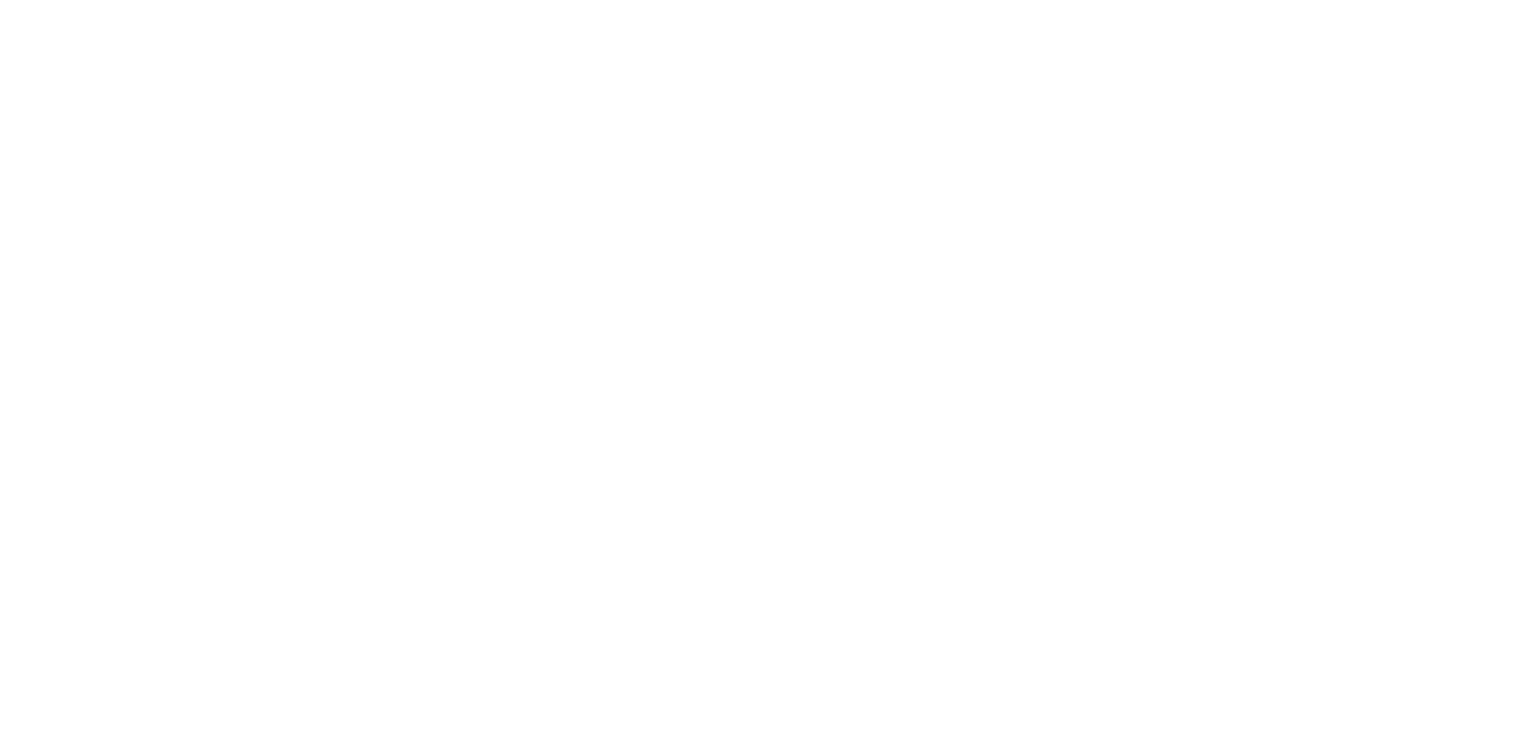 scroll, scrollTop: 0, scrollLeft: 0, axis: both 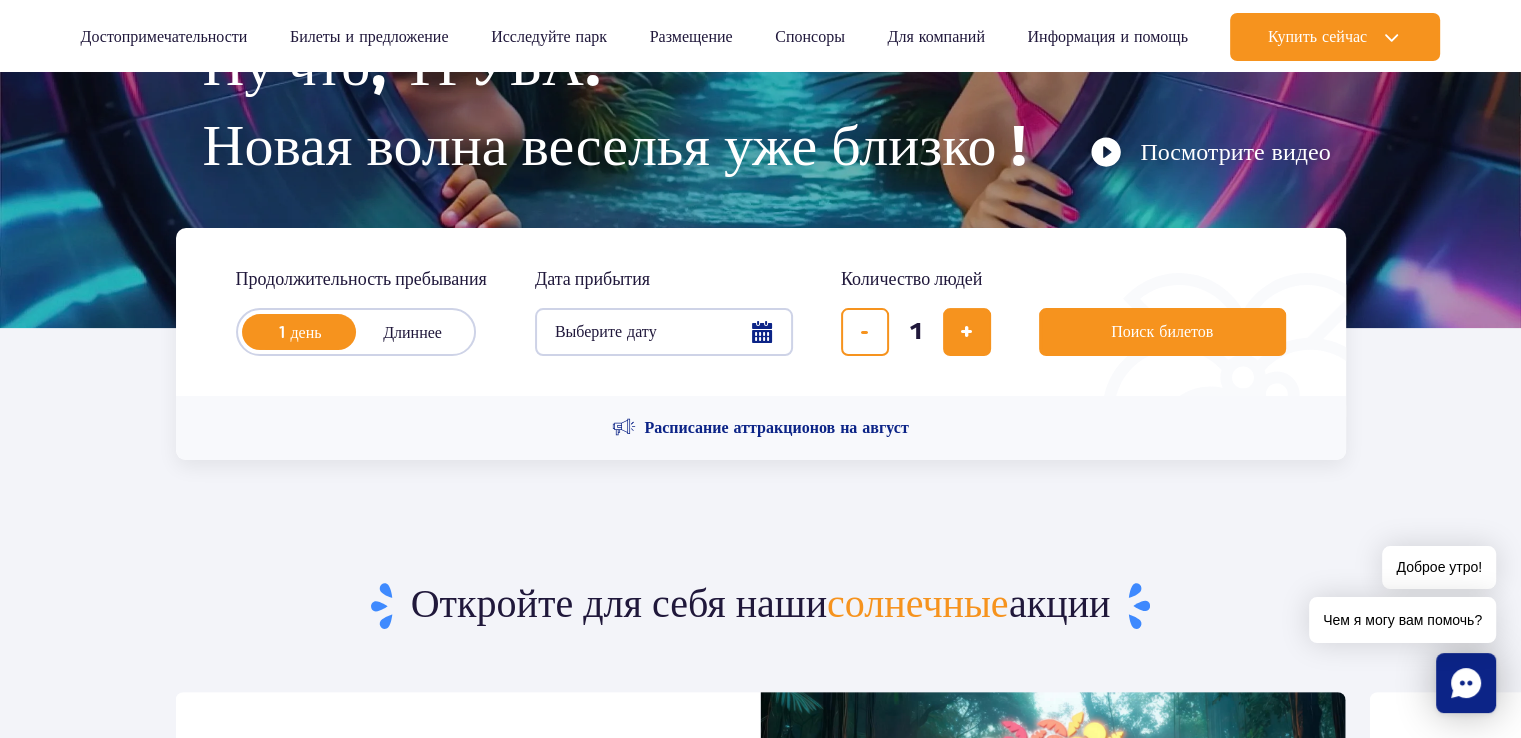 click on "Выберите дату" at bounding box center [606, 331] 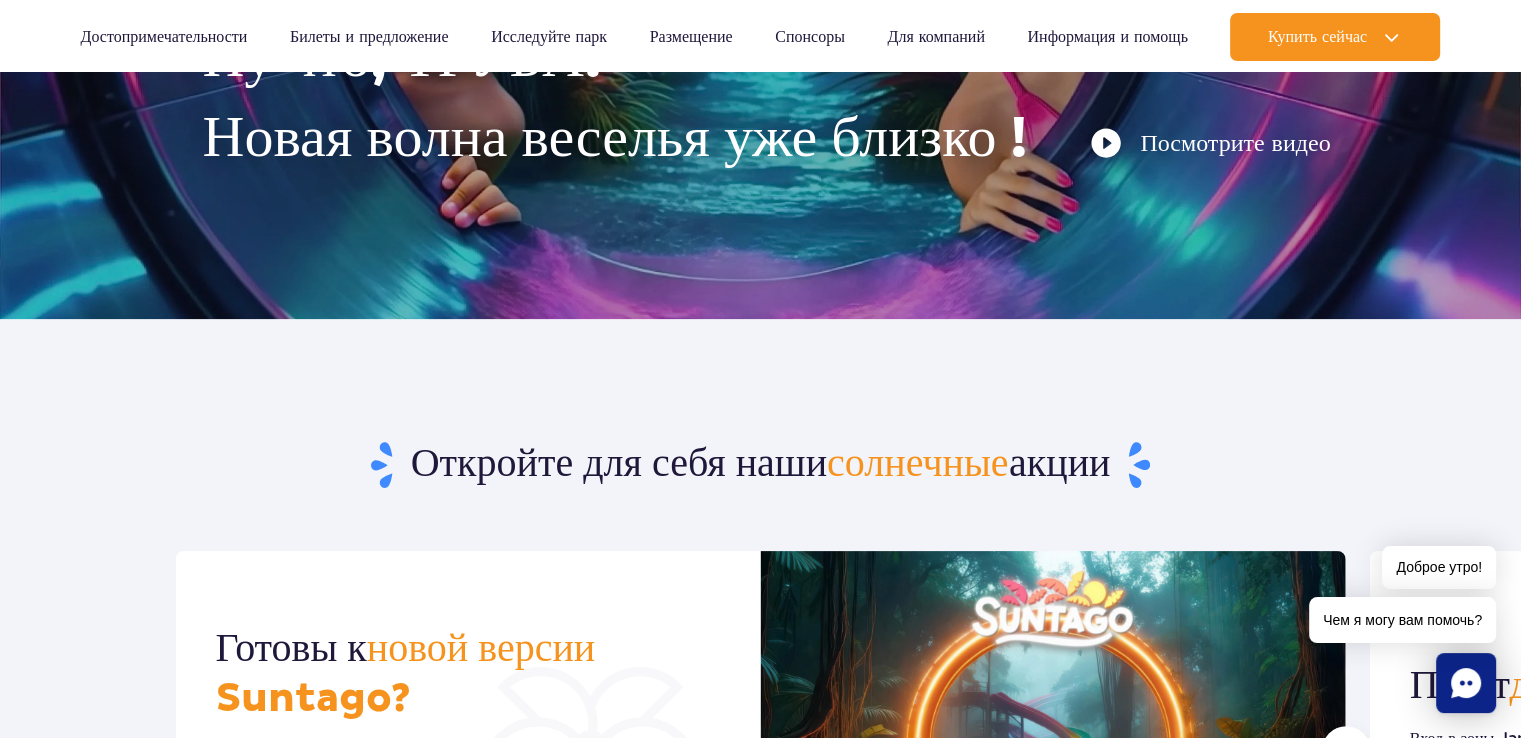 scroll, scrollTop: 300, scrollLeft: 0, axis: vertical 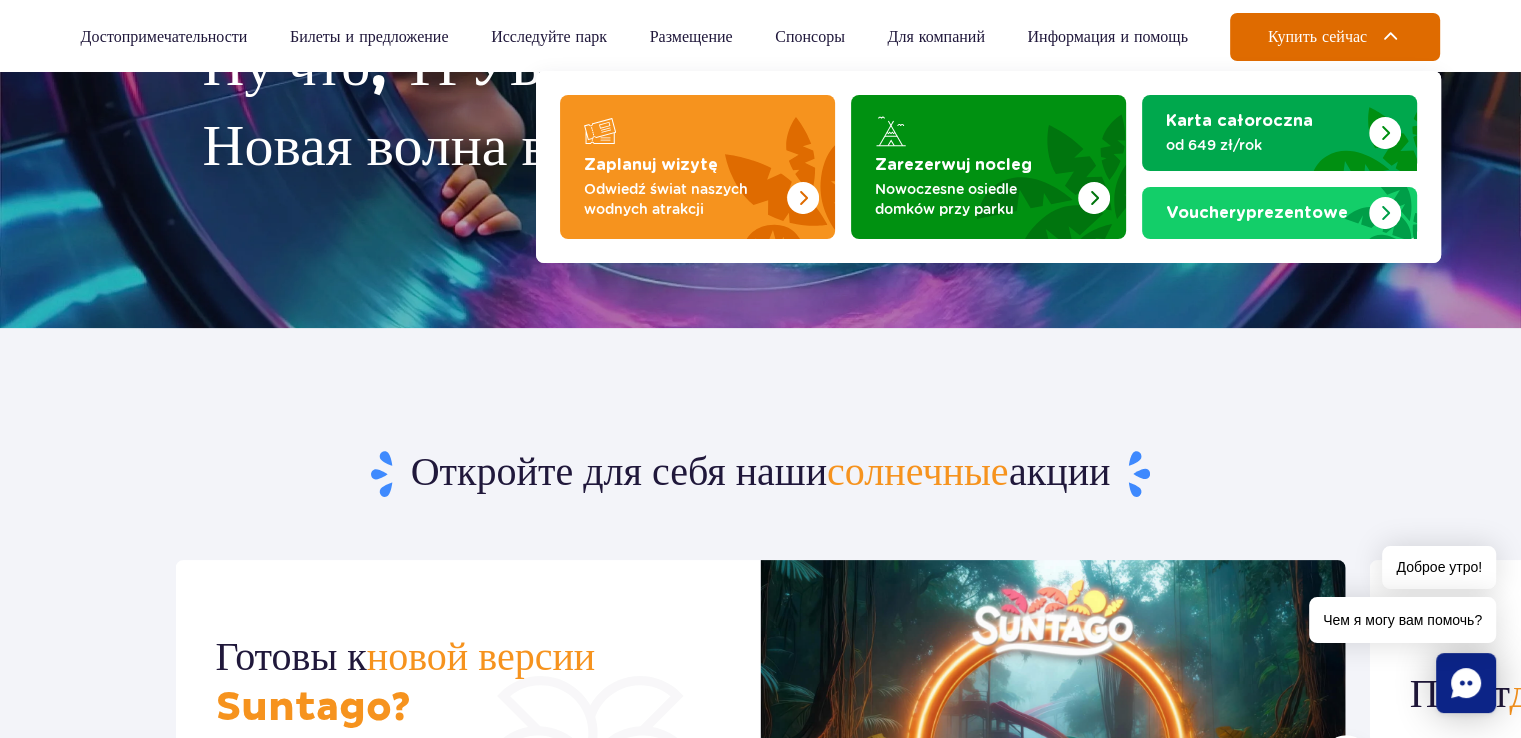 click on "Купить сейчас" at bounding box center [1335, 37] 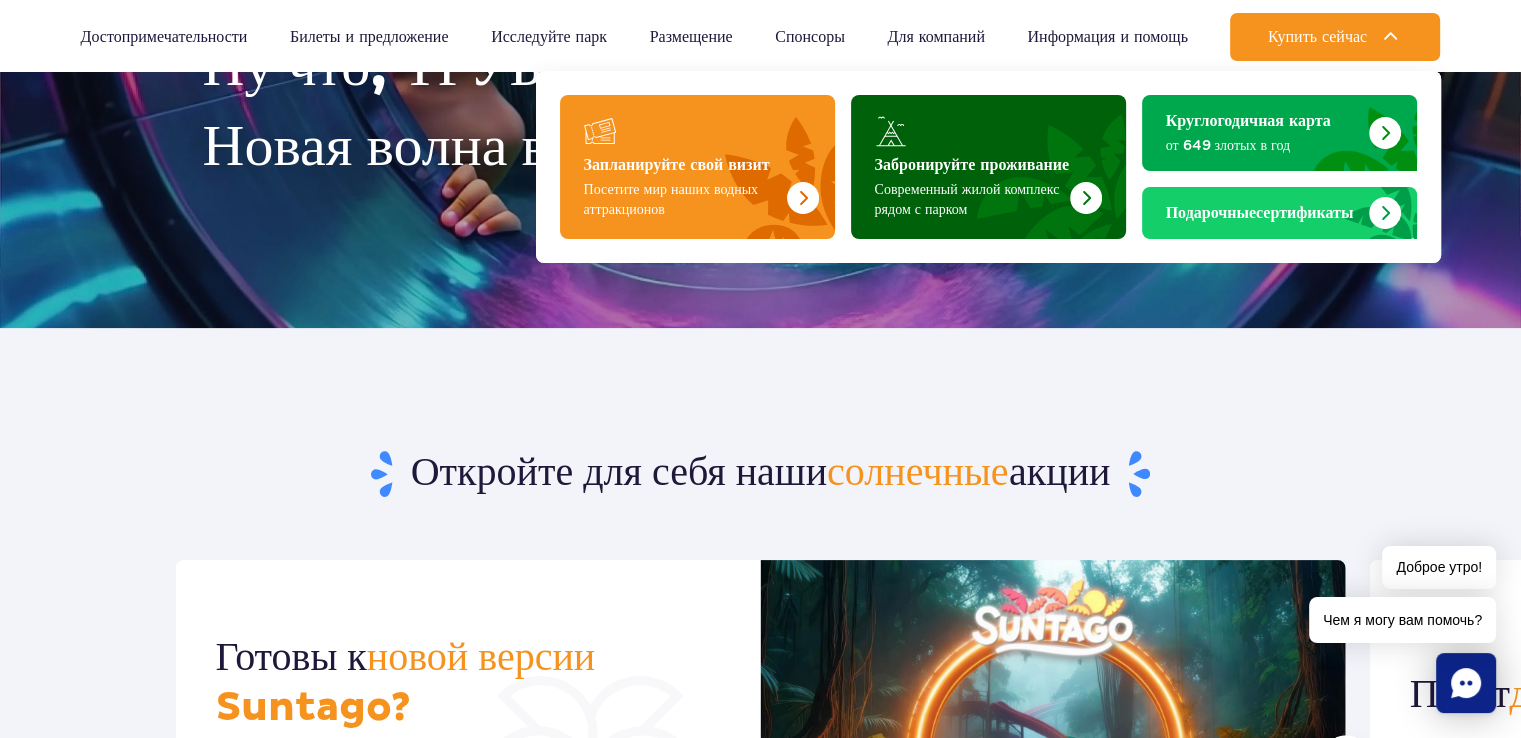 click at bounding box center (1086, 198) 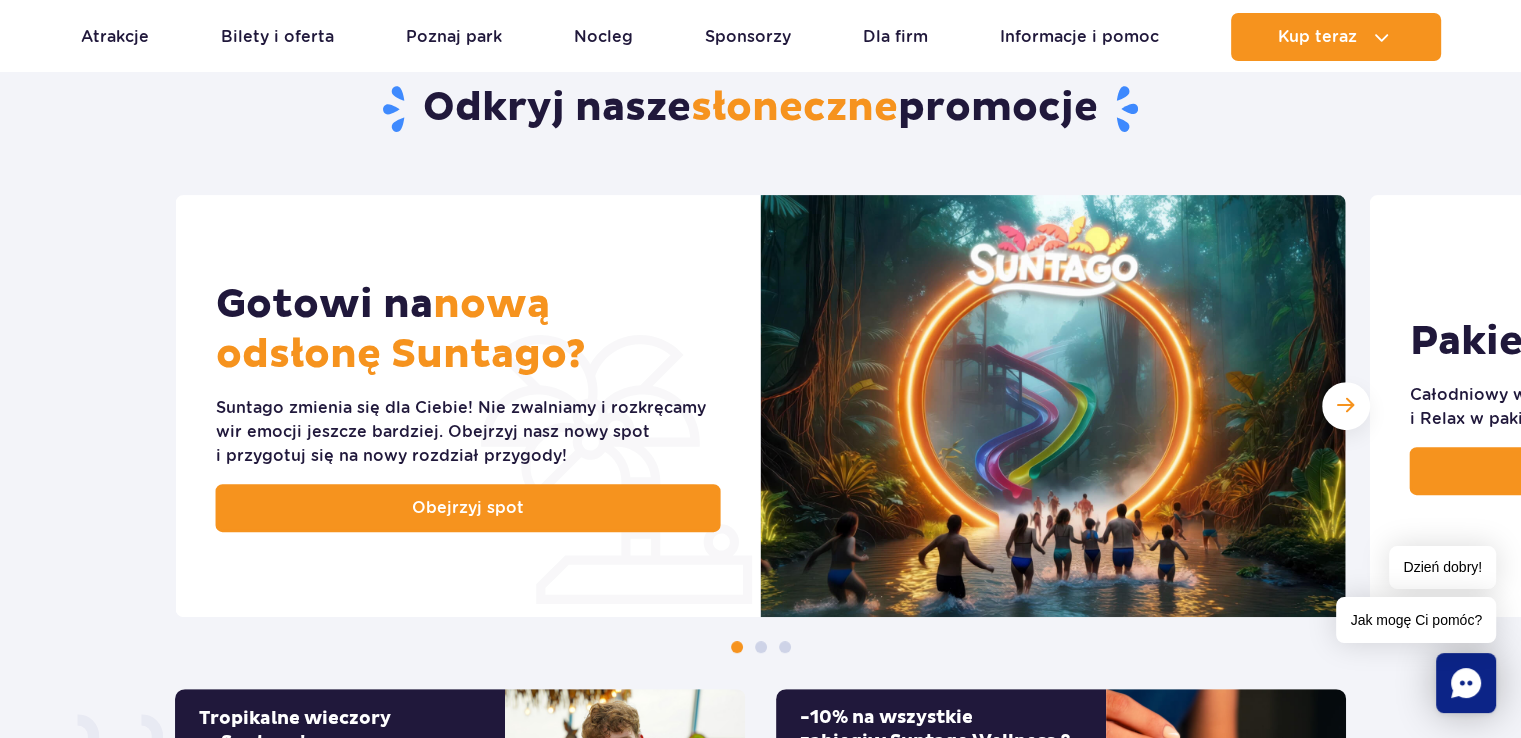 scroll, scrollTop: 700, scrollLeft: 0, axis: vertical 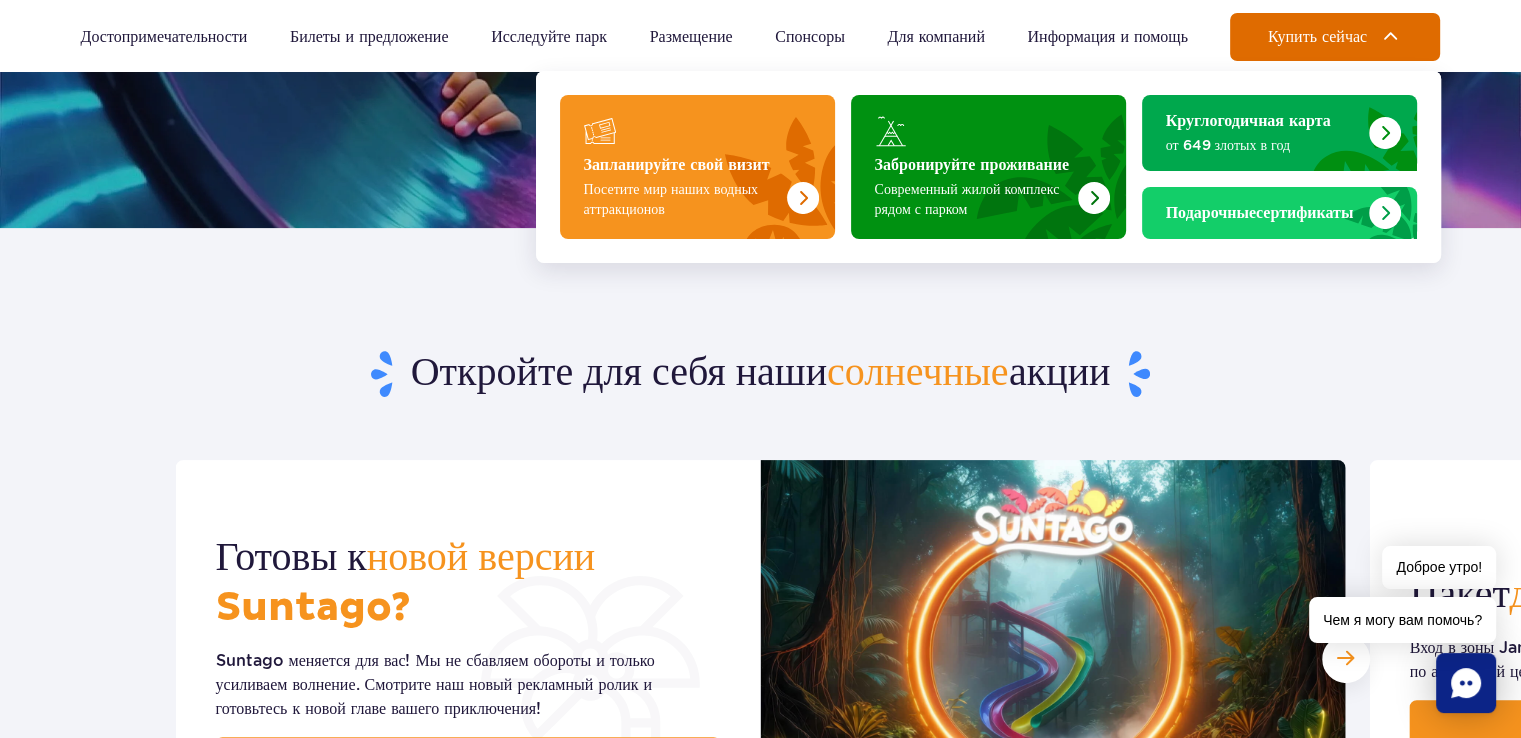 click on "Купить сейчас" at bounding box center (1317, 37) 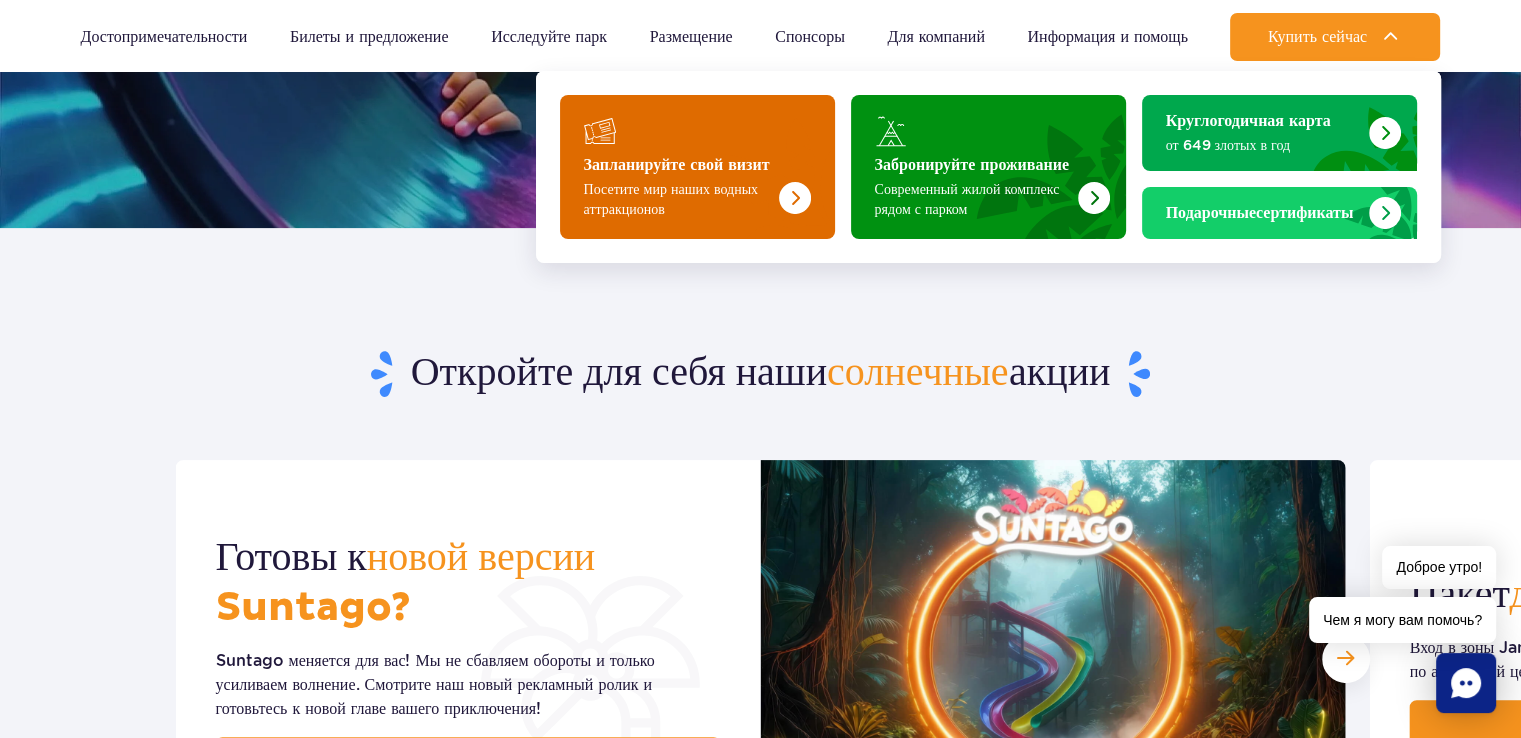 click on "Посетите мир наших водных аттракционов" at bounding box center [681, 199] 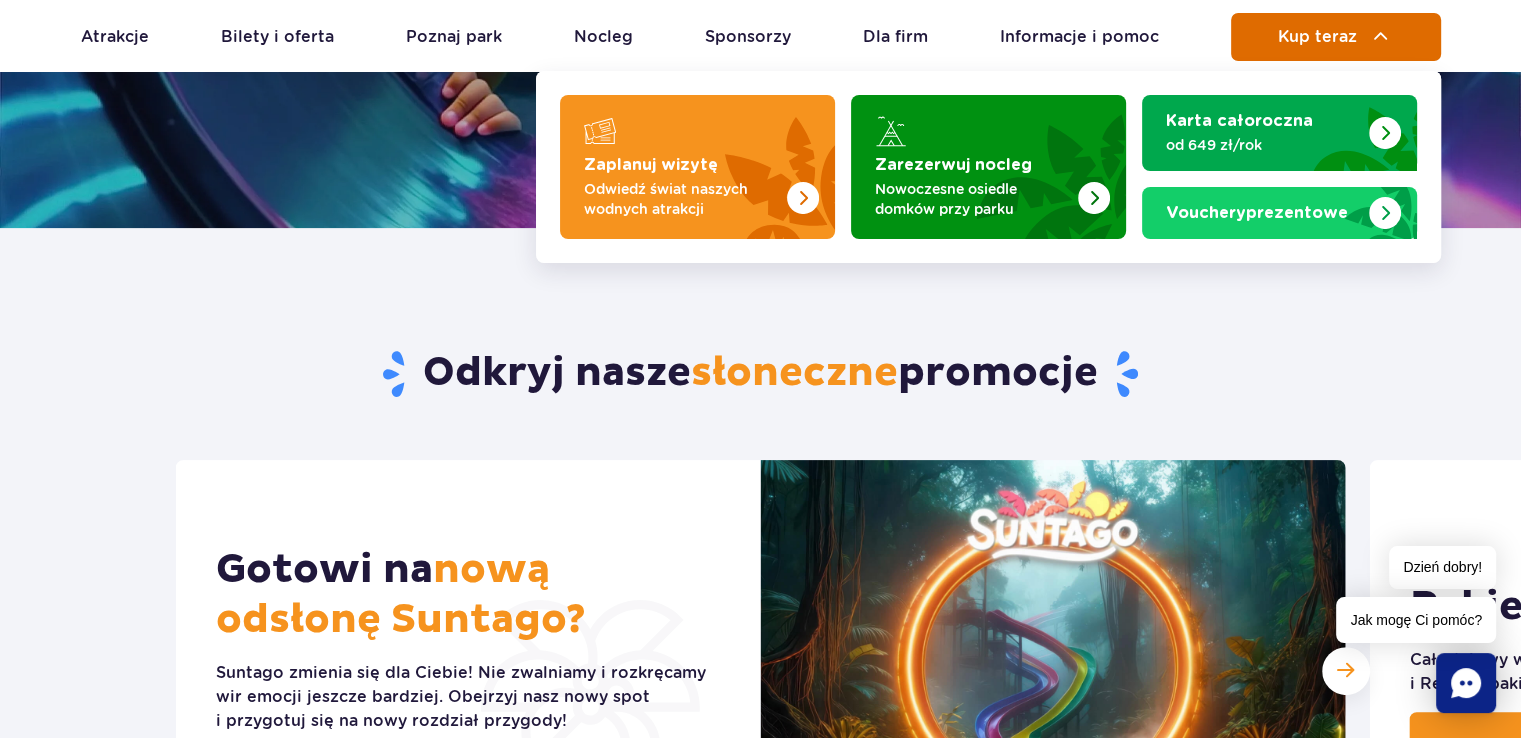 click on "Kup teraz" at bounding box center (1336, 37) 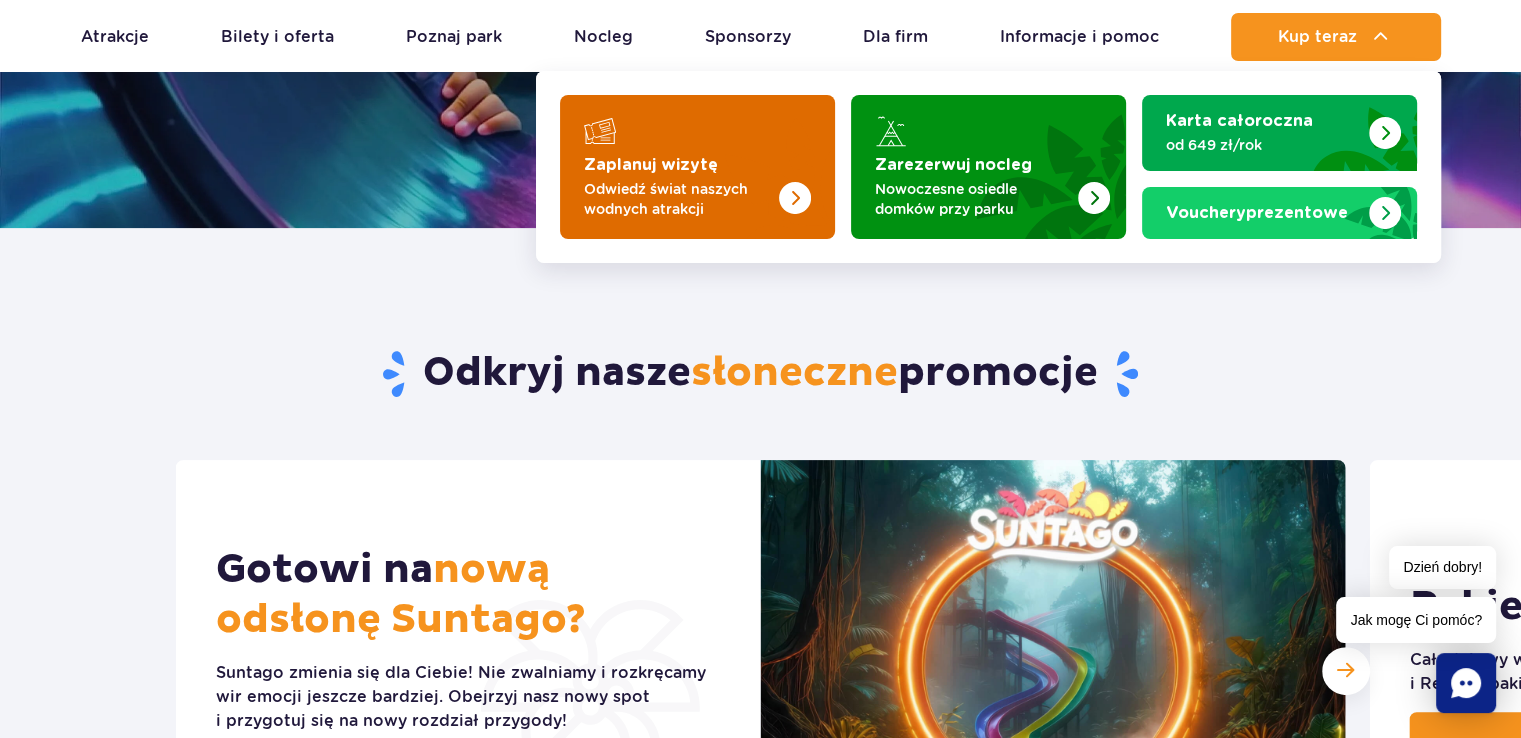 click on "Odwiedź świat naszych wodnych atrakcji" at bounding box center (681, 199) 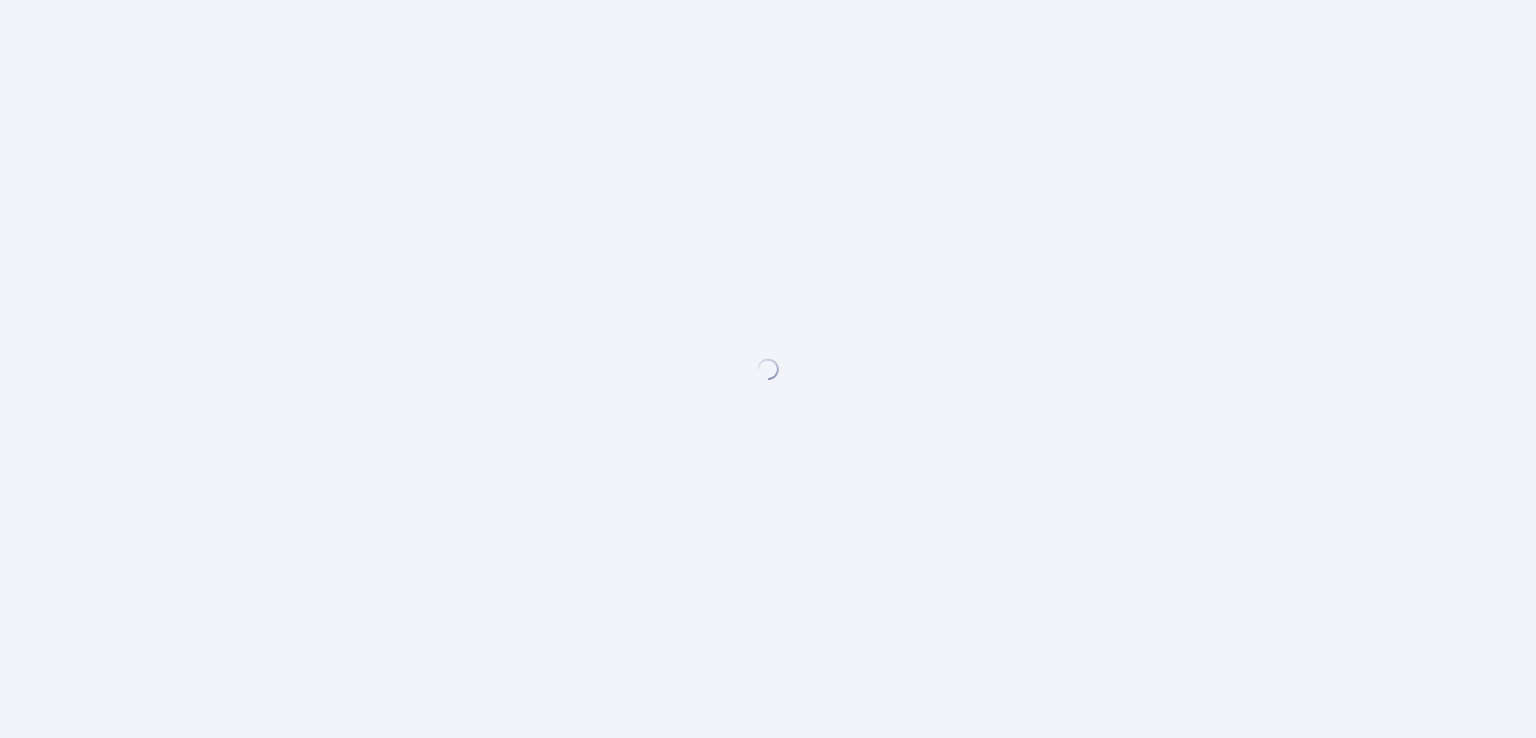 scroll, scrollTop: 0, scrollLeft: 0, axis: both 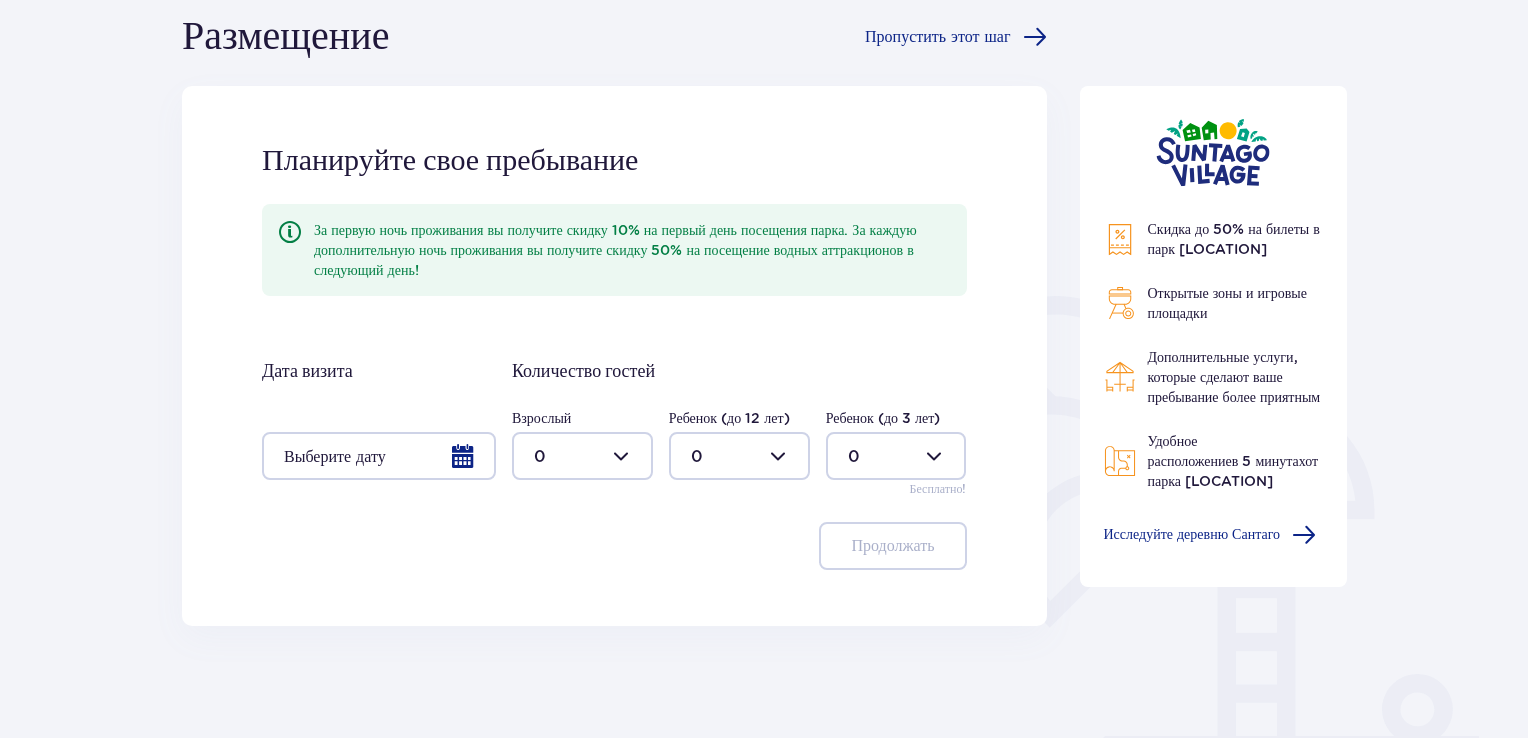 click at bounding box center (379, 456) 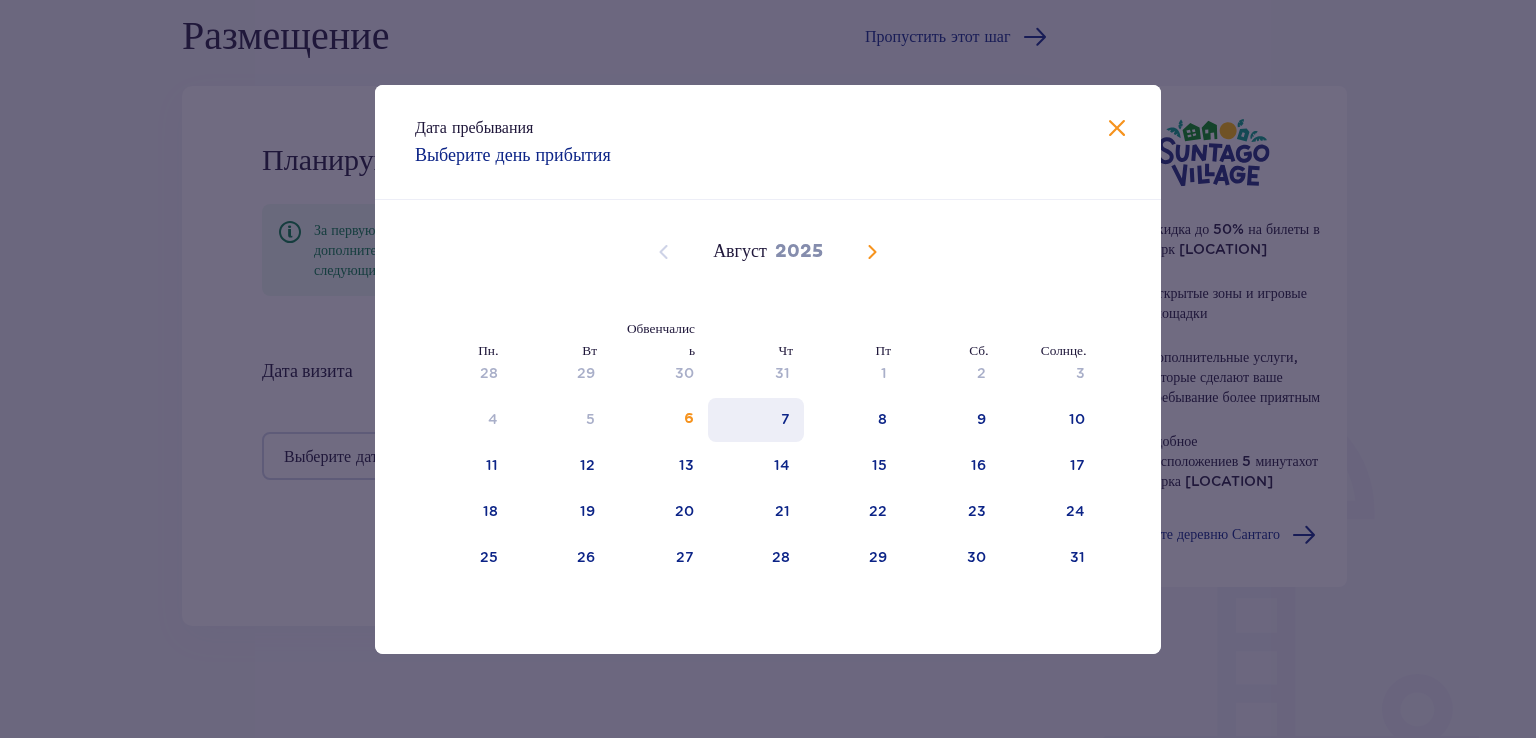 click on "7" at bounding box center (756, 420) 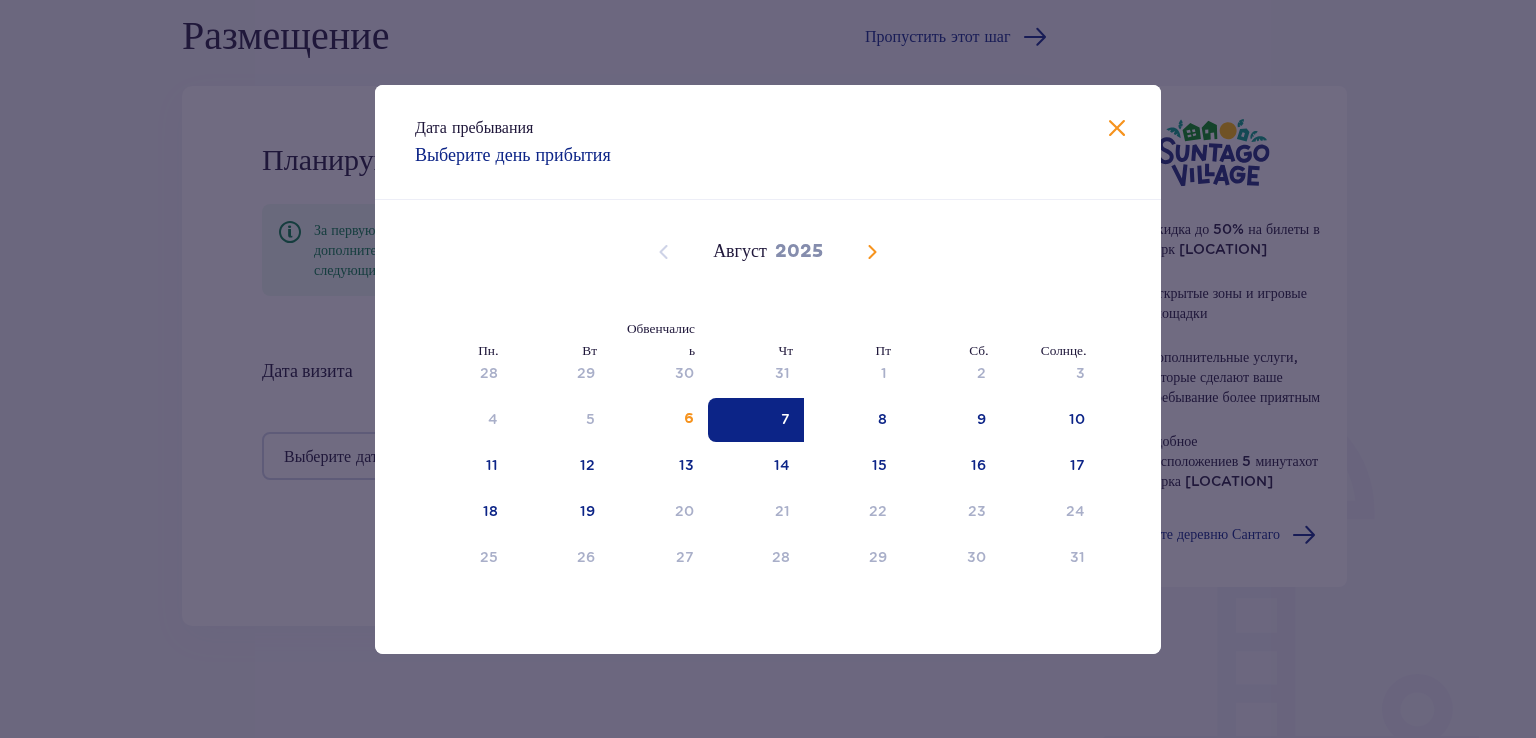 click at bounding box center (1117, 129) 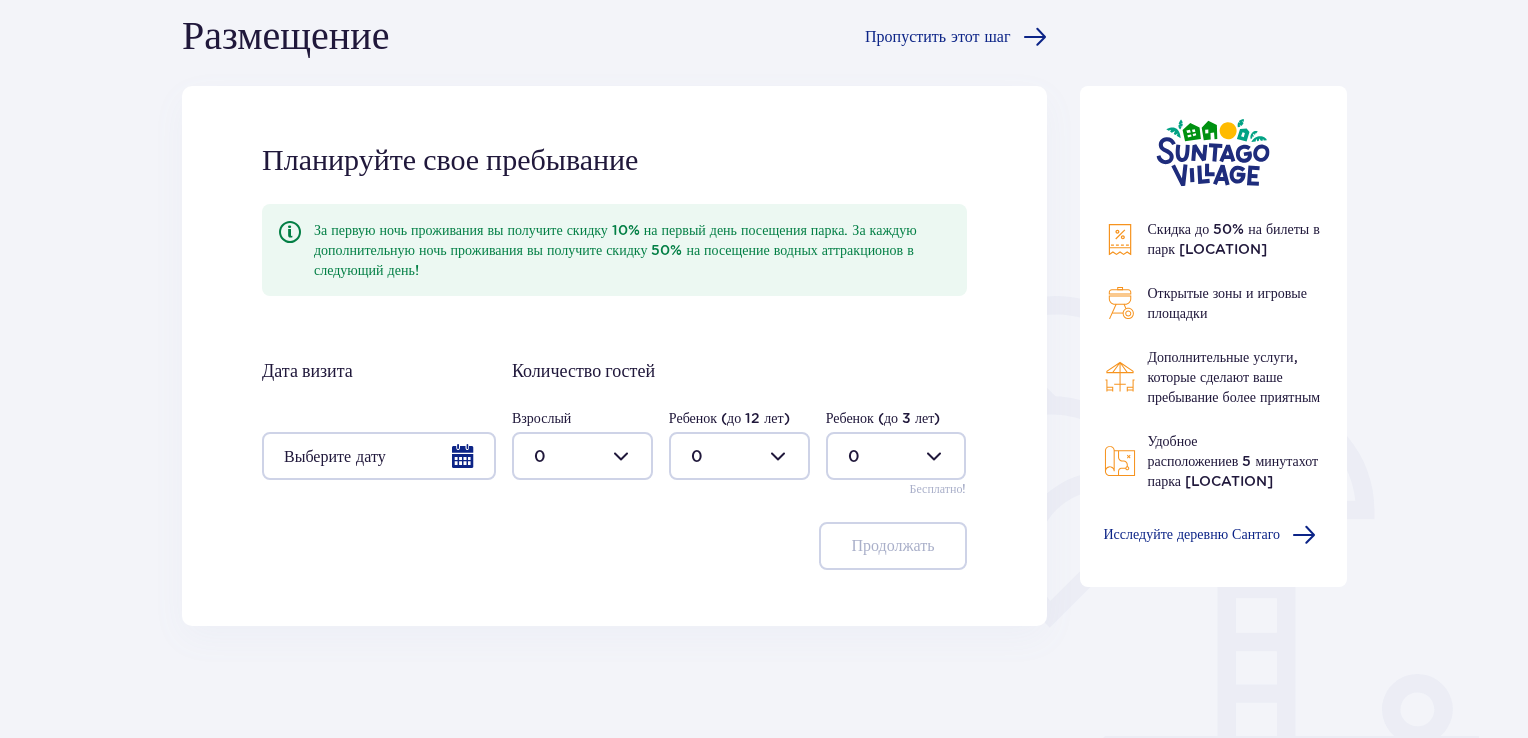 click at bounding box center (379, 456) 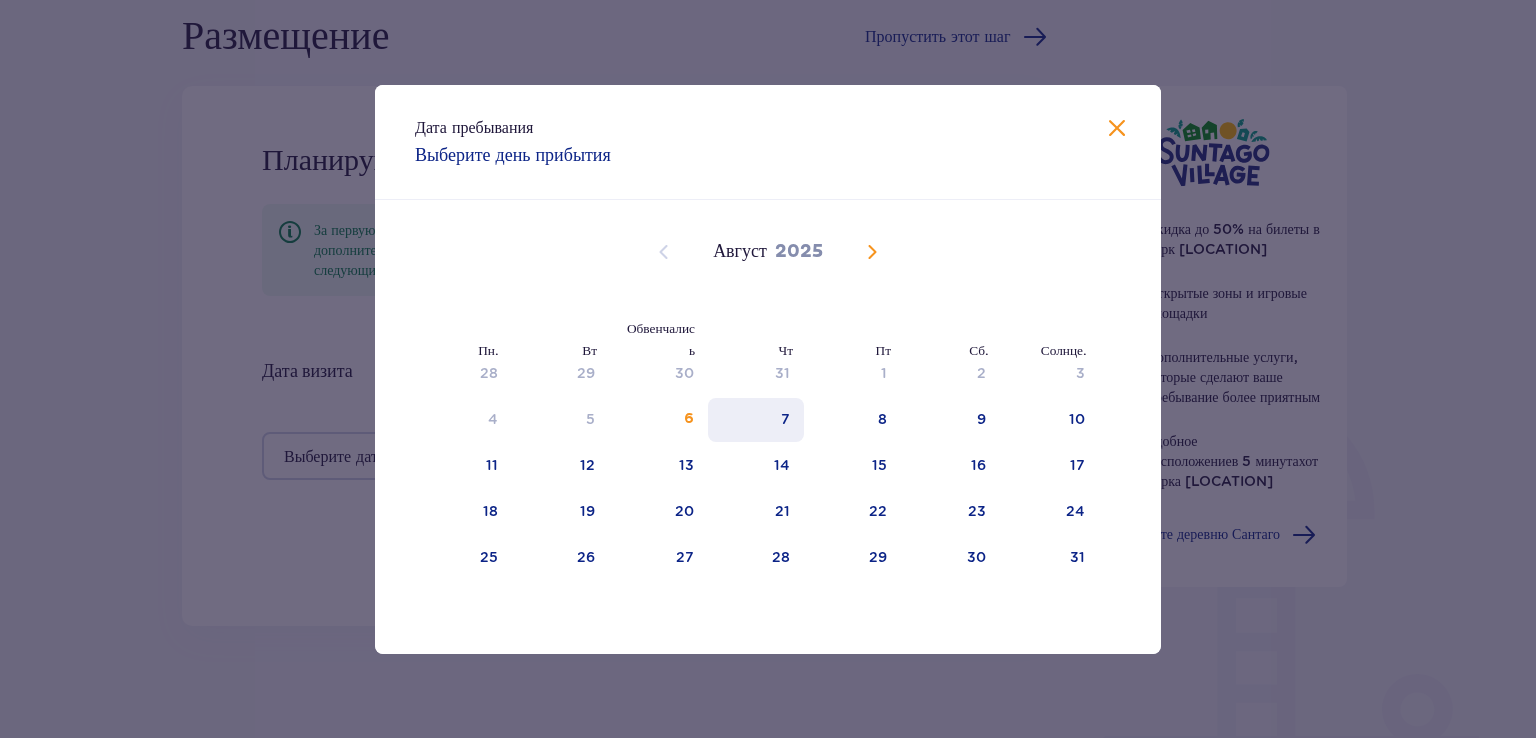 click on "7" at bounding box center (756, 420) 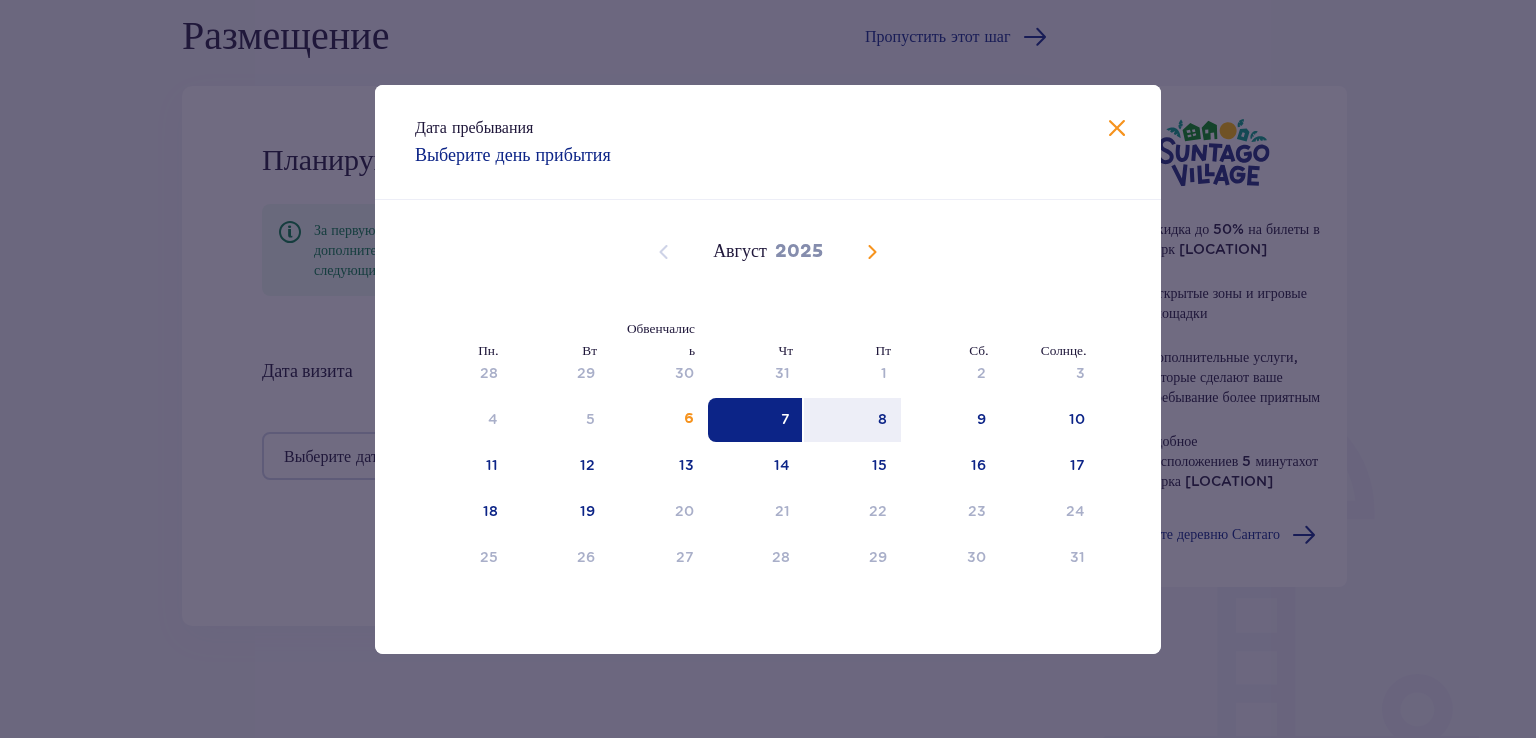 click on "7" at bounding box center [756, 420] 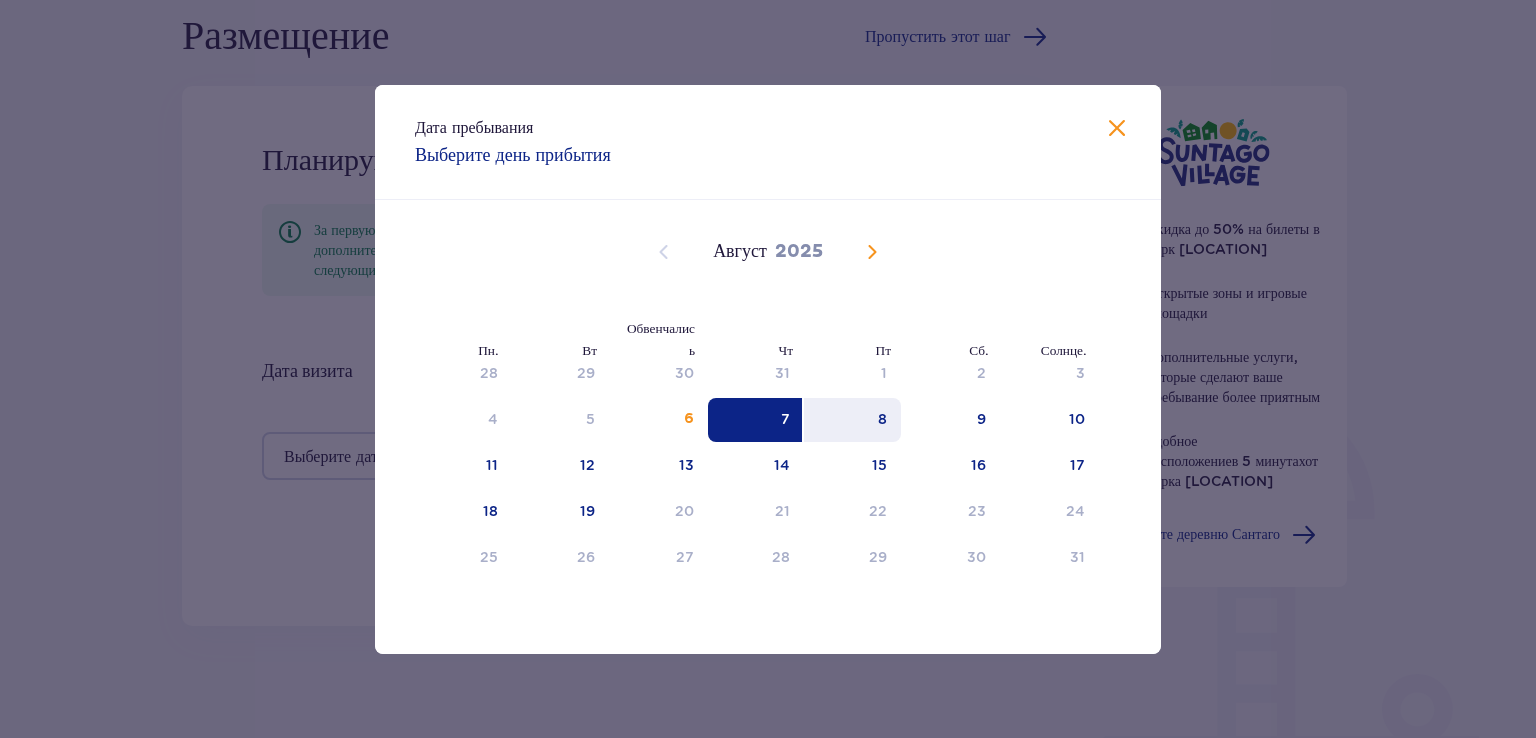 click on "8" at bounding box center (852, 420) 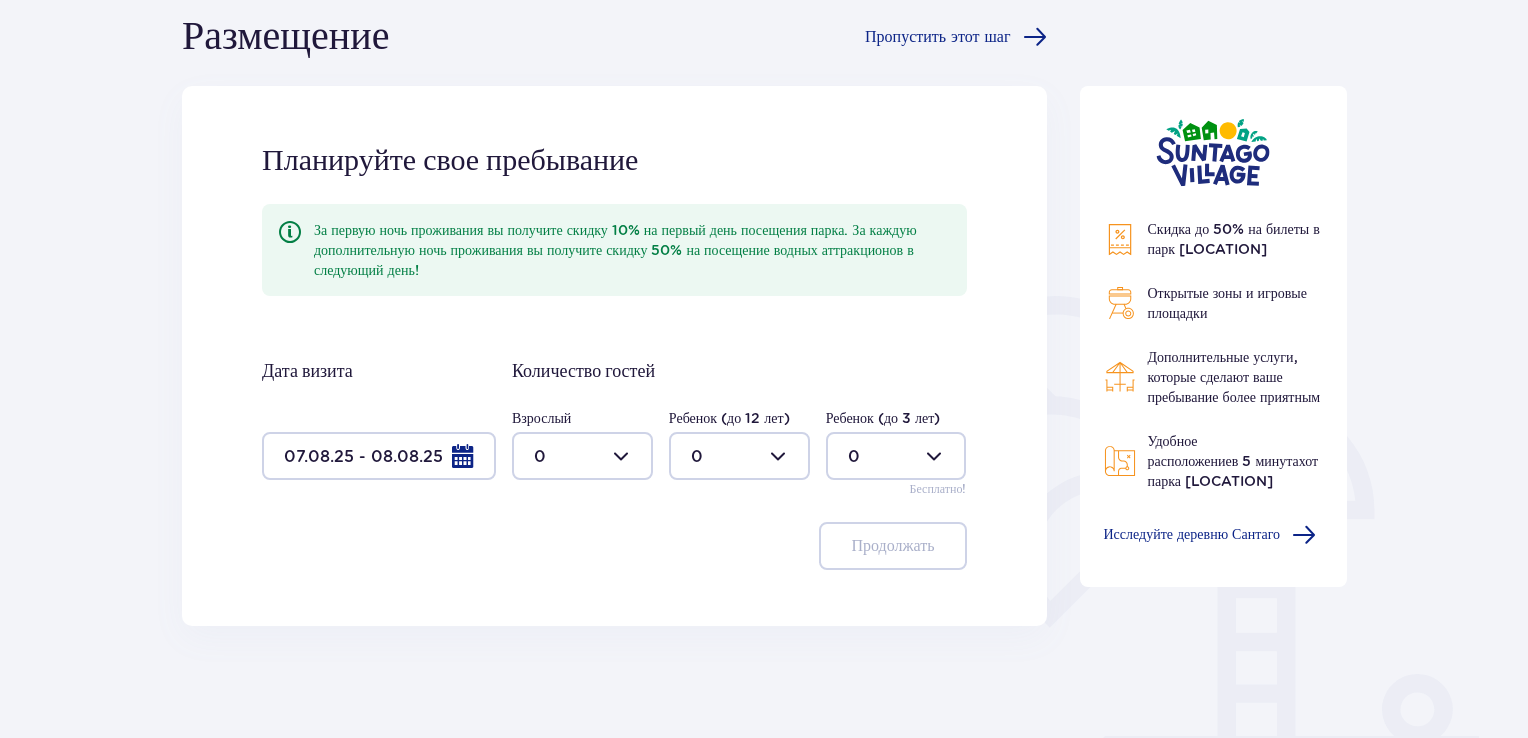 click at bounding box center (582, 456) 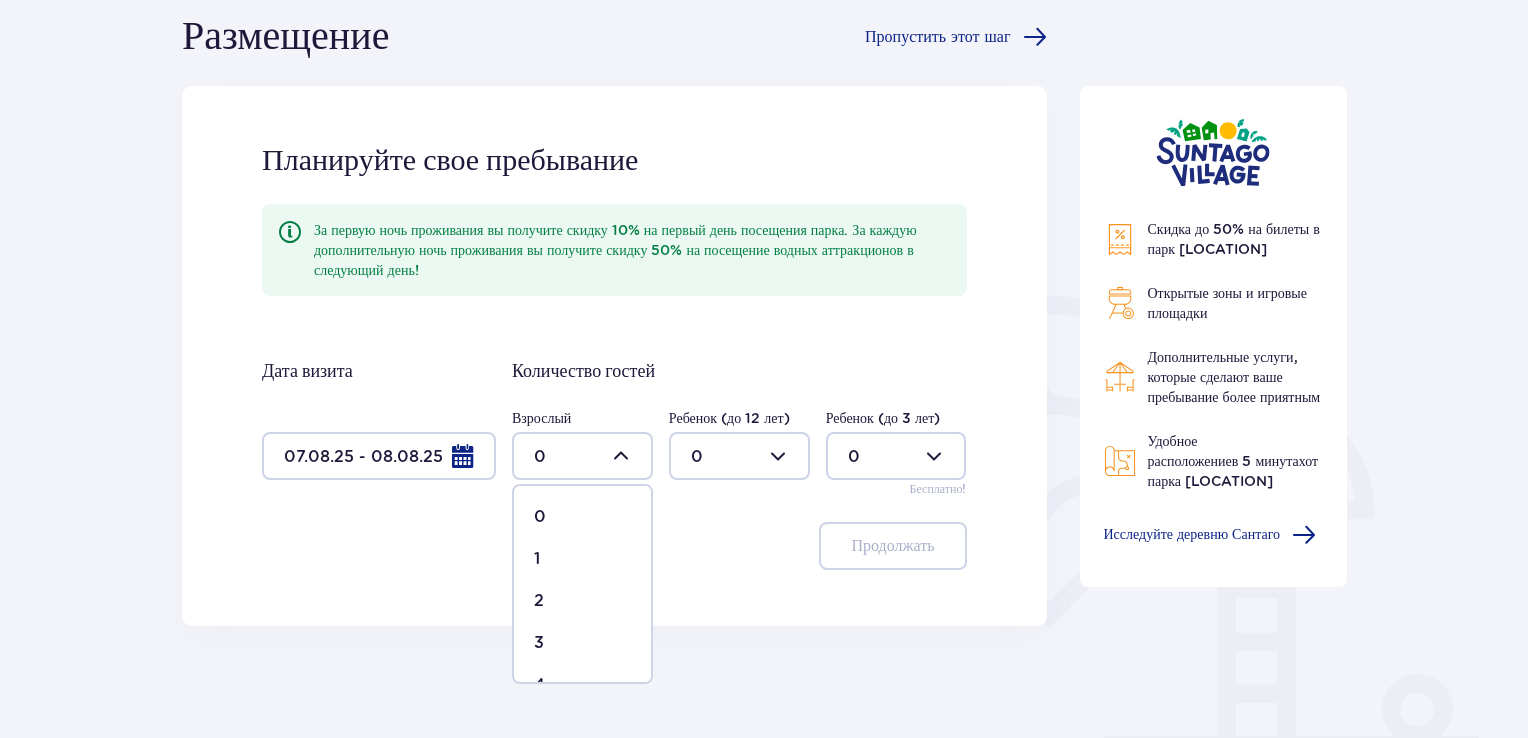 click on "2" at bounding box center (582, 601) 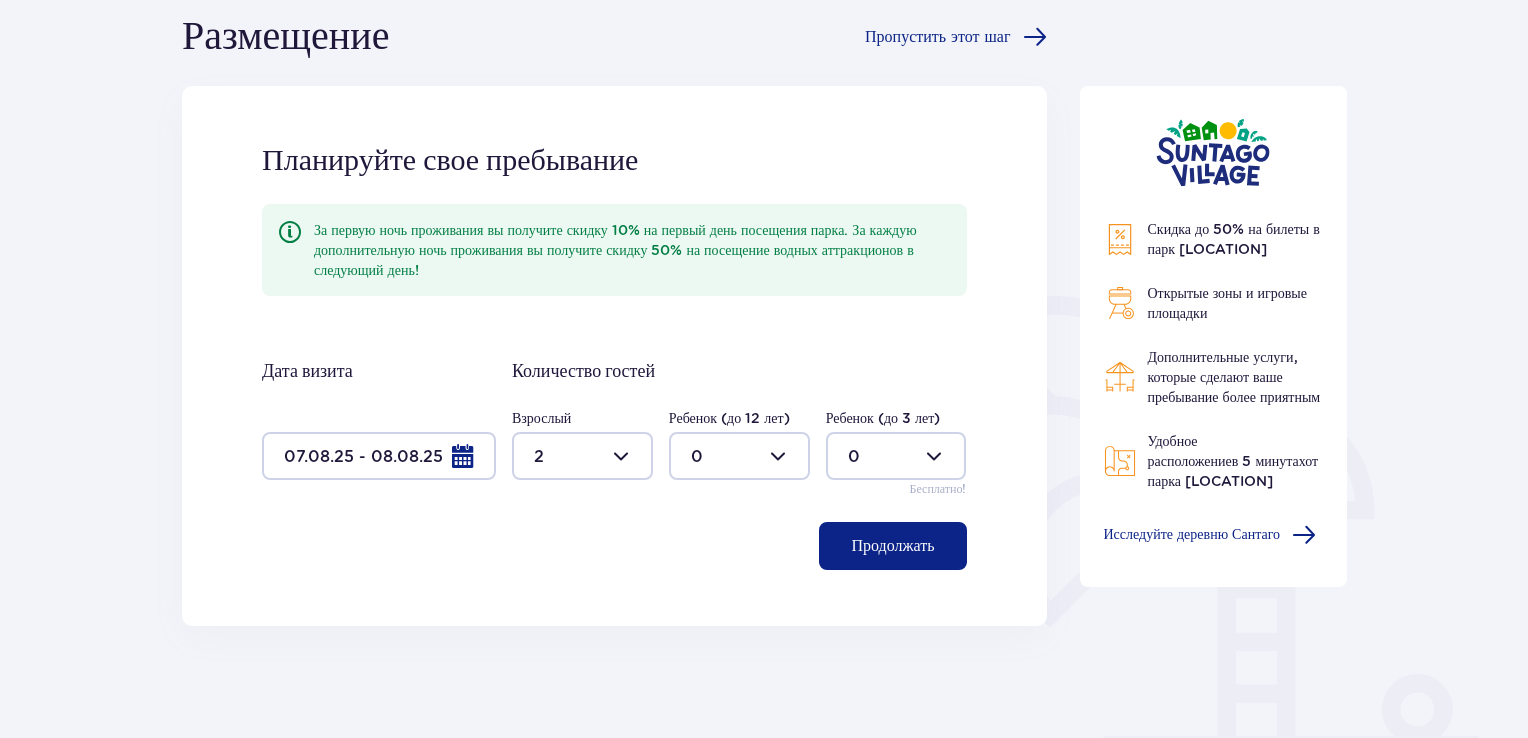 click at bounding box center (739, 456) 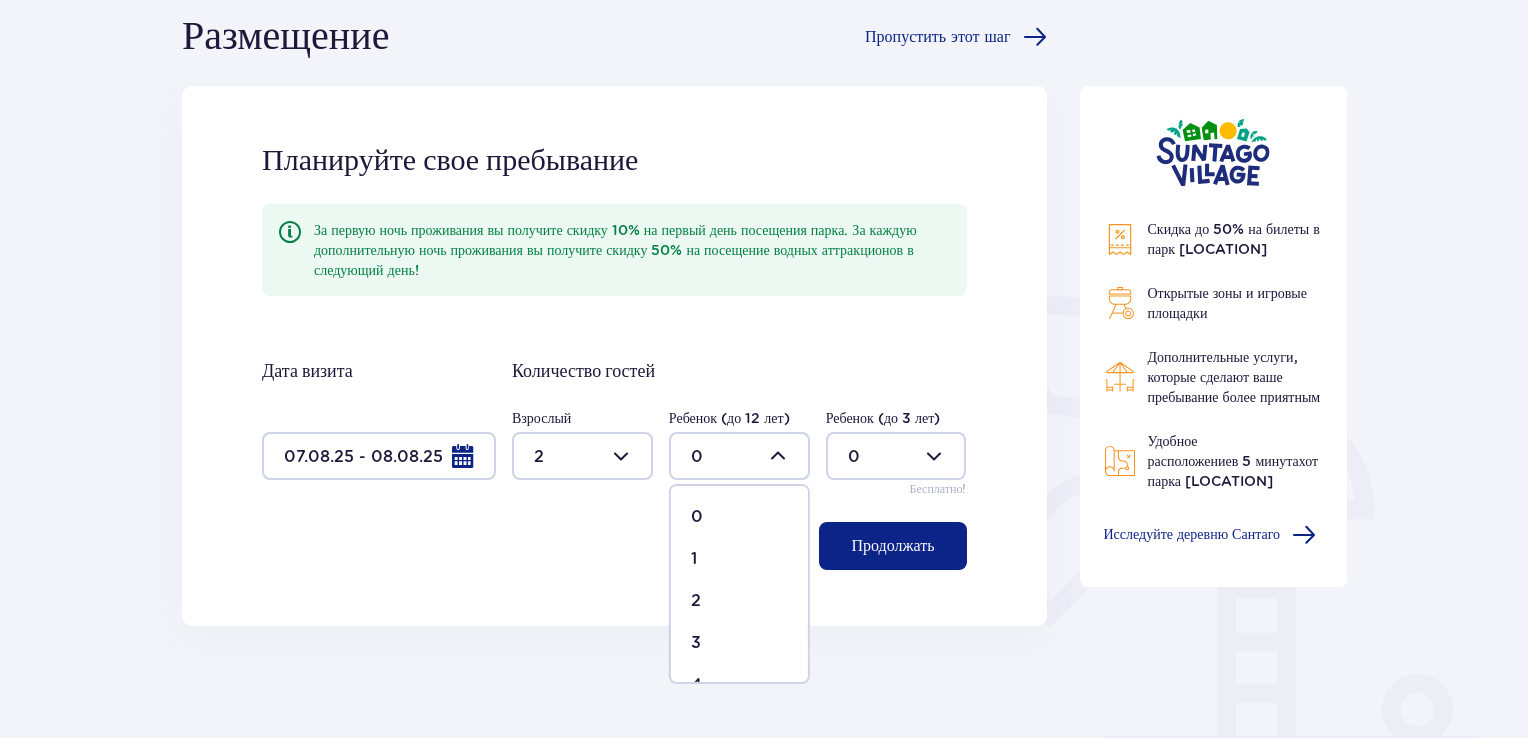 click on "1" at bounding box center [739, 559] 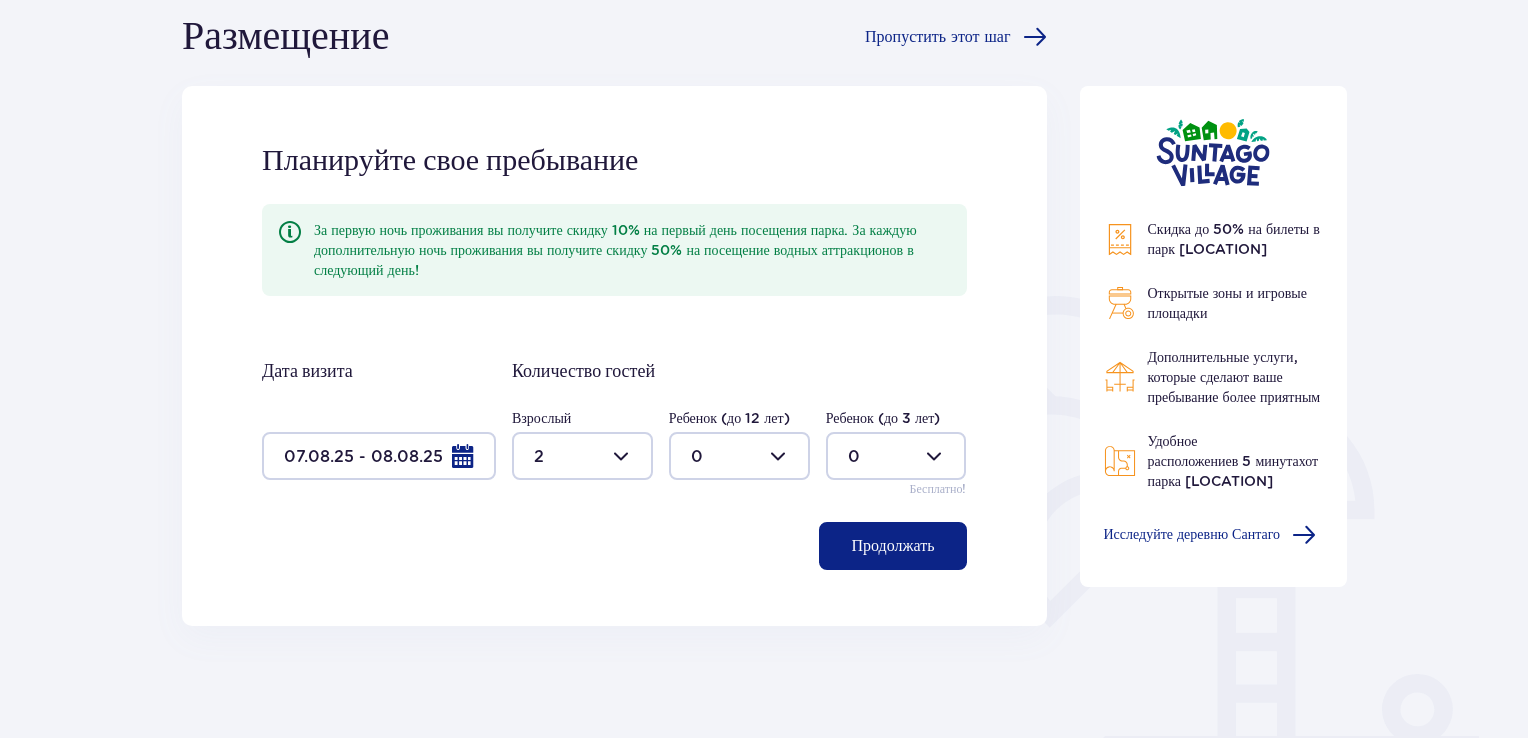 type on "1" 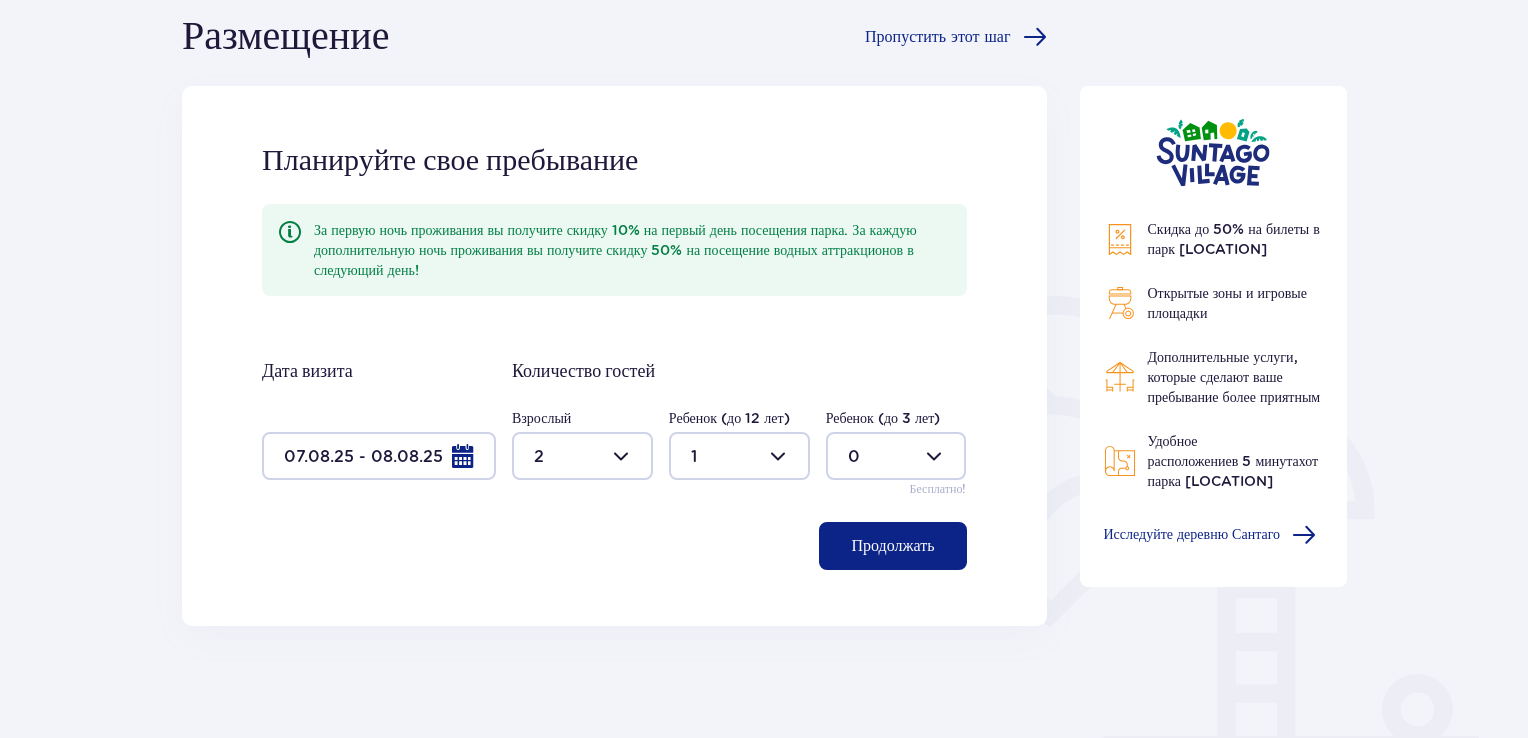 click on "Продолжать" at bounding box center (892, 546) 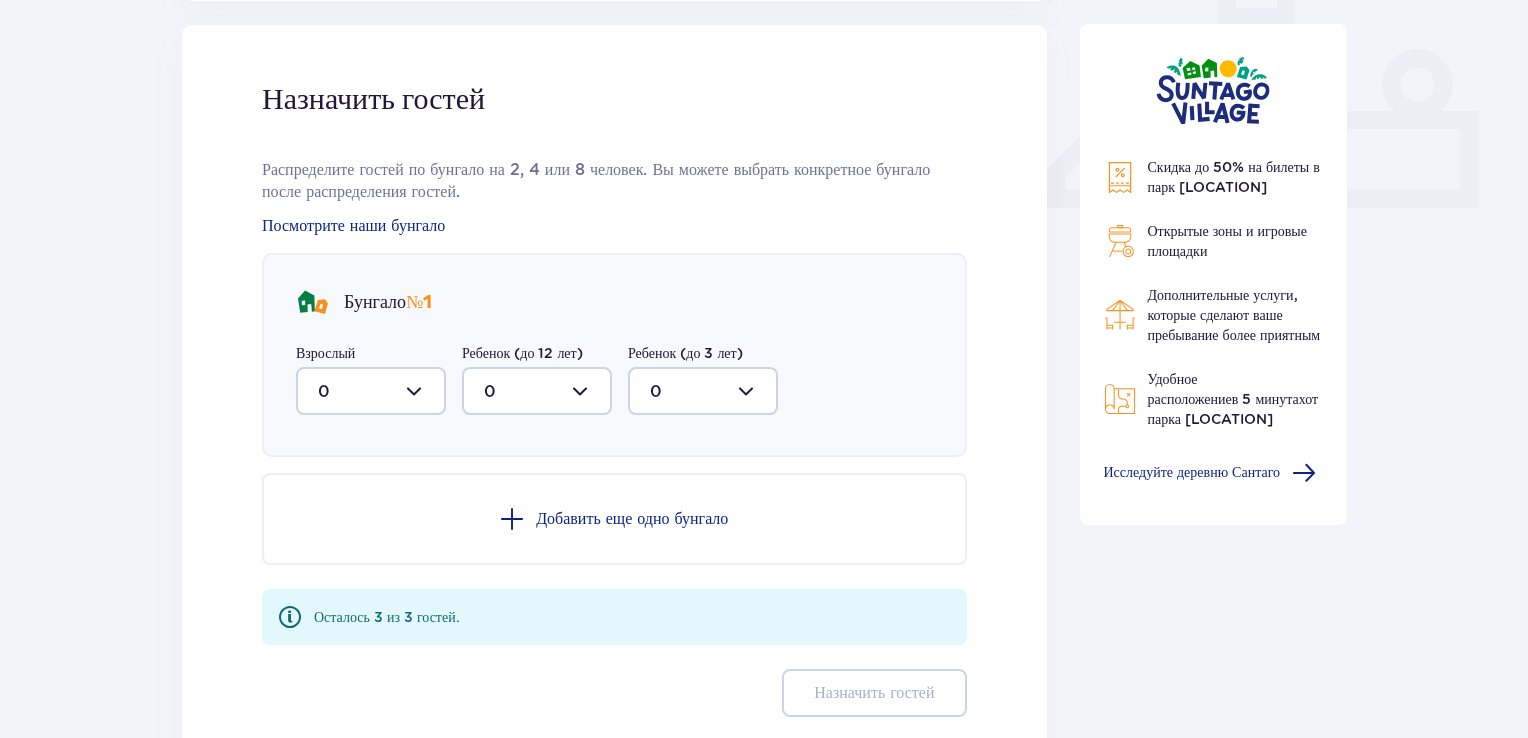 scroll, scrollTop: 826, scrollLeft: 0, axis: vertical 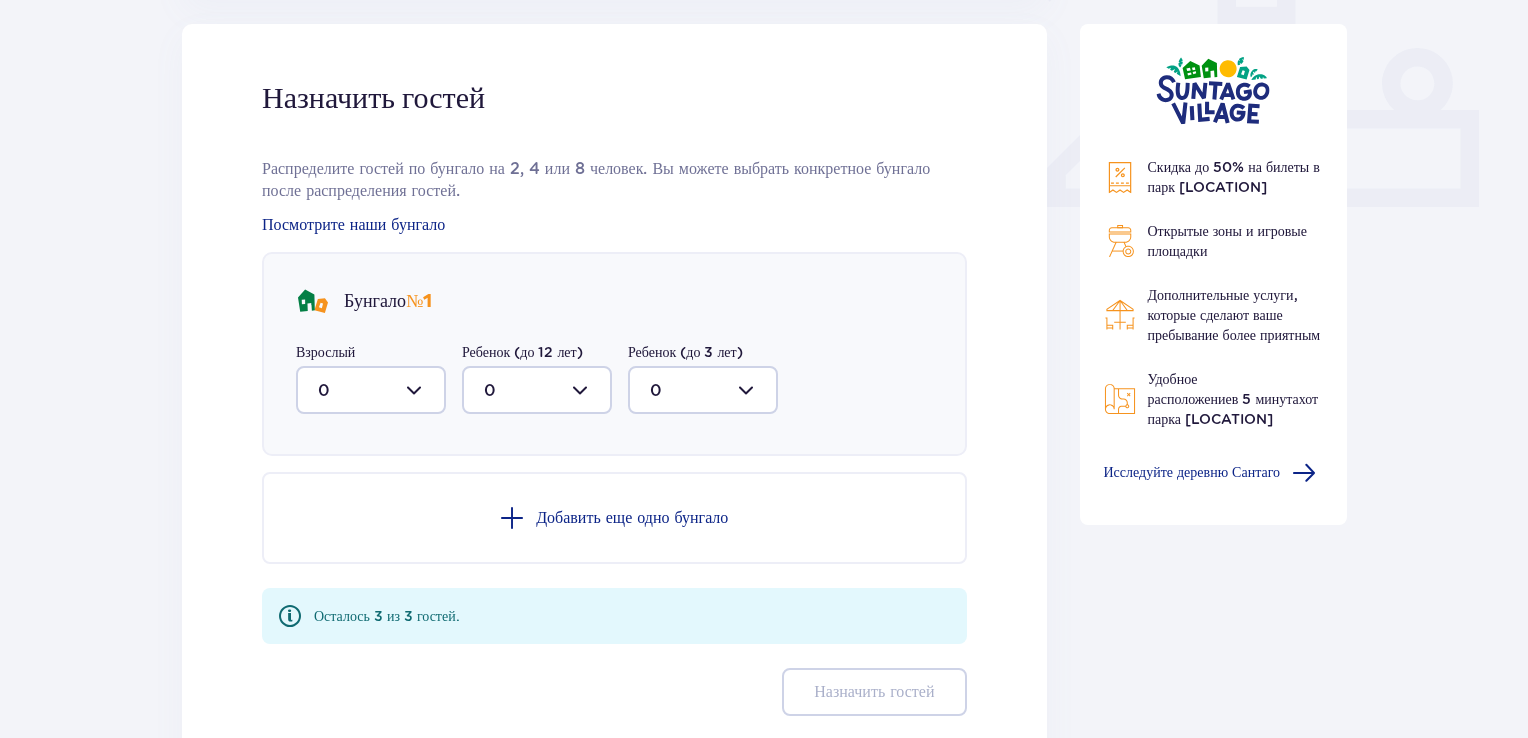 click at bounding box center [371, 390] 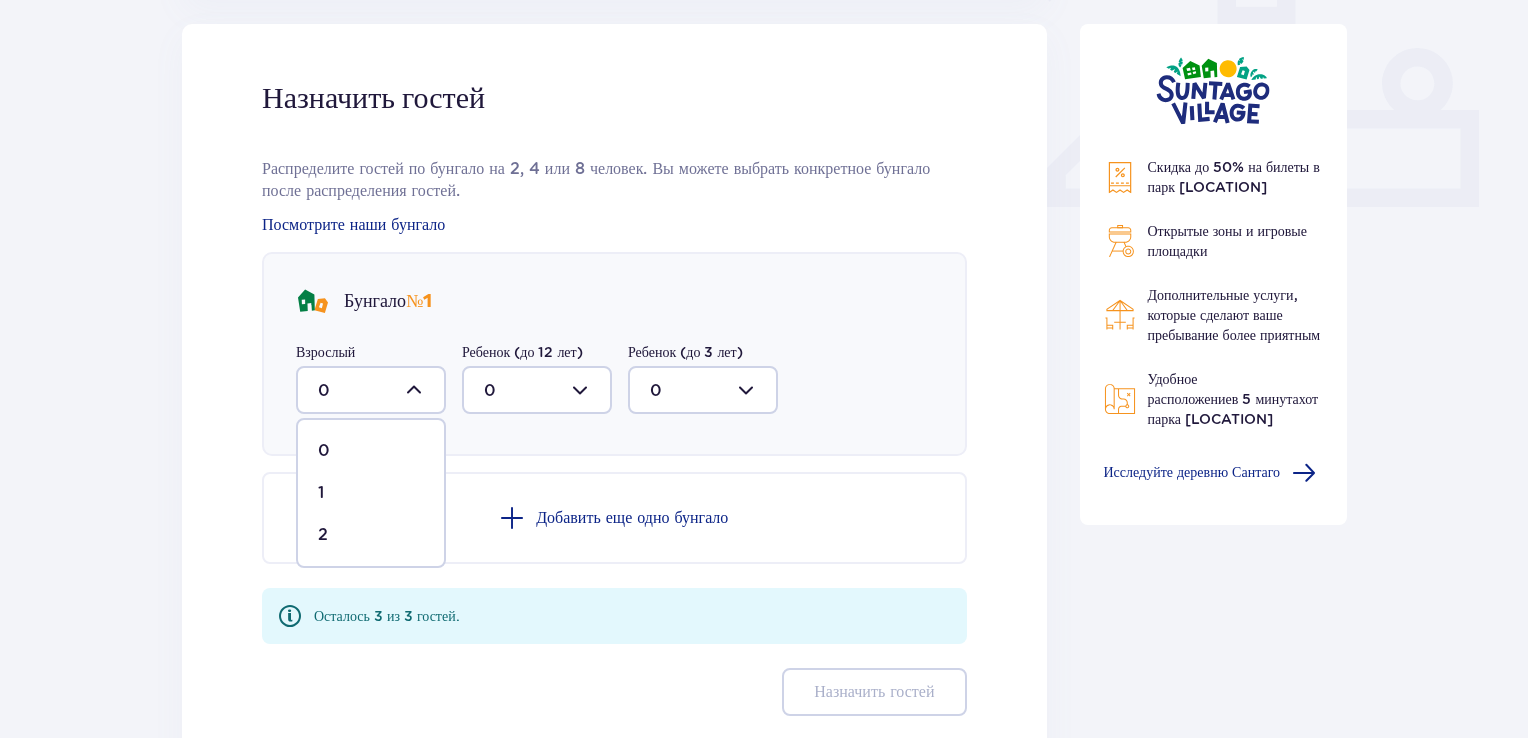 click on "2" at bounding box center [371, 535] 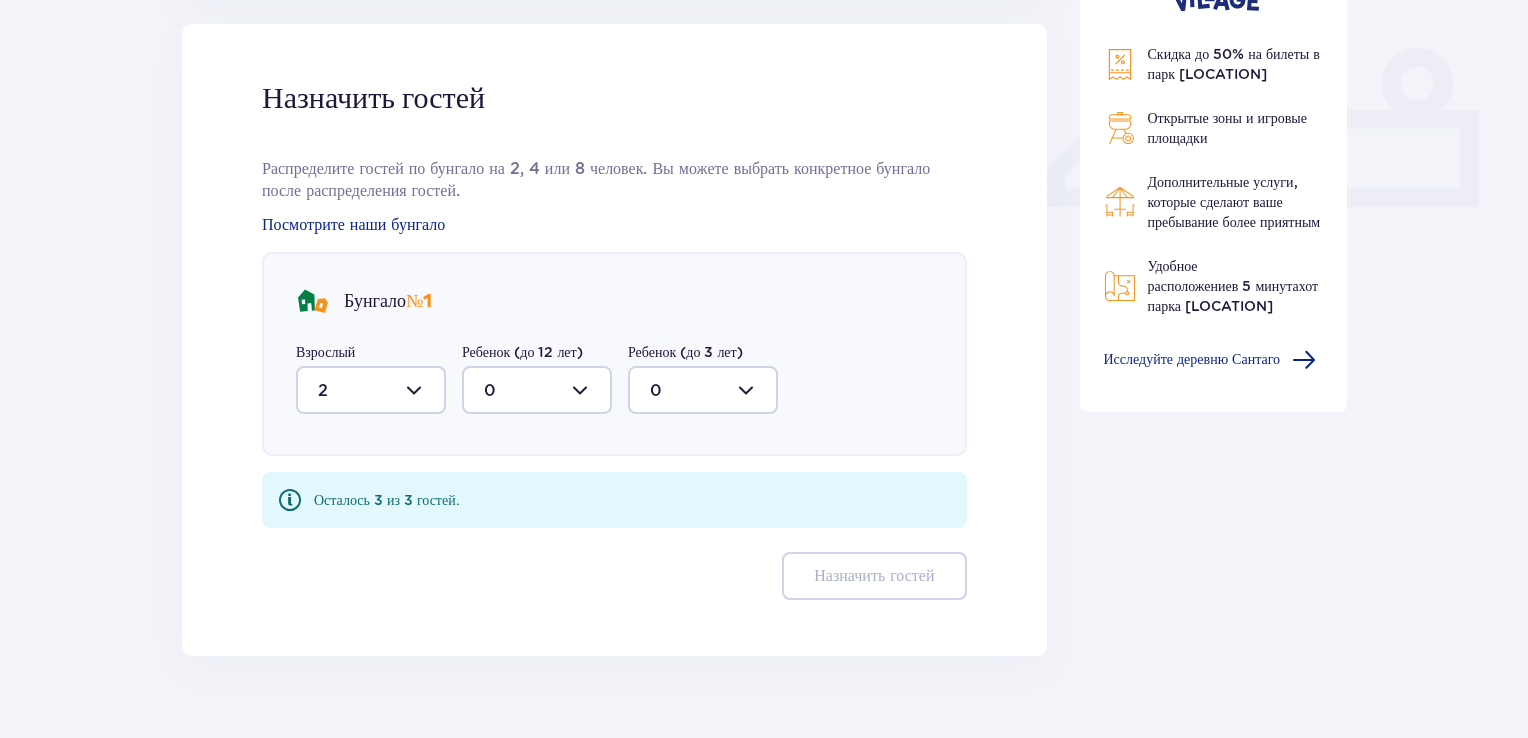 click at bounding box center (537, 390) 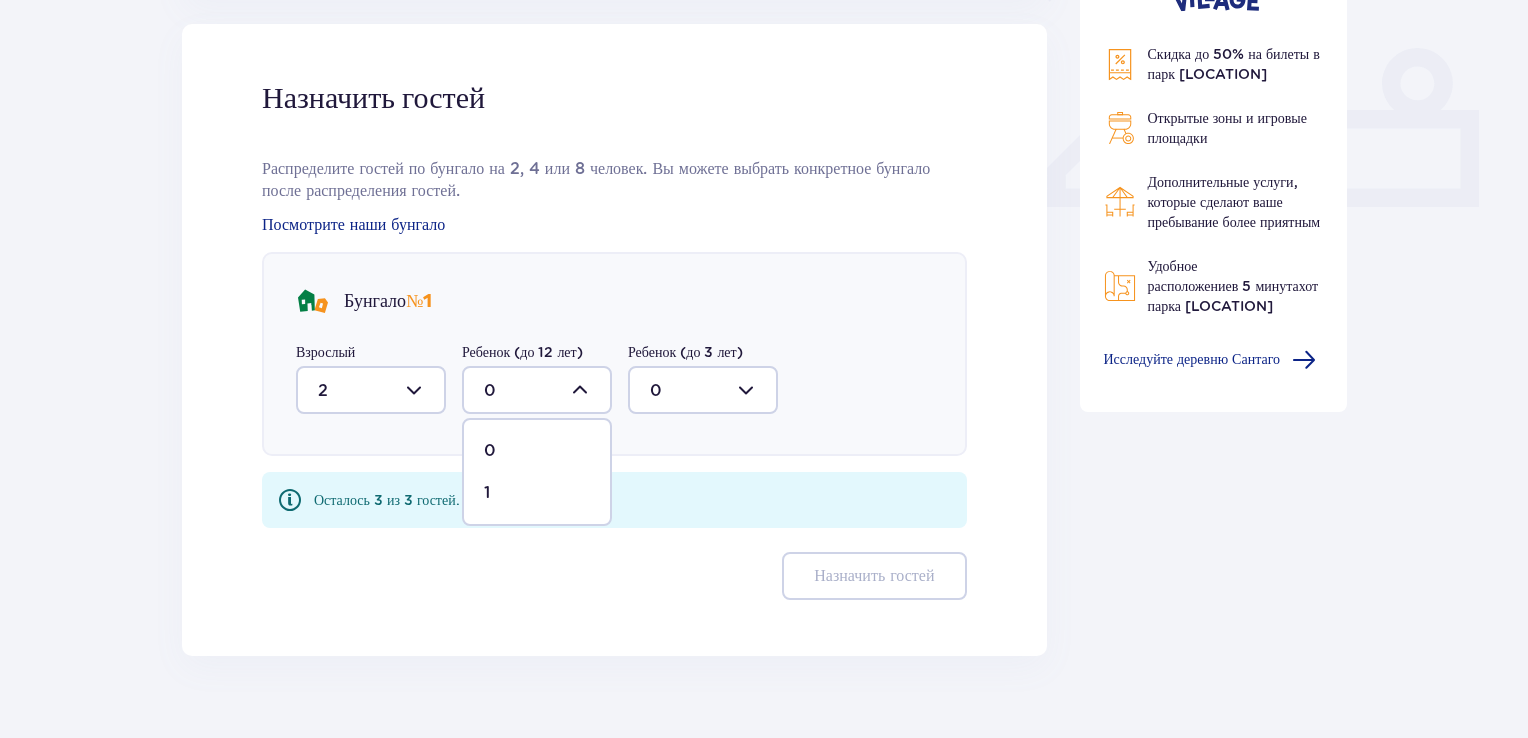 click on "1" at bounding box center [537, 493] 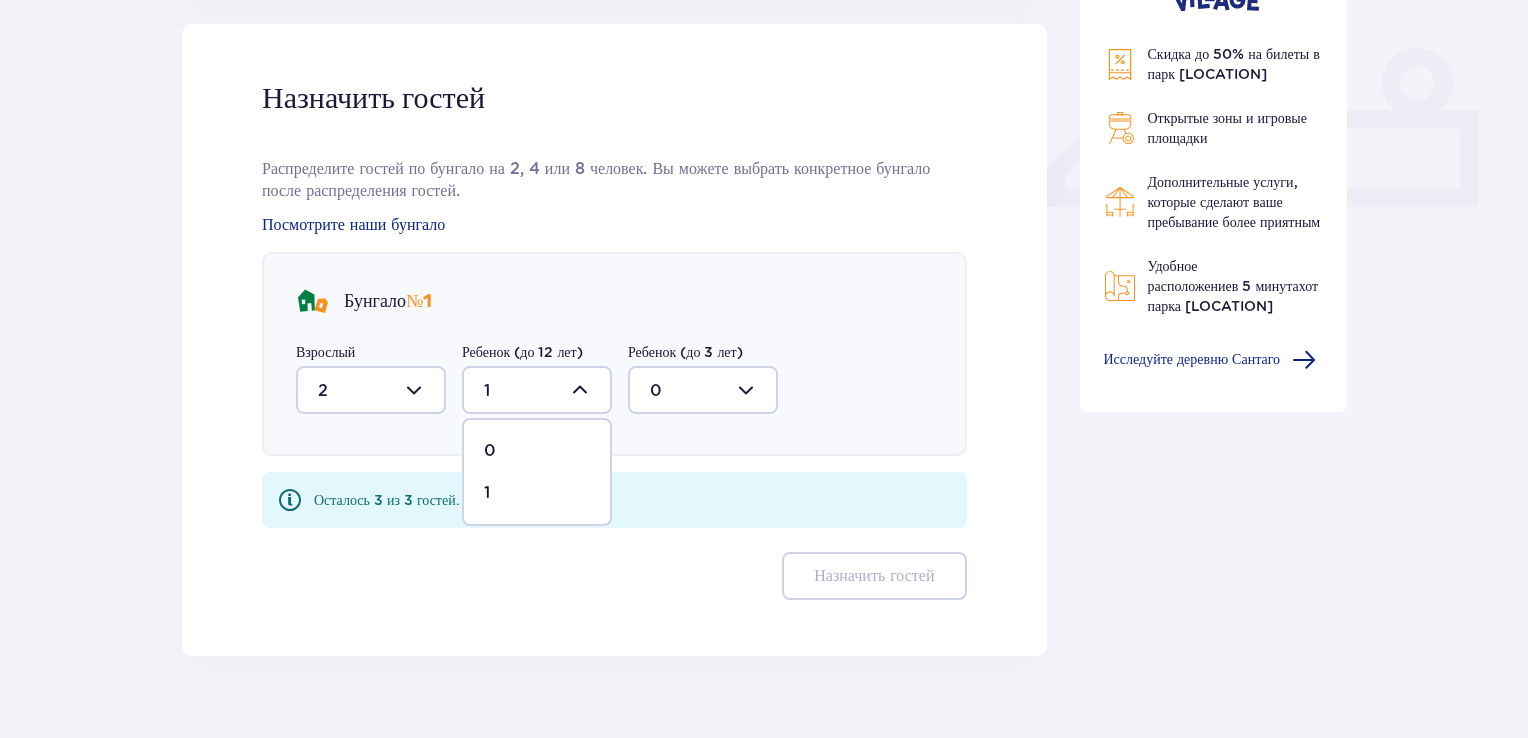 scroll, scrollTop: 784, scrollLeft: 0, axis: vertical 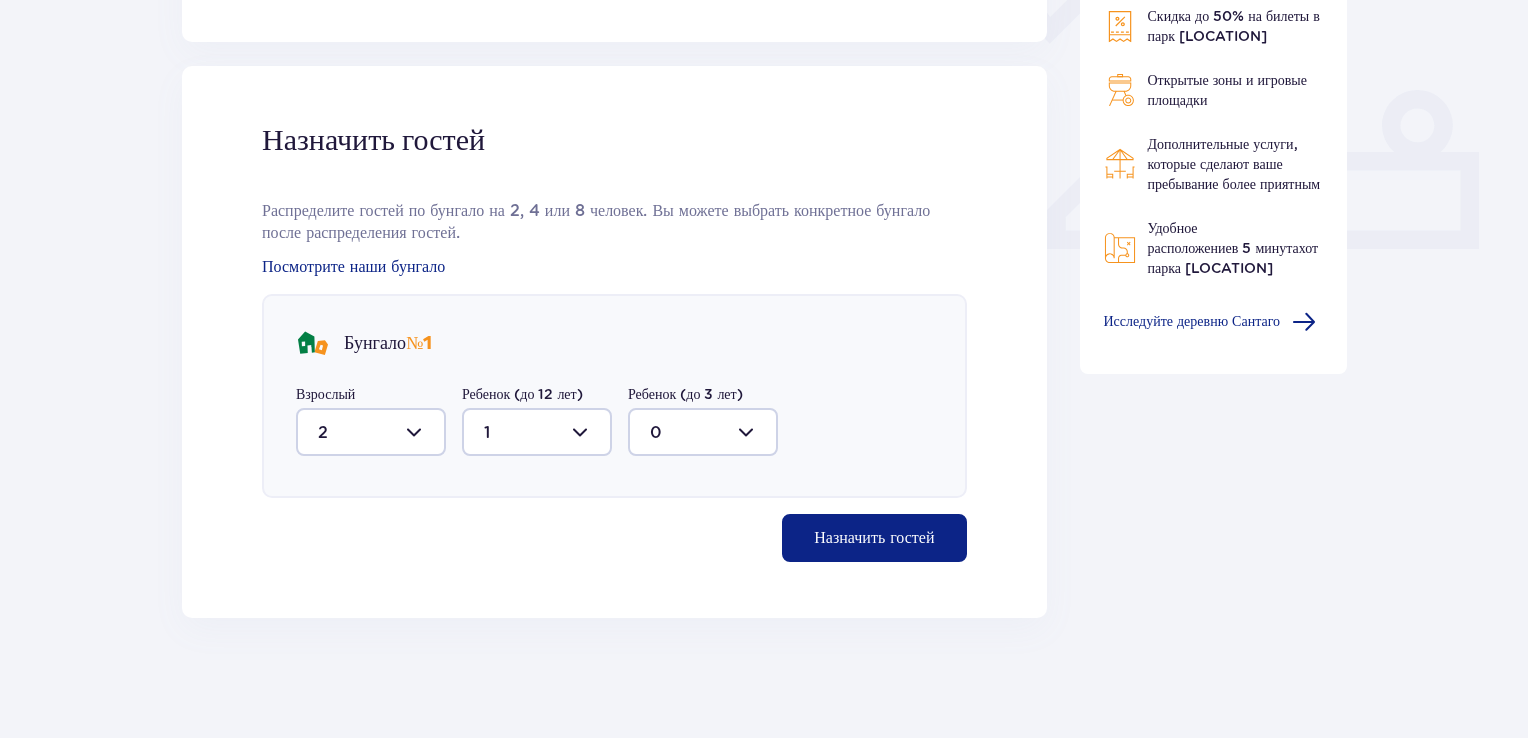 click on "Назначить гостей" at bounding box center [874, 538] 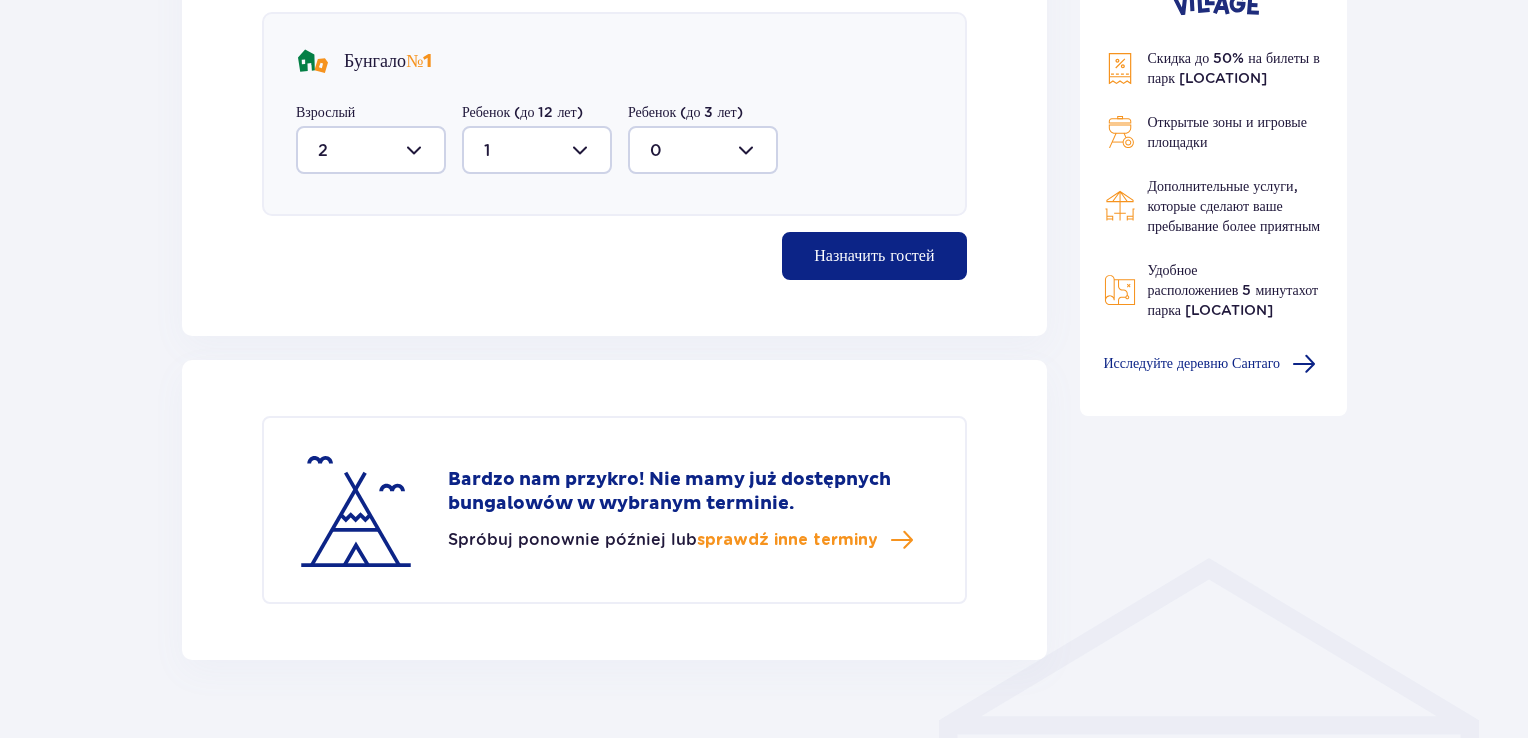 scroll, scrollTop: 1107, scrollLeft: 0, axis: vertical 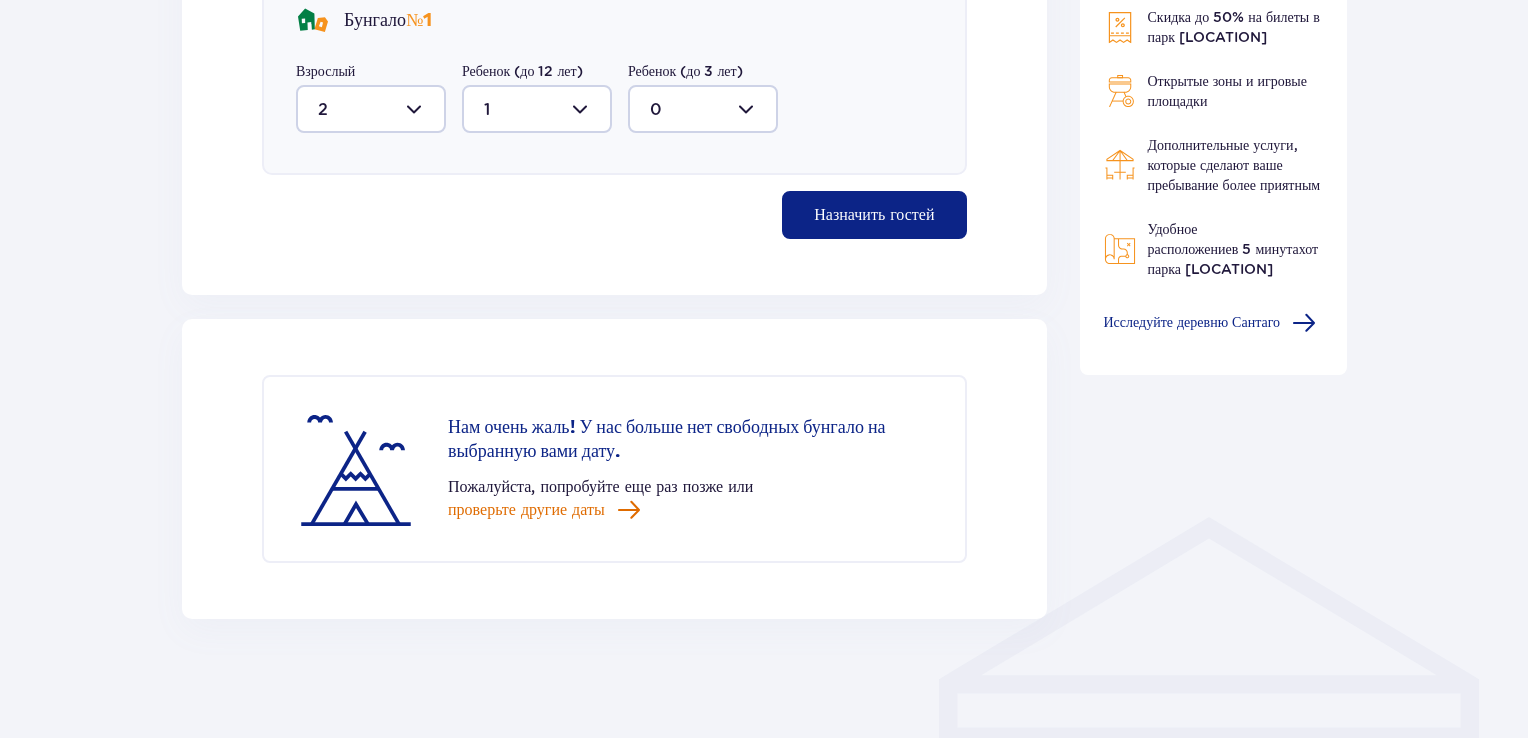 click on "проверьте другие даты" at bounding box center [526, 510] 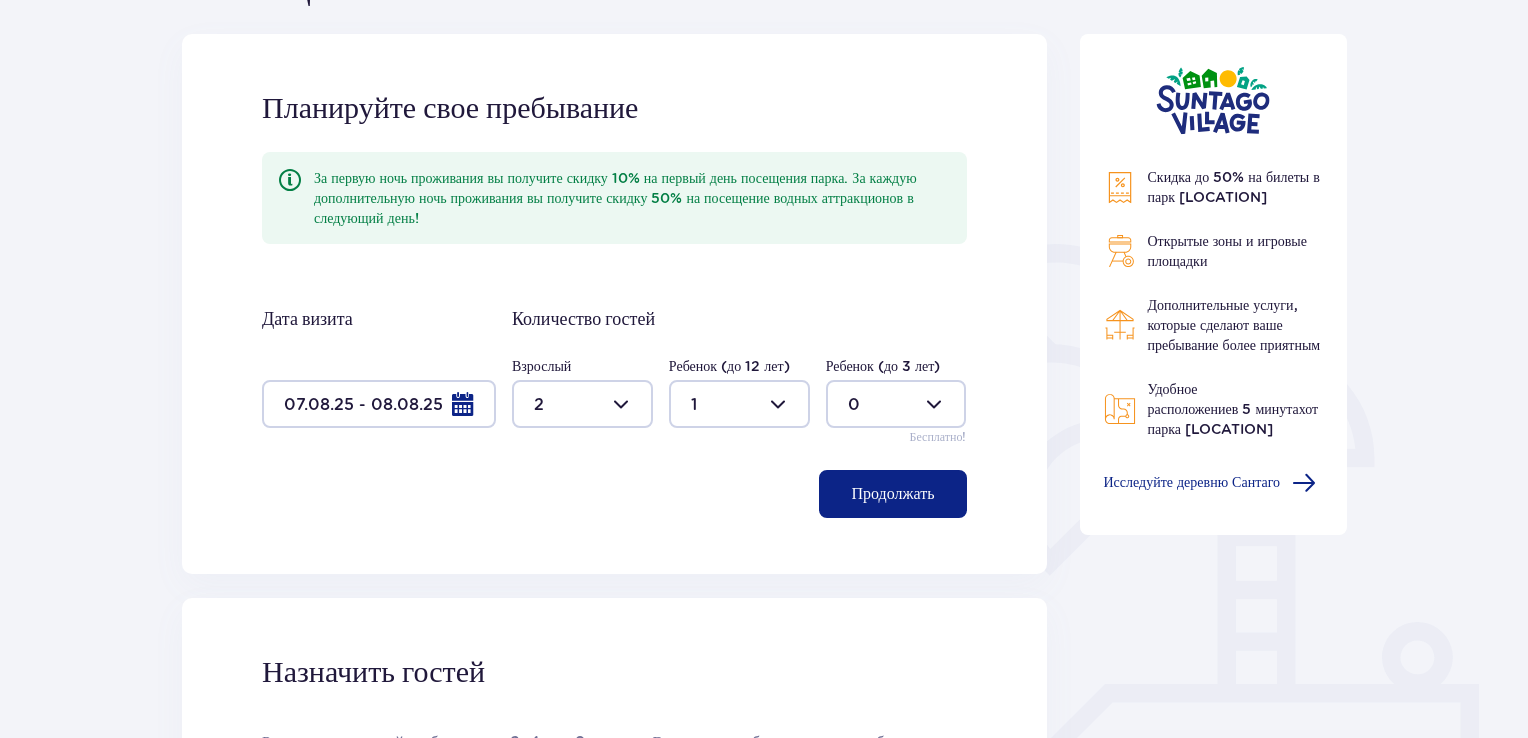 scroll, scrollTop: 236, scrollLeft: 0, axis: vertical 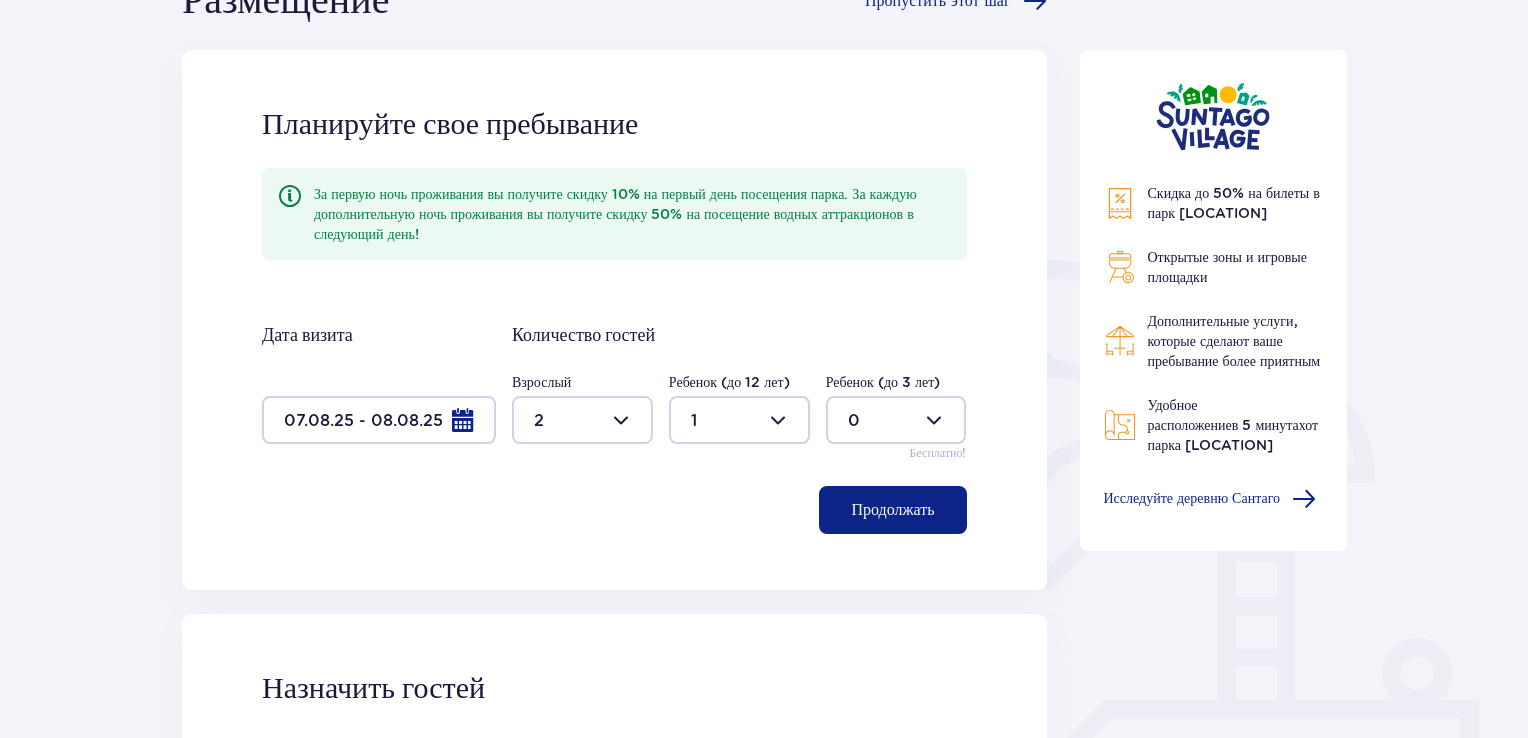 click at bounding box center (379, 420) 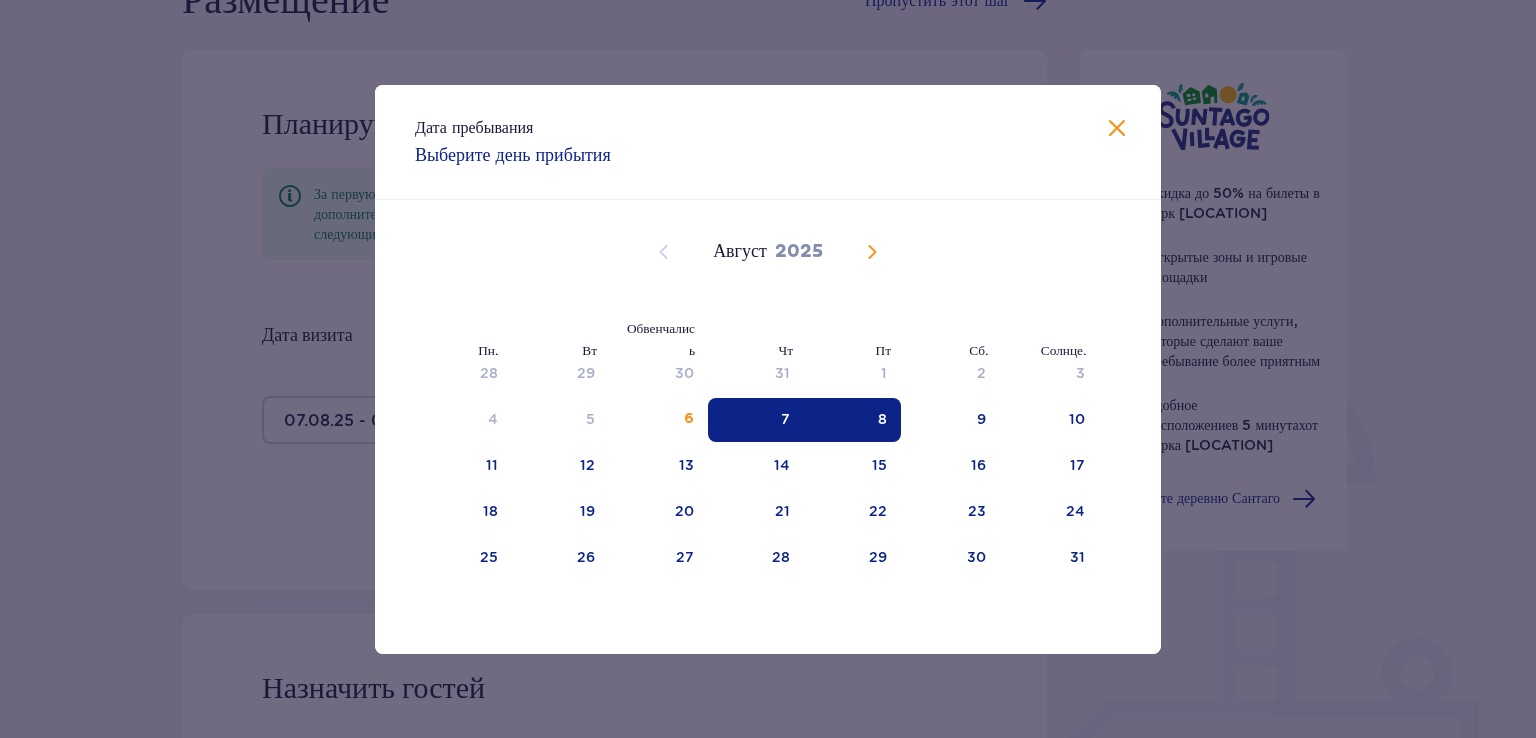 click on "8" at bounding box center [852, 420] 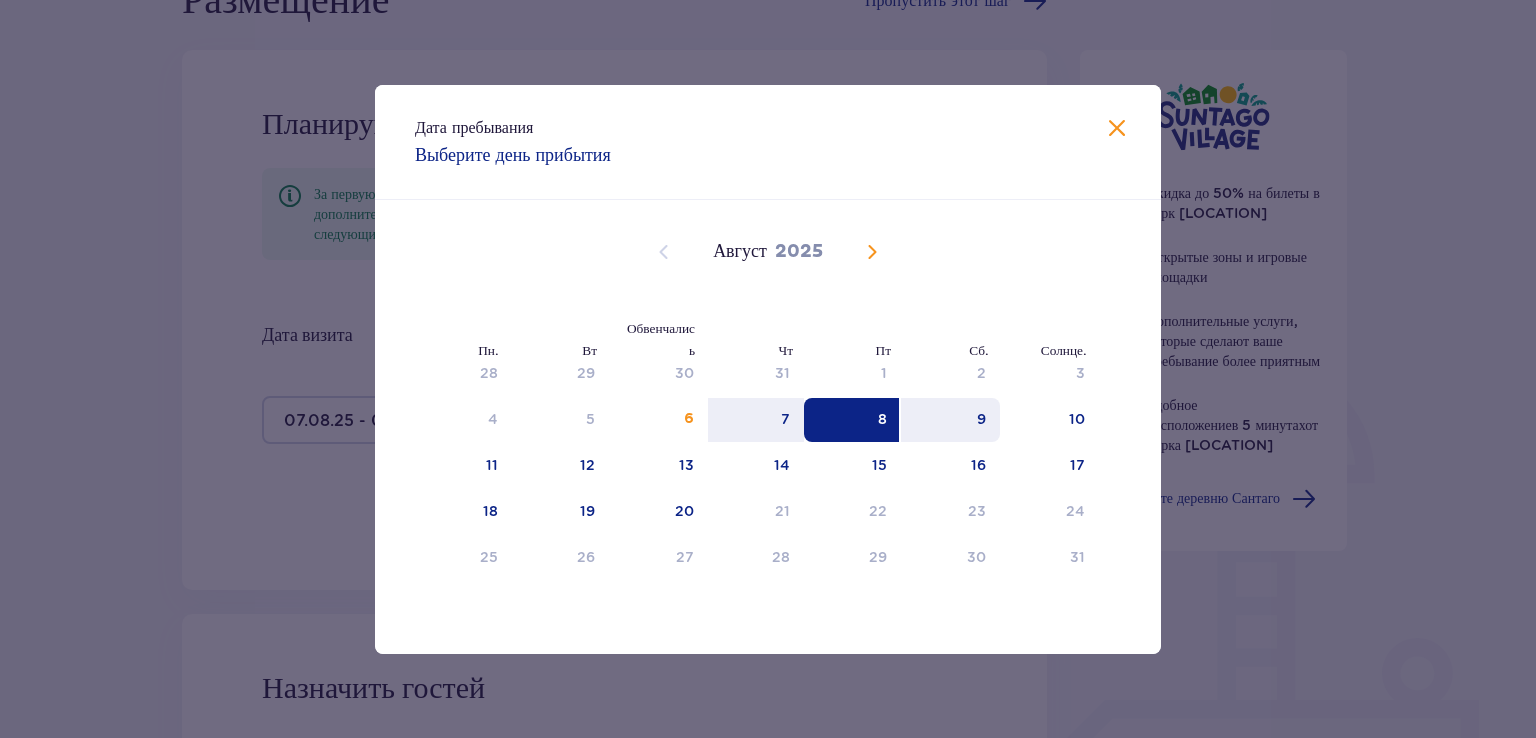 click on "9" at bounding box center [950, 420] 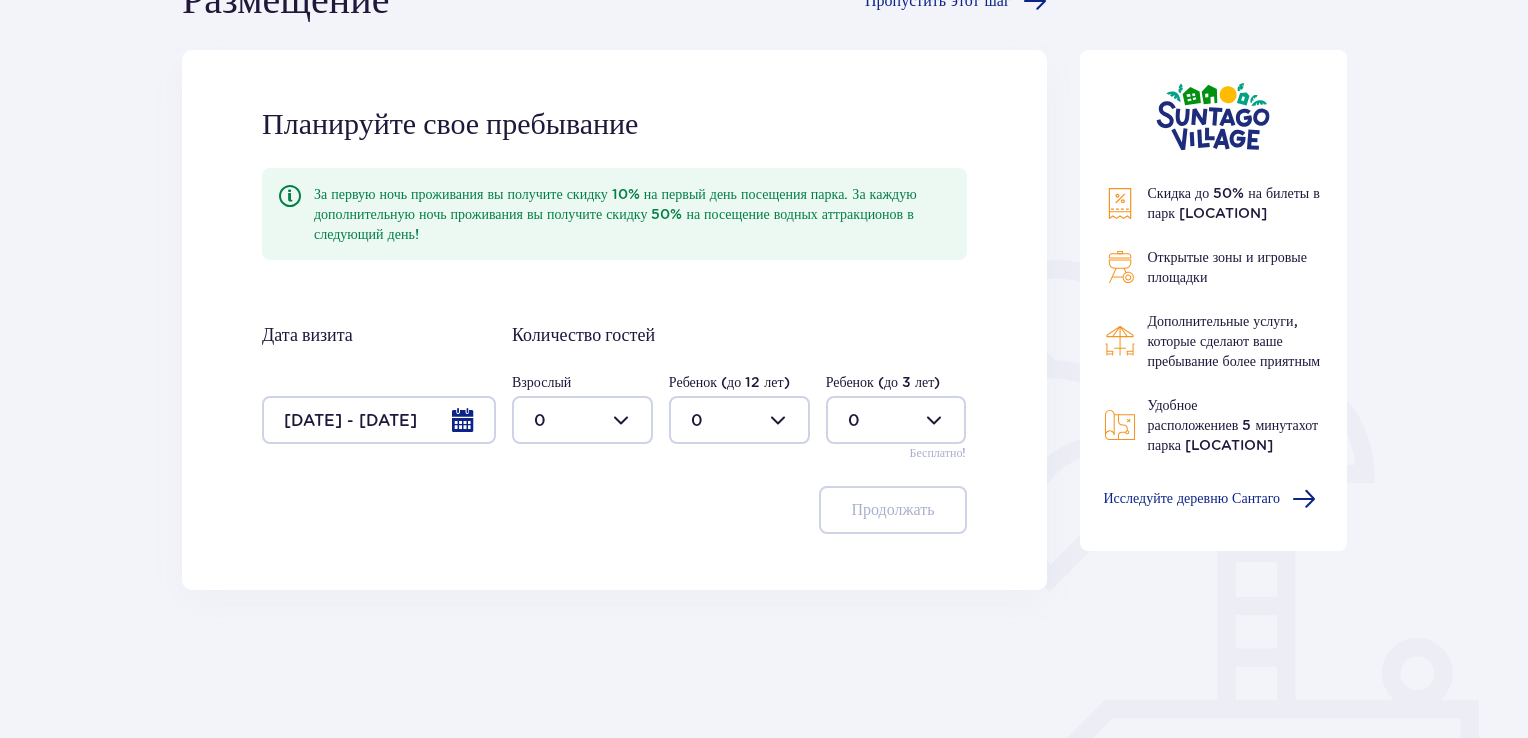 click at bounding box center [582, 420] 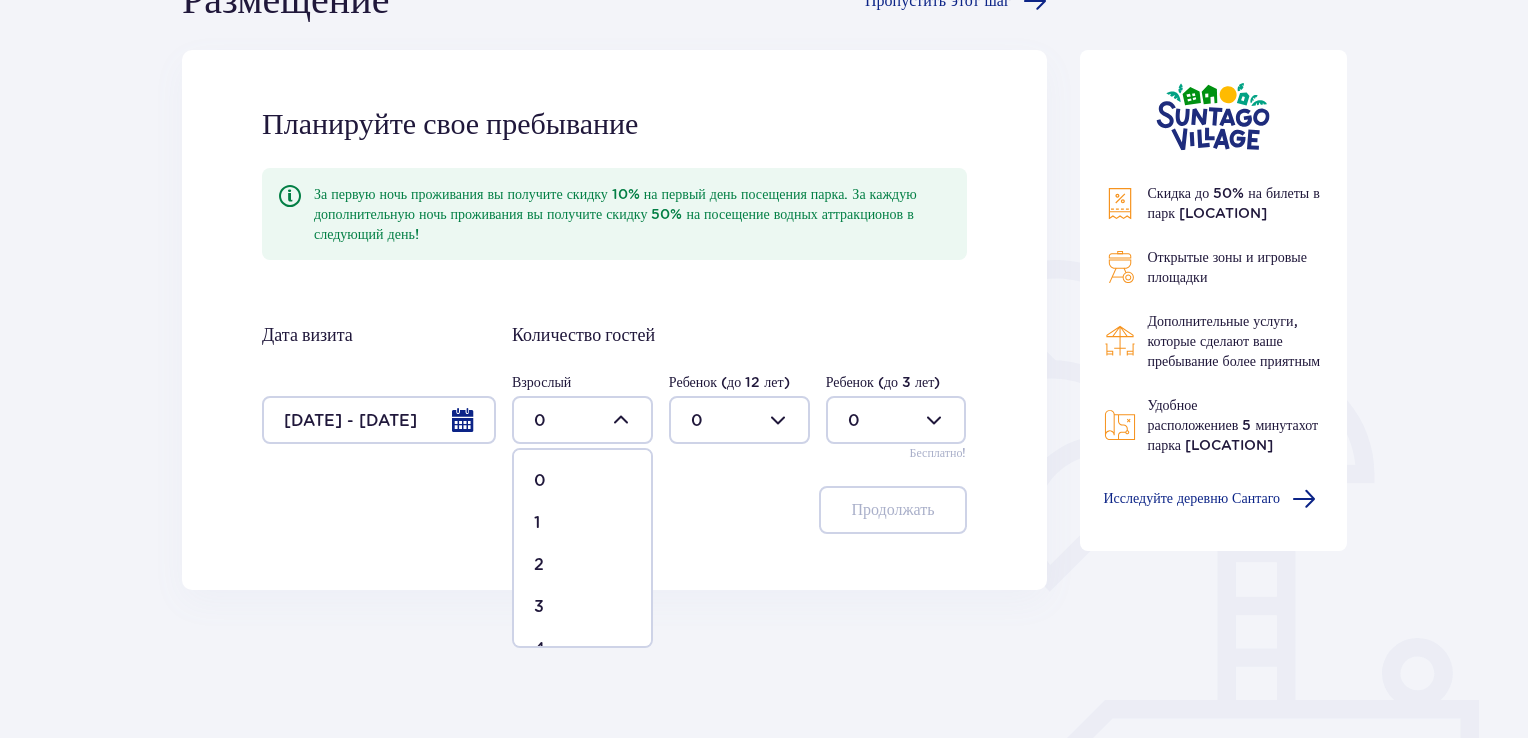 click on "2" at bounding box center [582, 565] 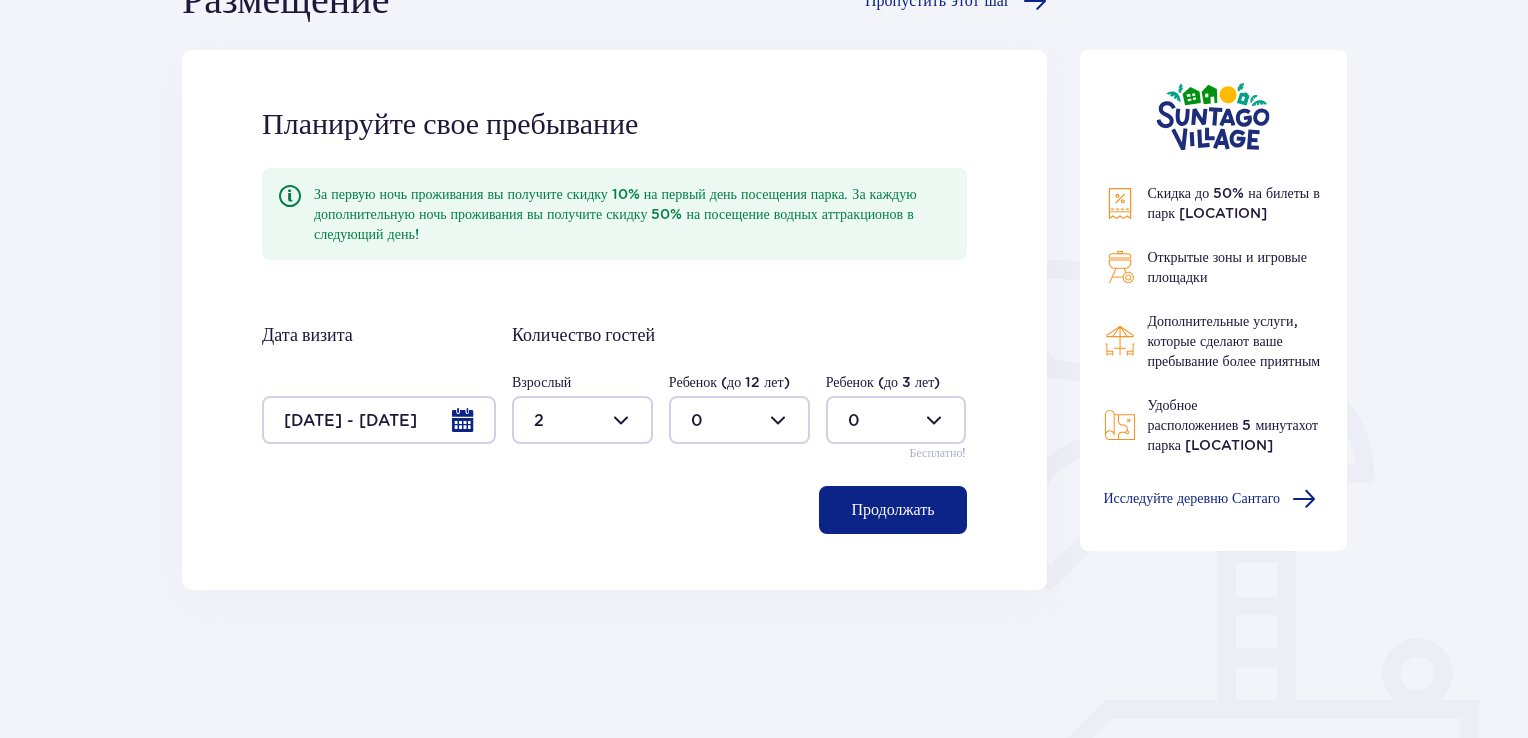 click at bounding box center [739, 420] 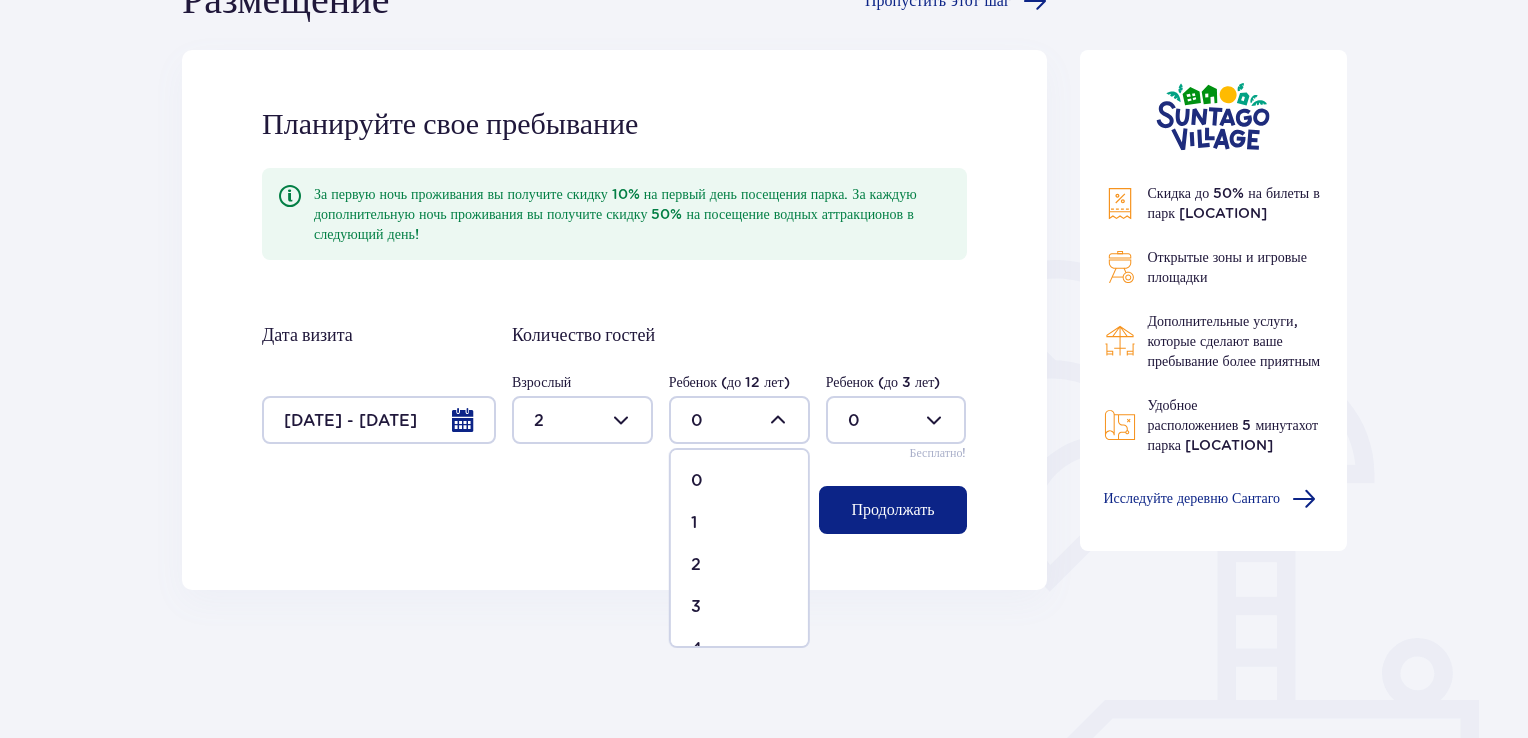 click on "1" at bounding box center [739, 523] 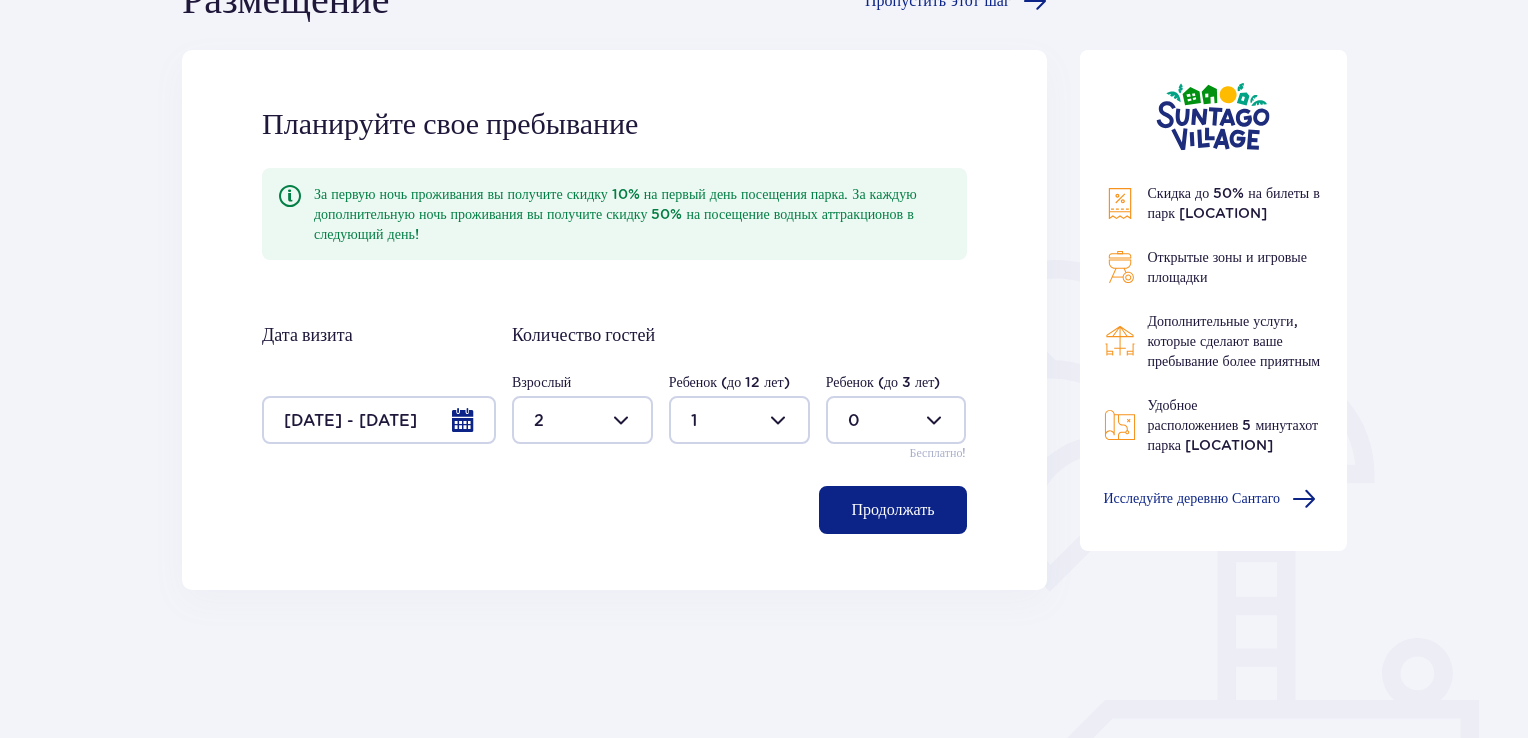 click on "Продолжать" at bounding box center [892, 510] 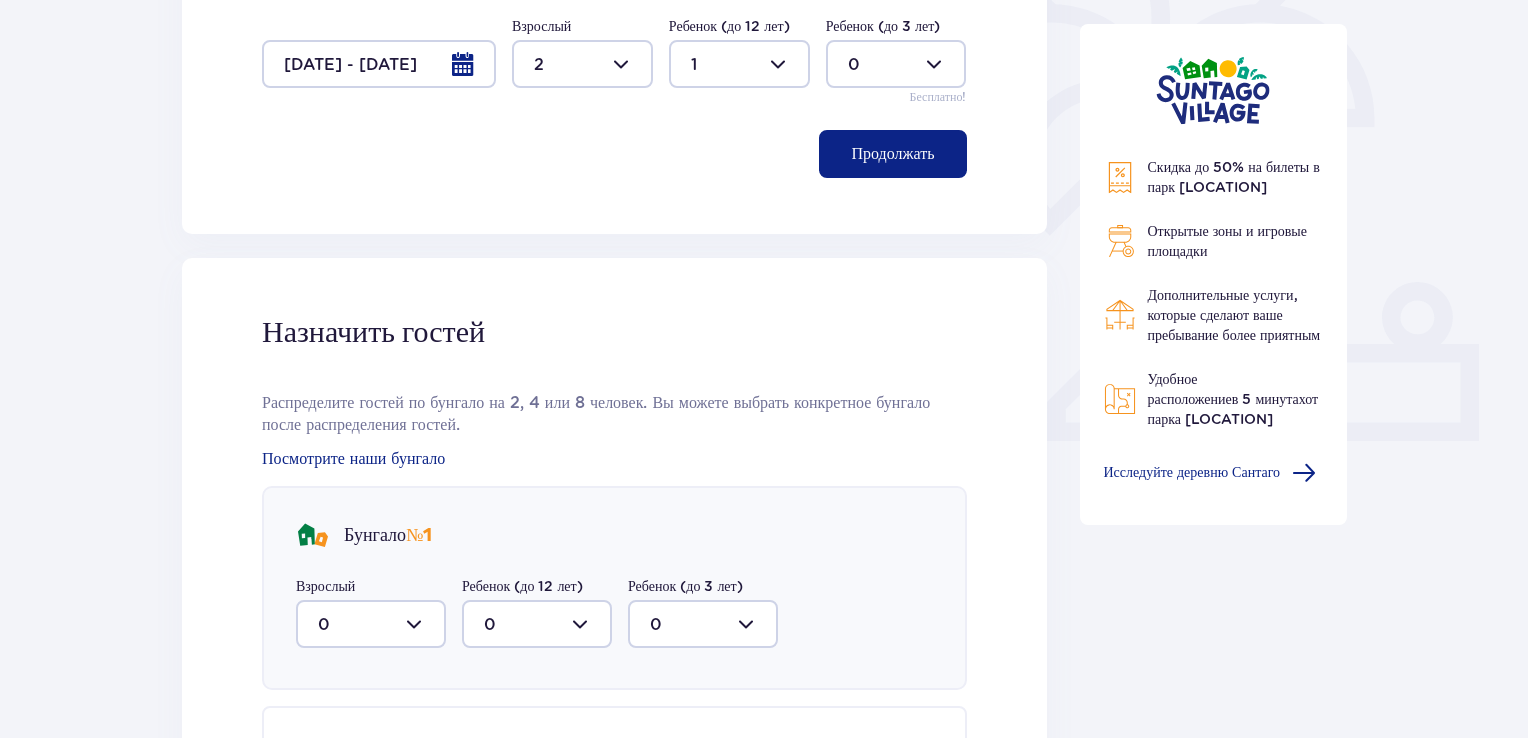scroll, scrollTop: 626, scrollLeft: 0, axis: vertical 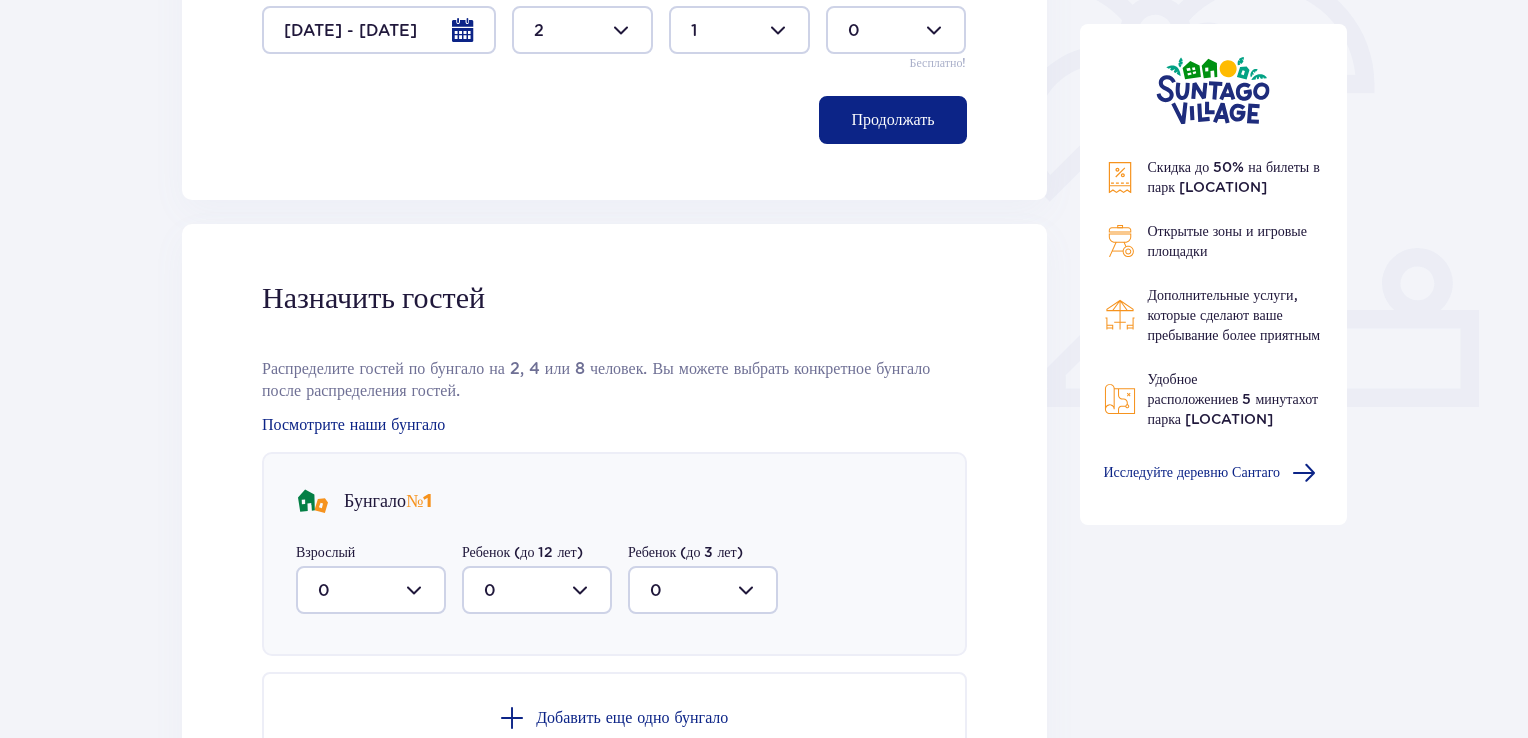 click at bounding box center (371, 590) 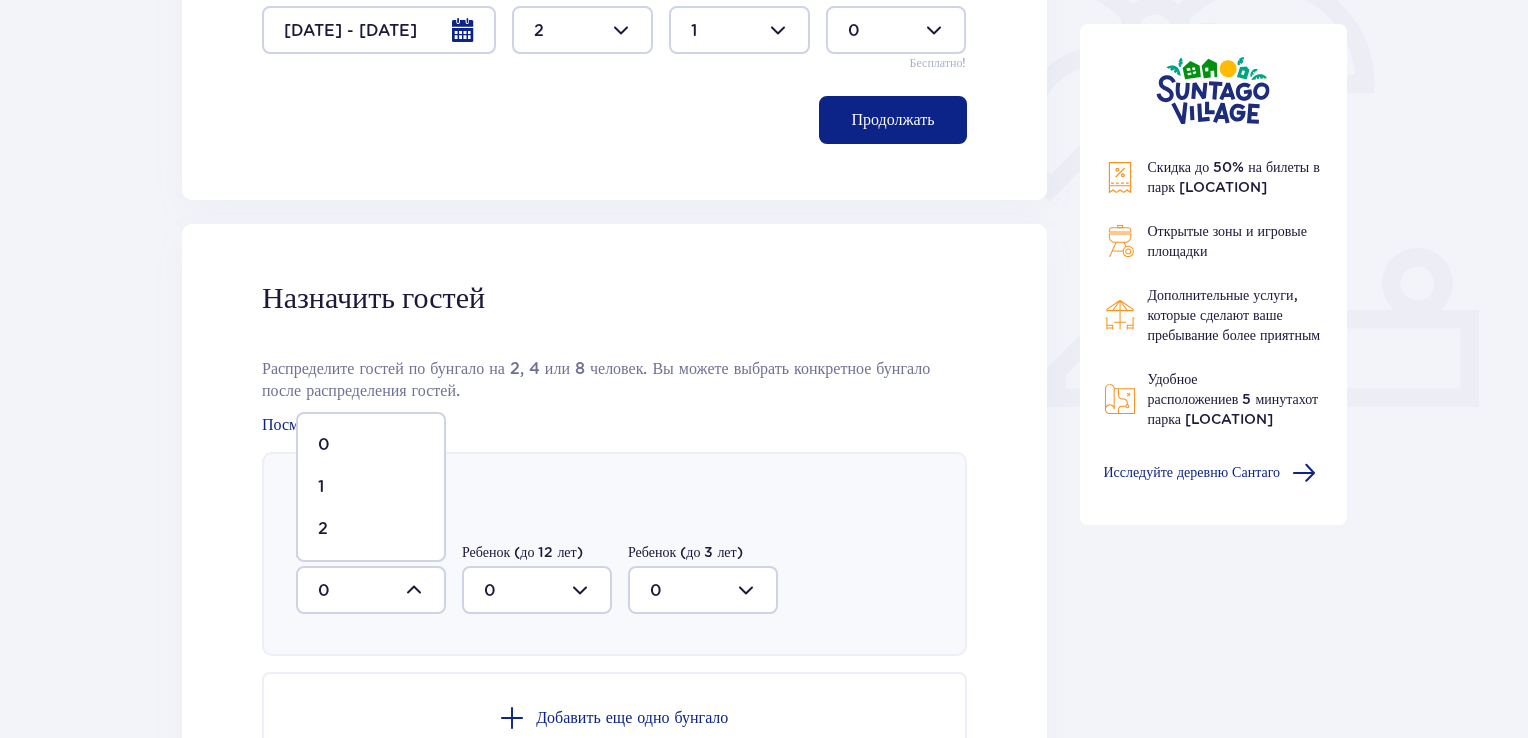 click on "2" at bounding box center (371, 529) 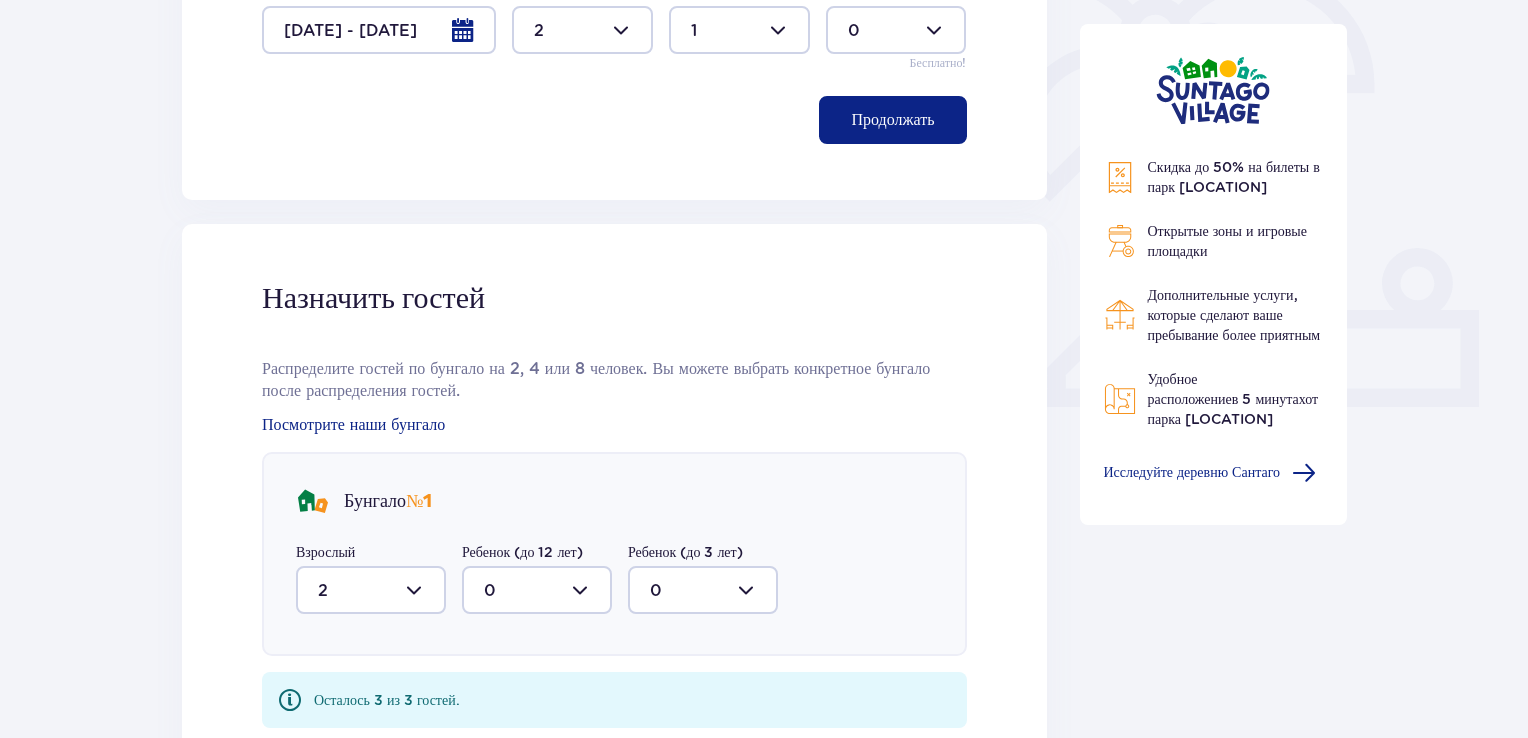 click at bounding box center (537, 590) 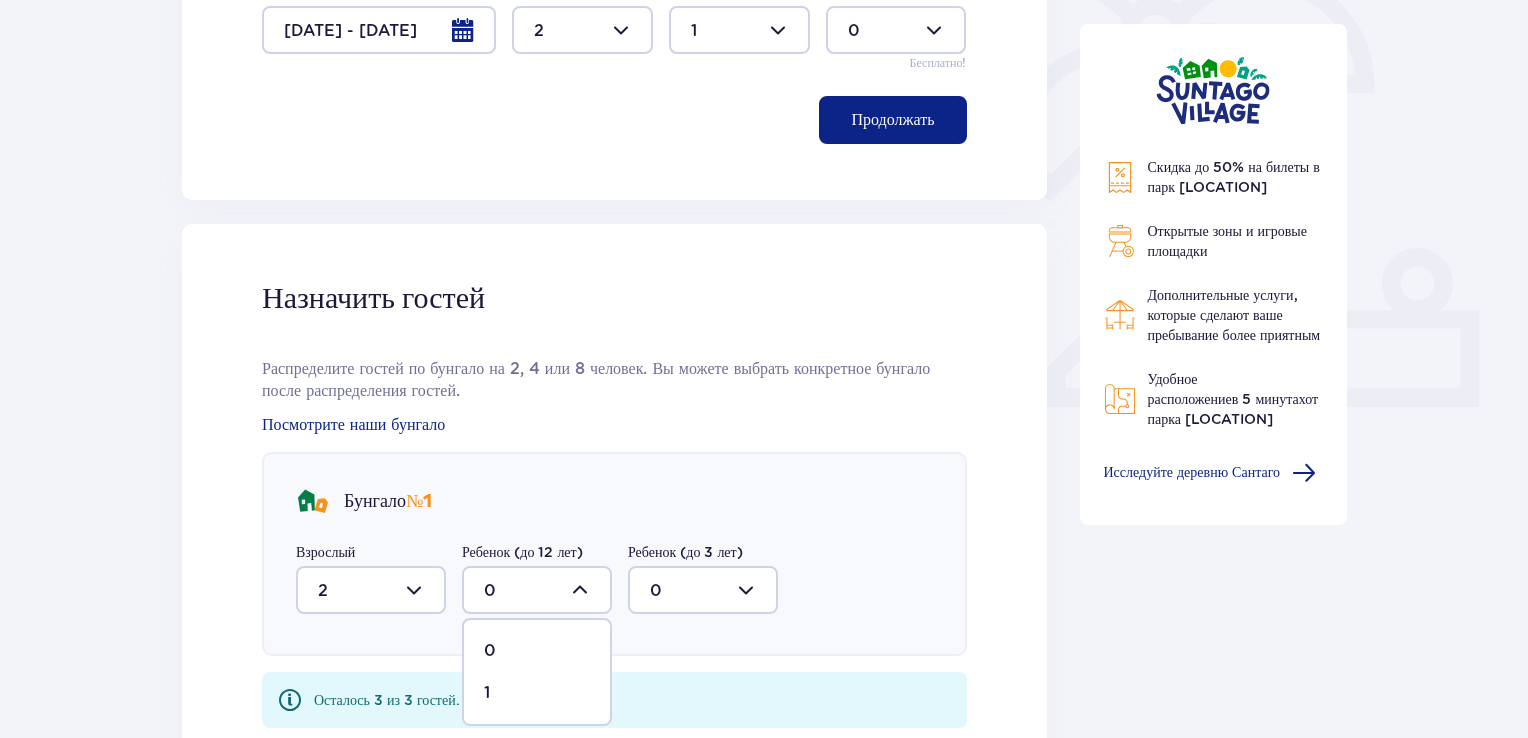 click on "1" at bounding box center (537, 693) 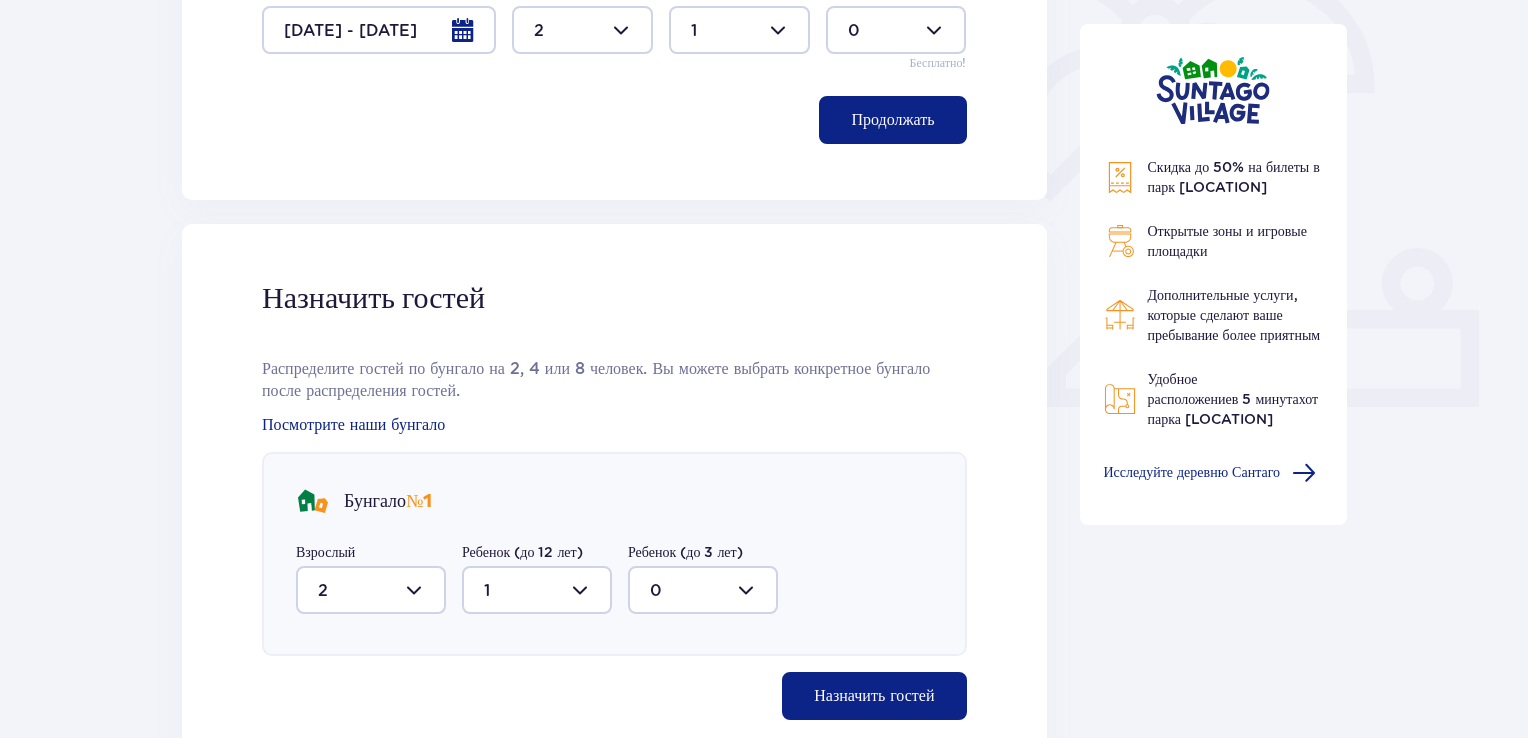 click at bounding box center [703, 590] 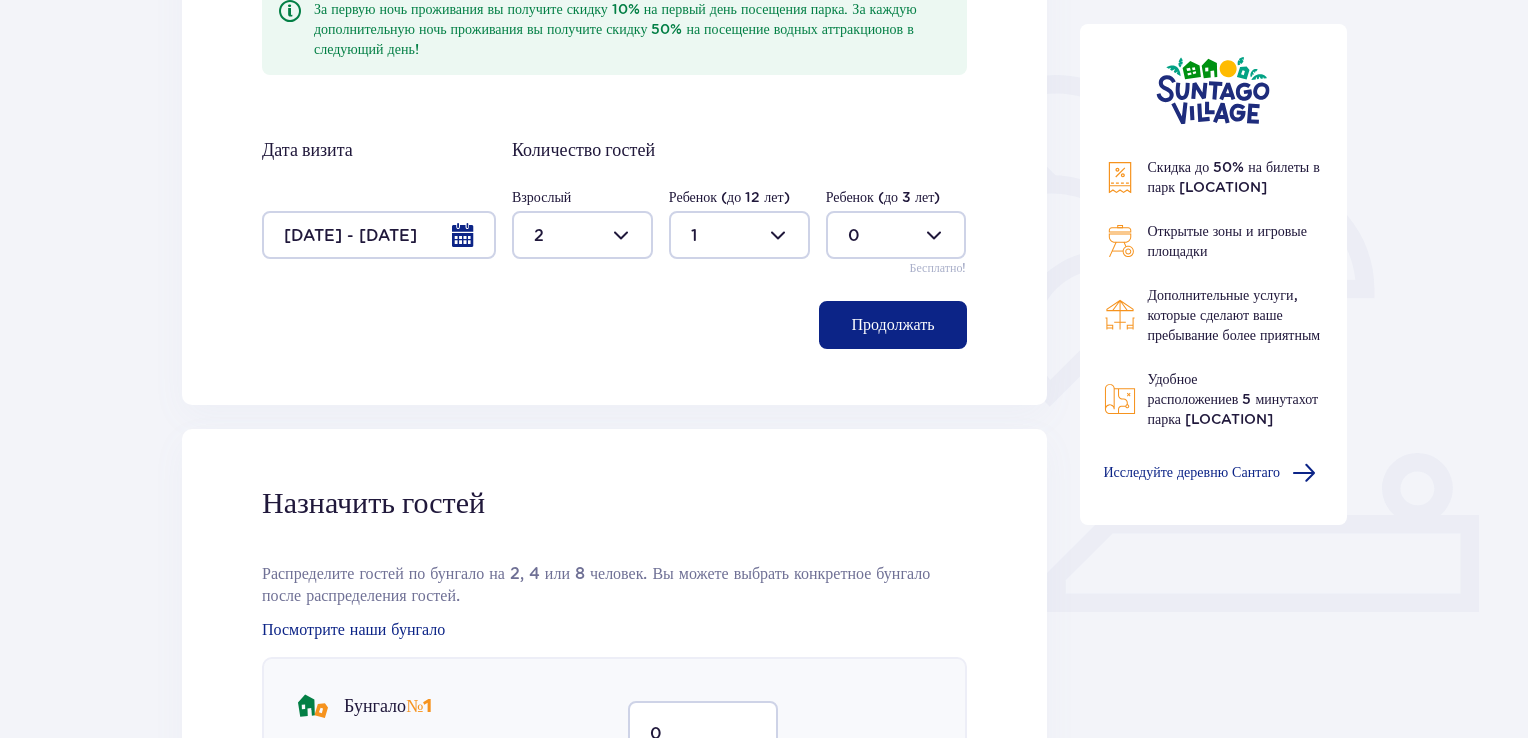 scroll, scrollTop: 384, scrollLeft: 0, axis: vertical 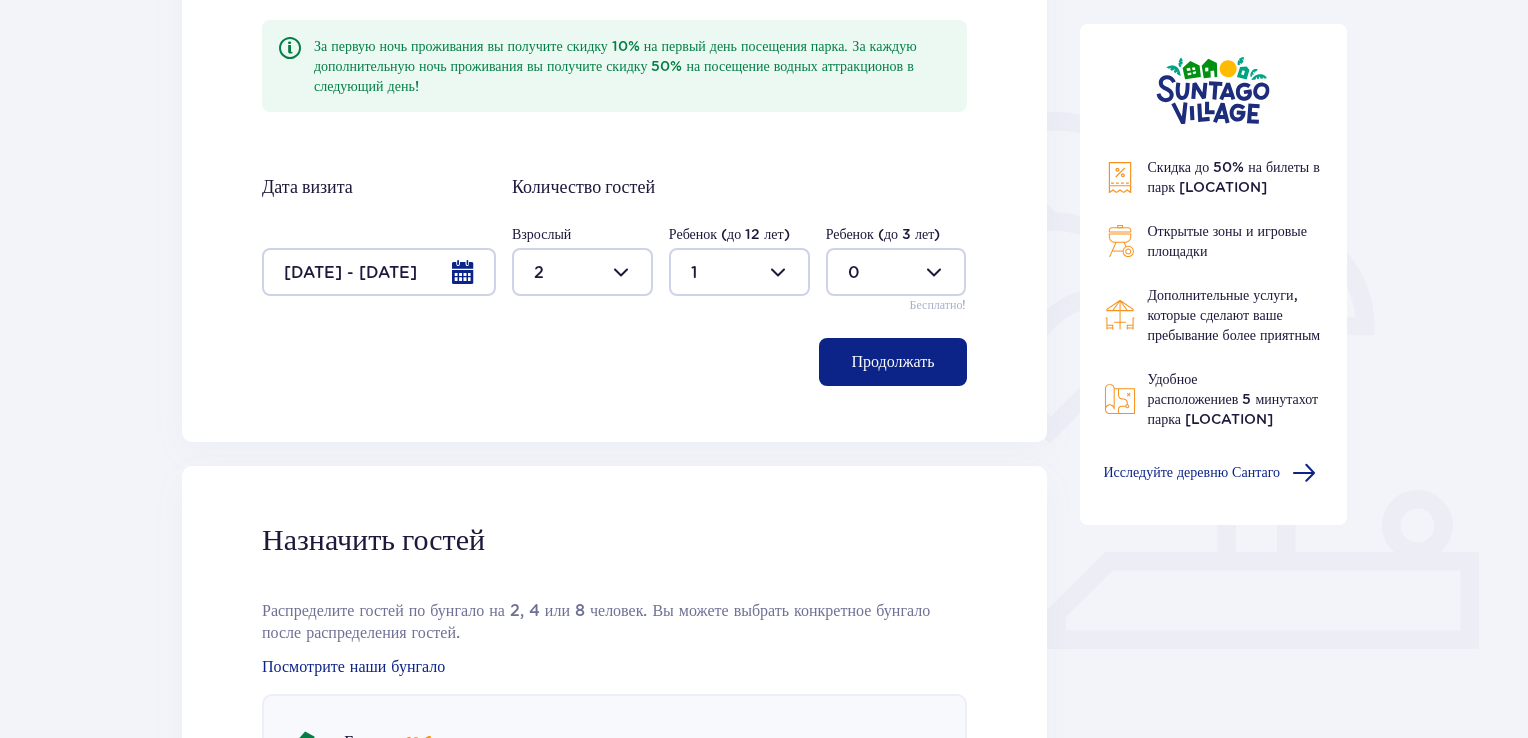 click at bounding box center [896, 272] 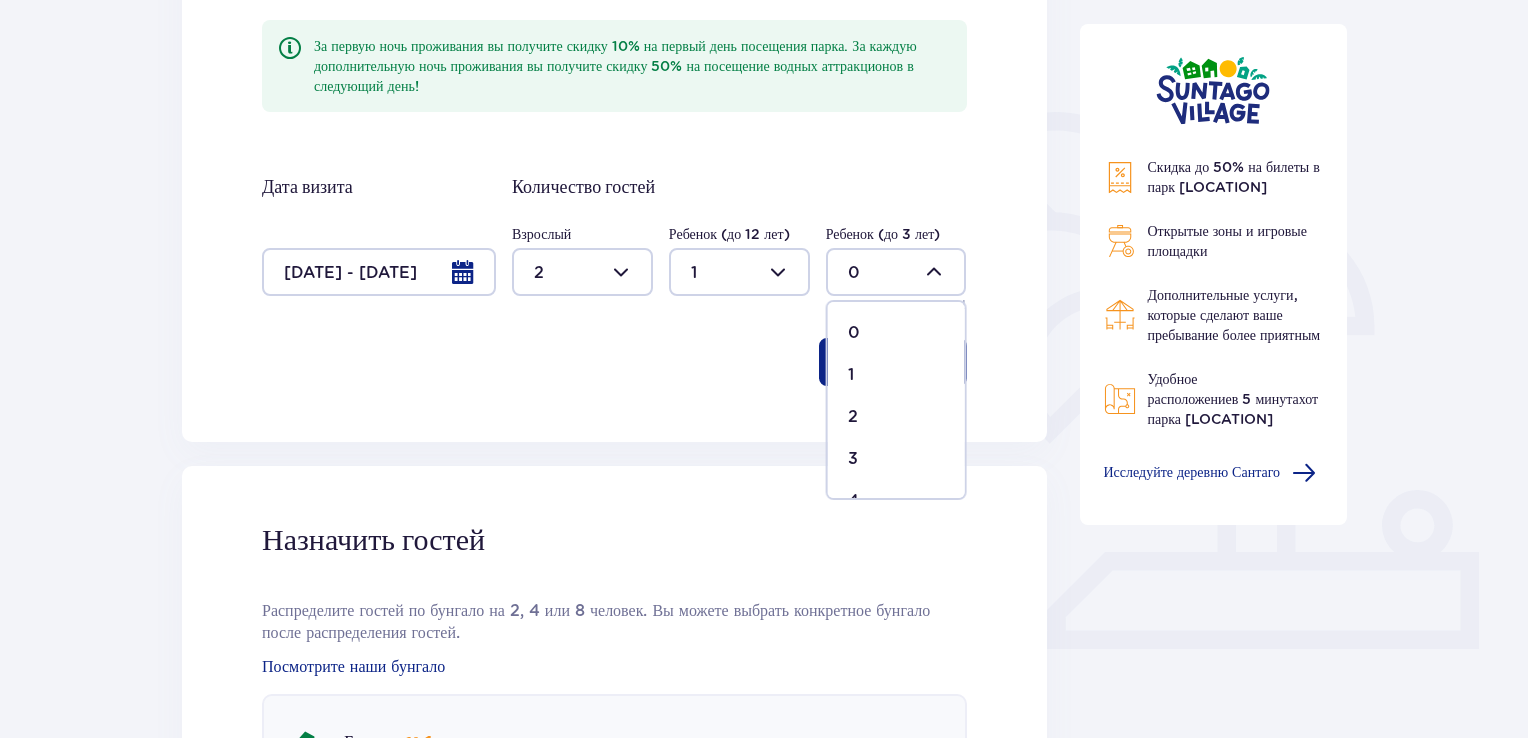 click on "Планируйте свое пребывание За первую ночь проживания вы получите скидку 10% на первый день посещения парка. За каждую дополнительную ночь проживания вы получите скидку 50% на посещение водных аттракционов в следующий день! Дата визита 08.08.25 - 09.08.25 Количество гостей Взрослый   2 Ребенок (до 12 лет)   1 Ребенок (до 3 лет)   0 Бесплатно! Продолжать" at bounding box center [614, 172] 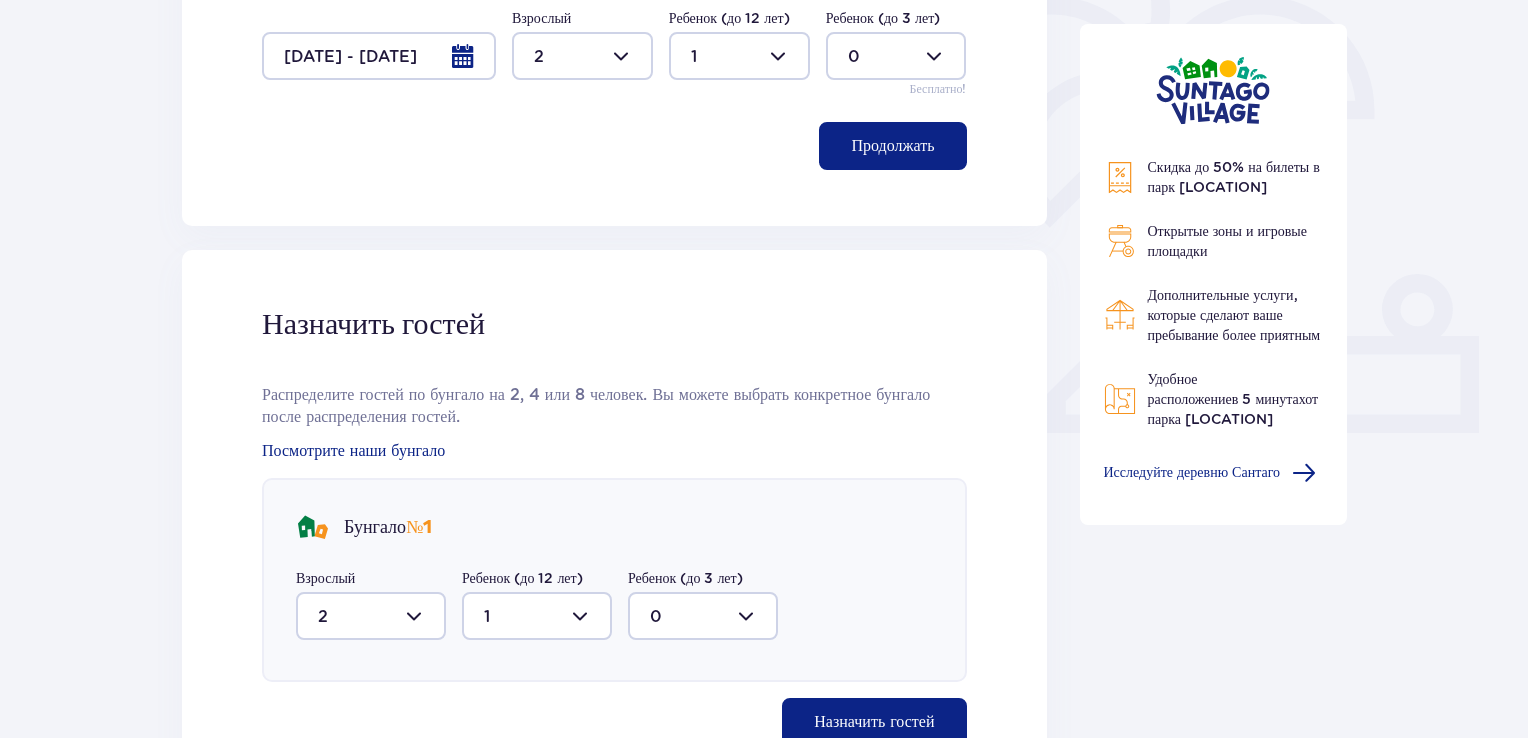 scroll, scrollTop: 784, scrollLeft: 0, axis: vertical 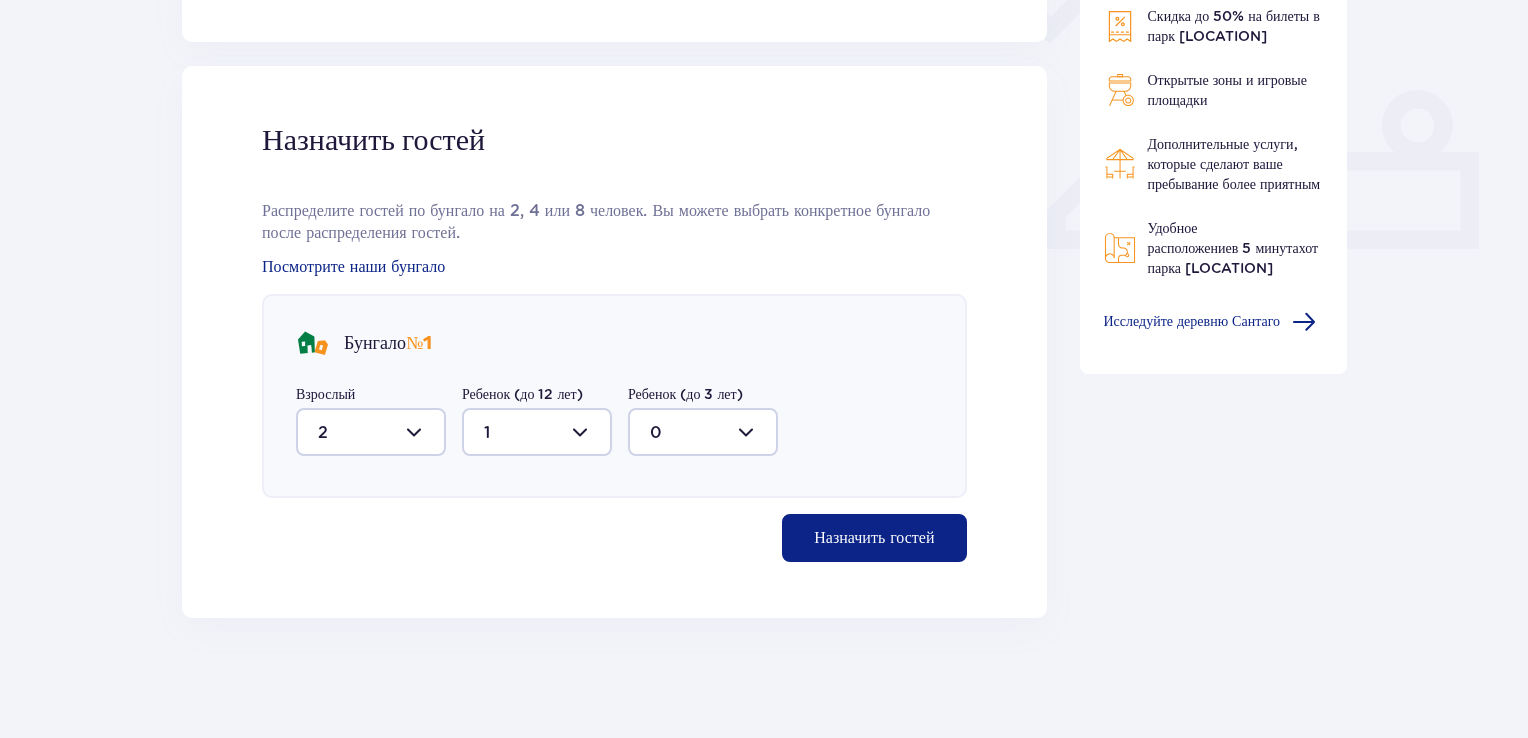 click on "Назначить гостей" at bounding box center (874, 538) 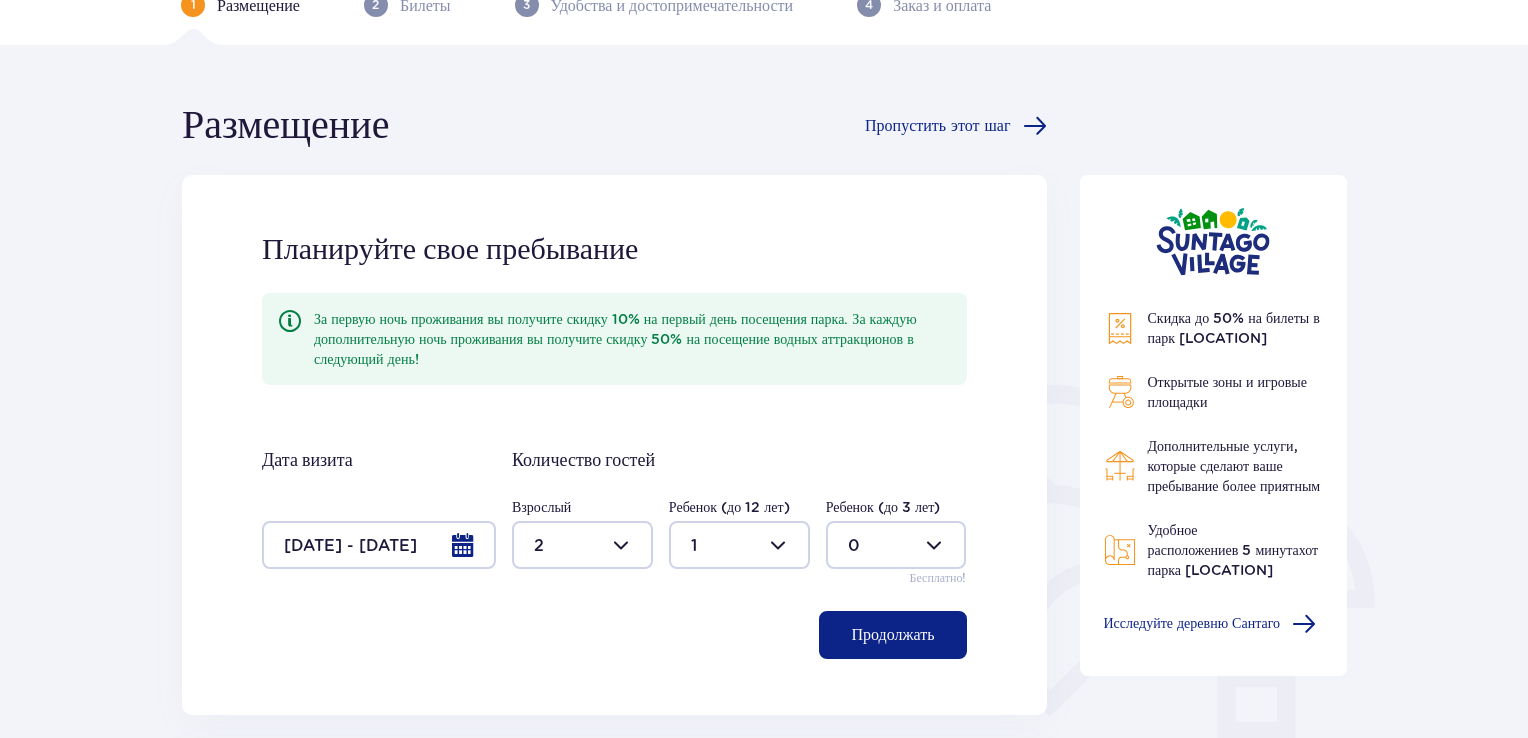 scroll, scrollTop: 0, scrollLeft: 0, axis: both 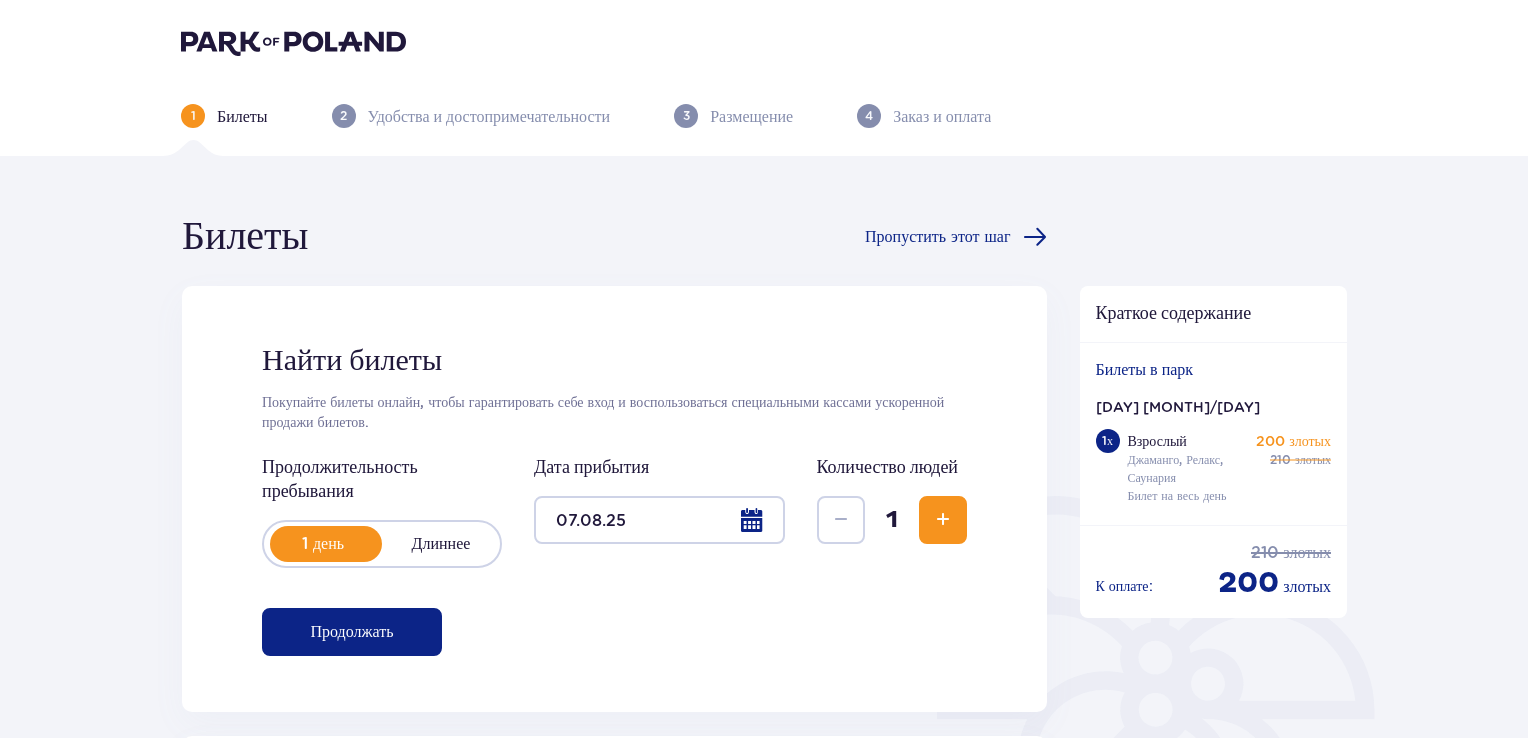 click at bounding box center (943, 520) 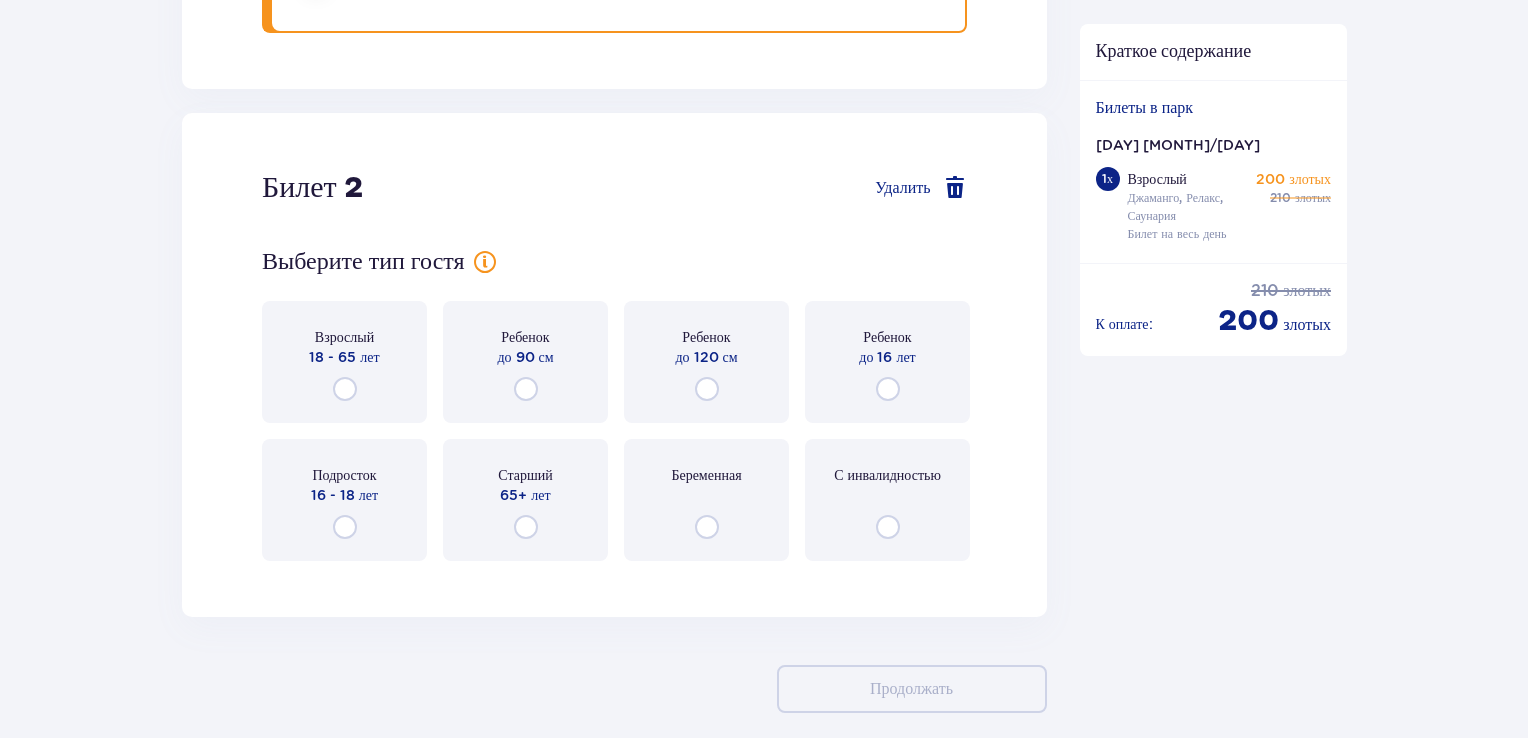 click on "Билет    2 Удалить Выберите тип гостя Взрослый [AGE] - [AGE] лет Ребенок до [HEIGHT] Ребенок до [HEIGHT] Ребенок до [AGE] лет Подросток [AGE] - [AGE] лет Старший [AGE]+ лет Беременная С инвалидностью" at bounding box center [614, 365] 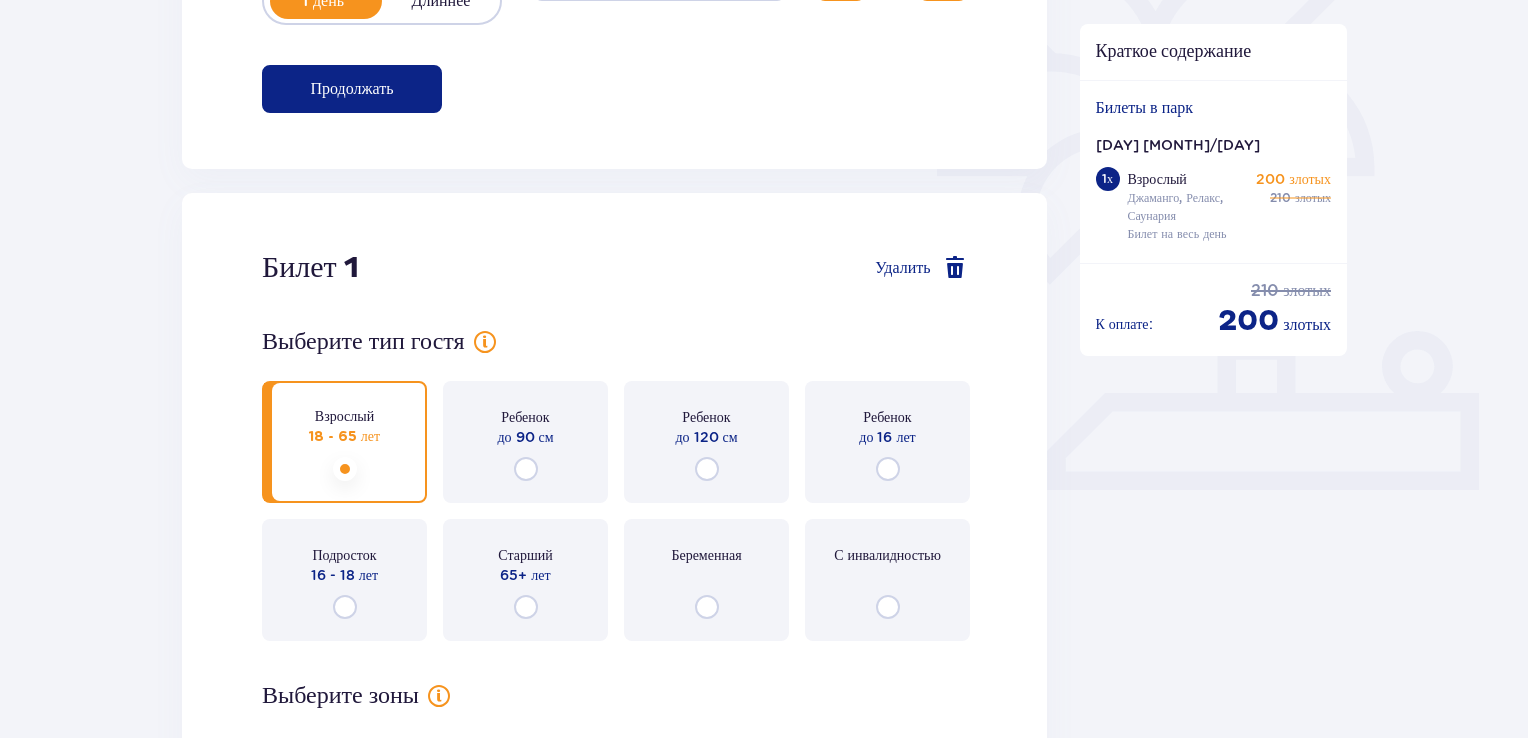 scroll, scrollTop: 143, scrollLeft: 0, axis: vertical 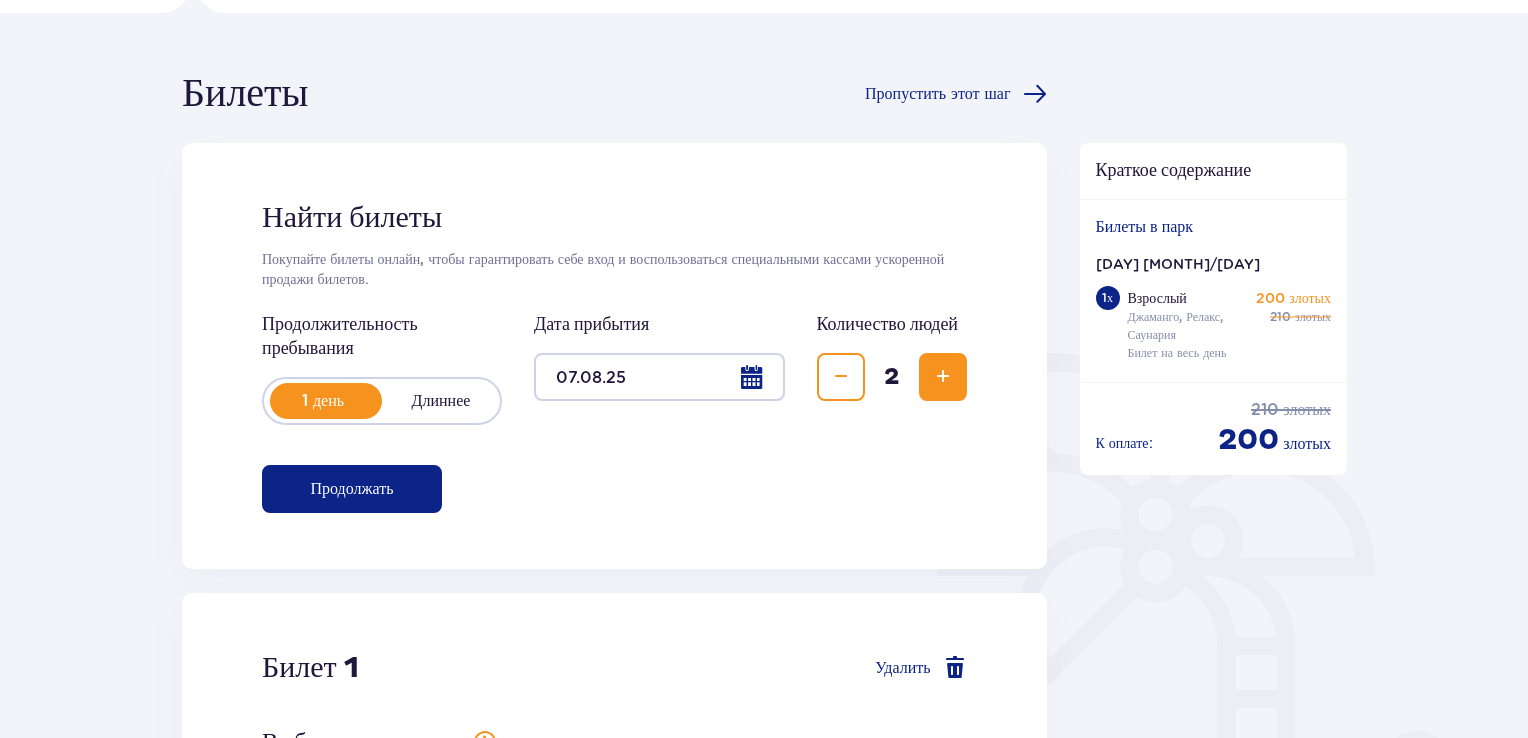 click at bounding box center [943, 377] 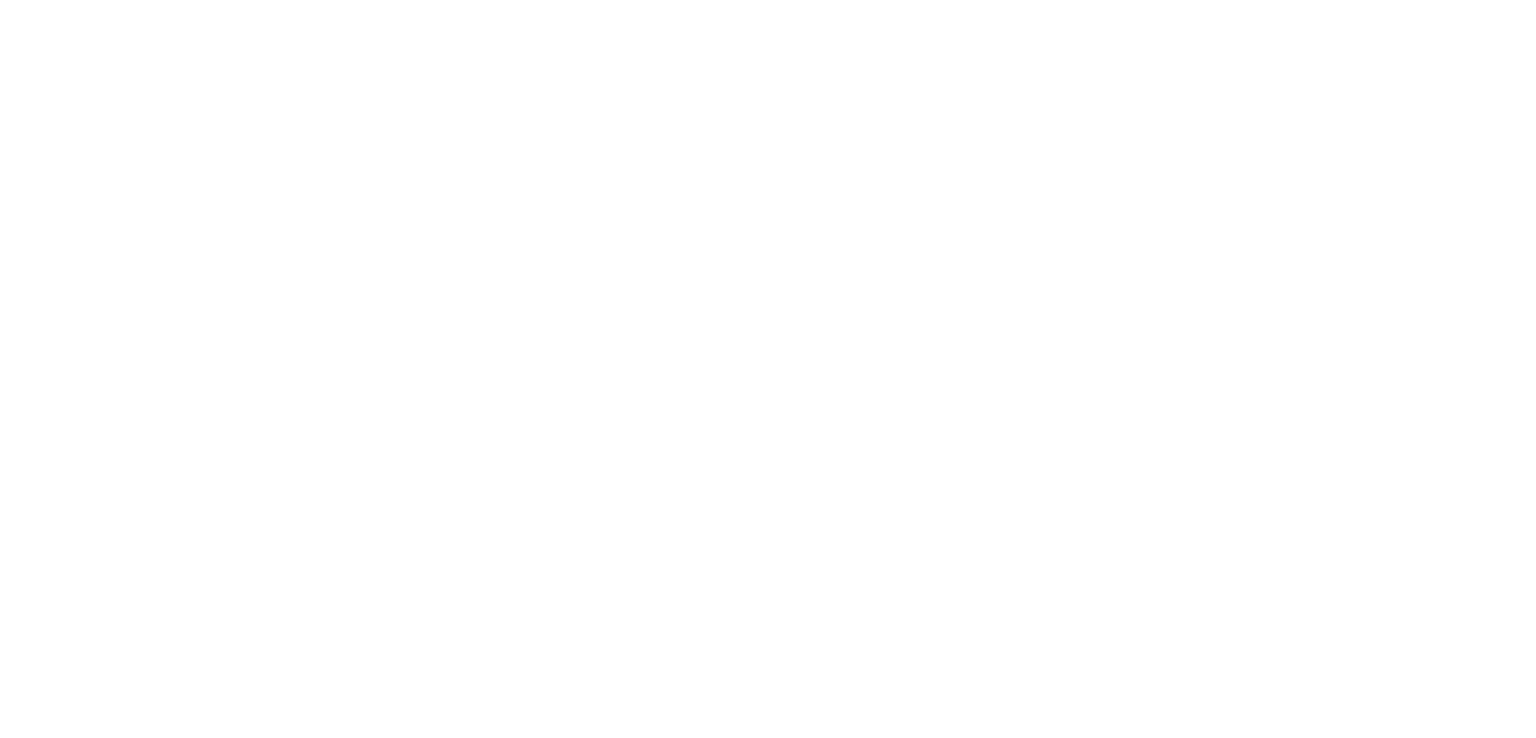 scroll, scrollTop: 0, scrollLeft: 0, axis: both 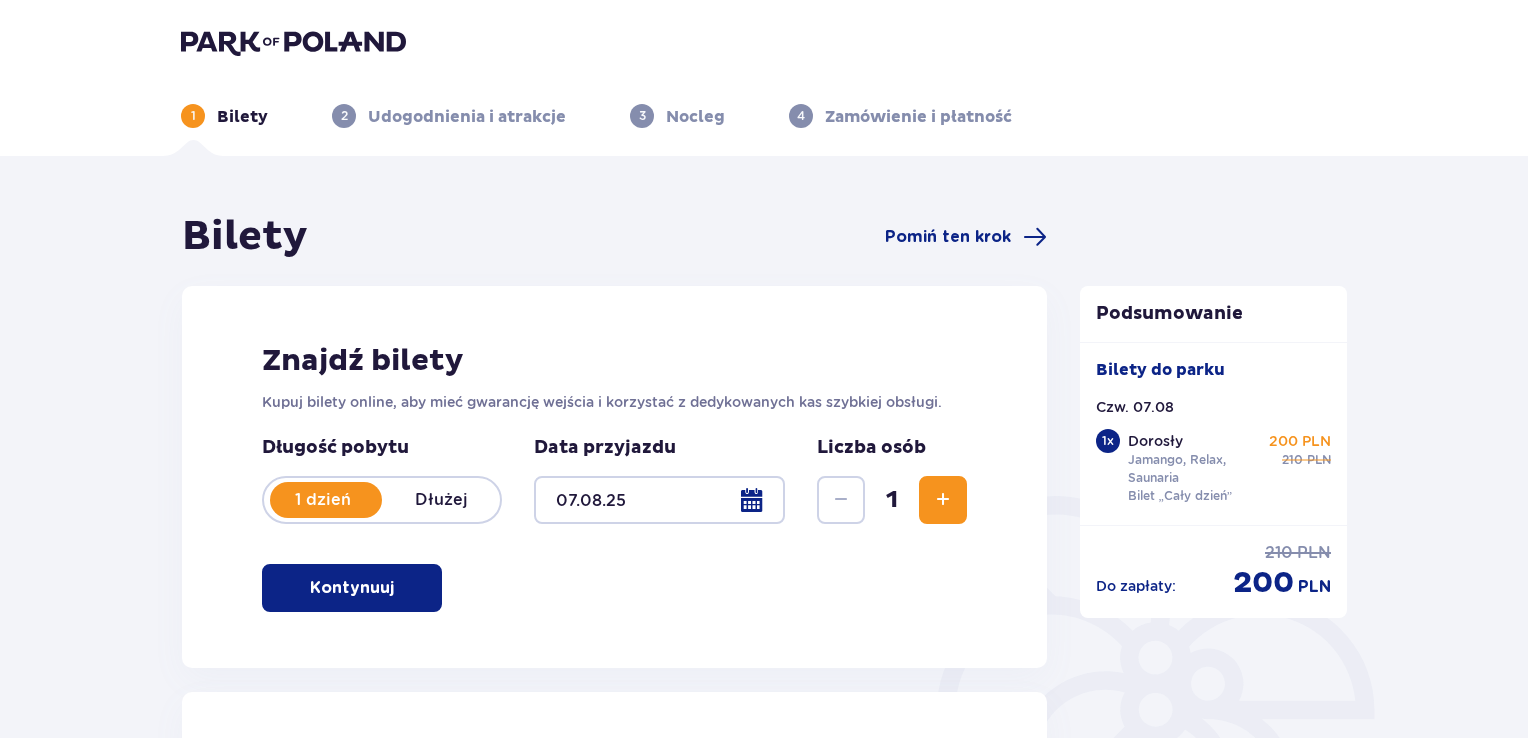 click at bounding box center [943, 500] 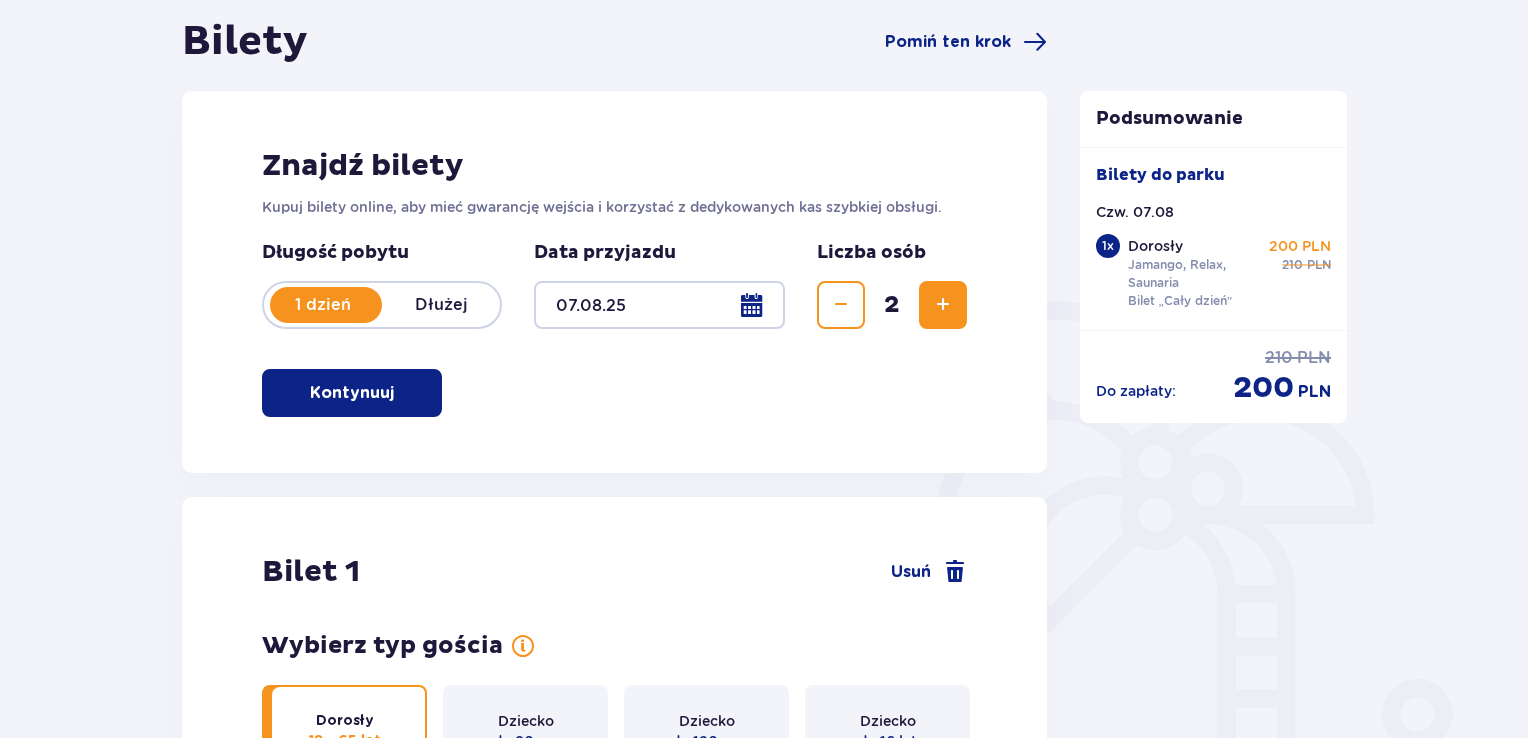scroll, scrollTop: 178, scrollLeft: 0, axis: vertical 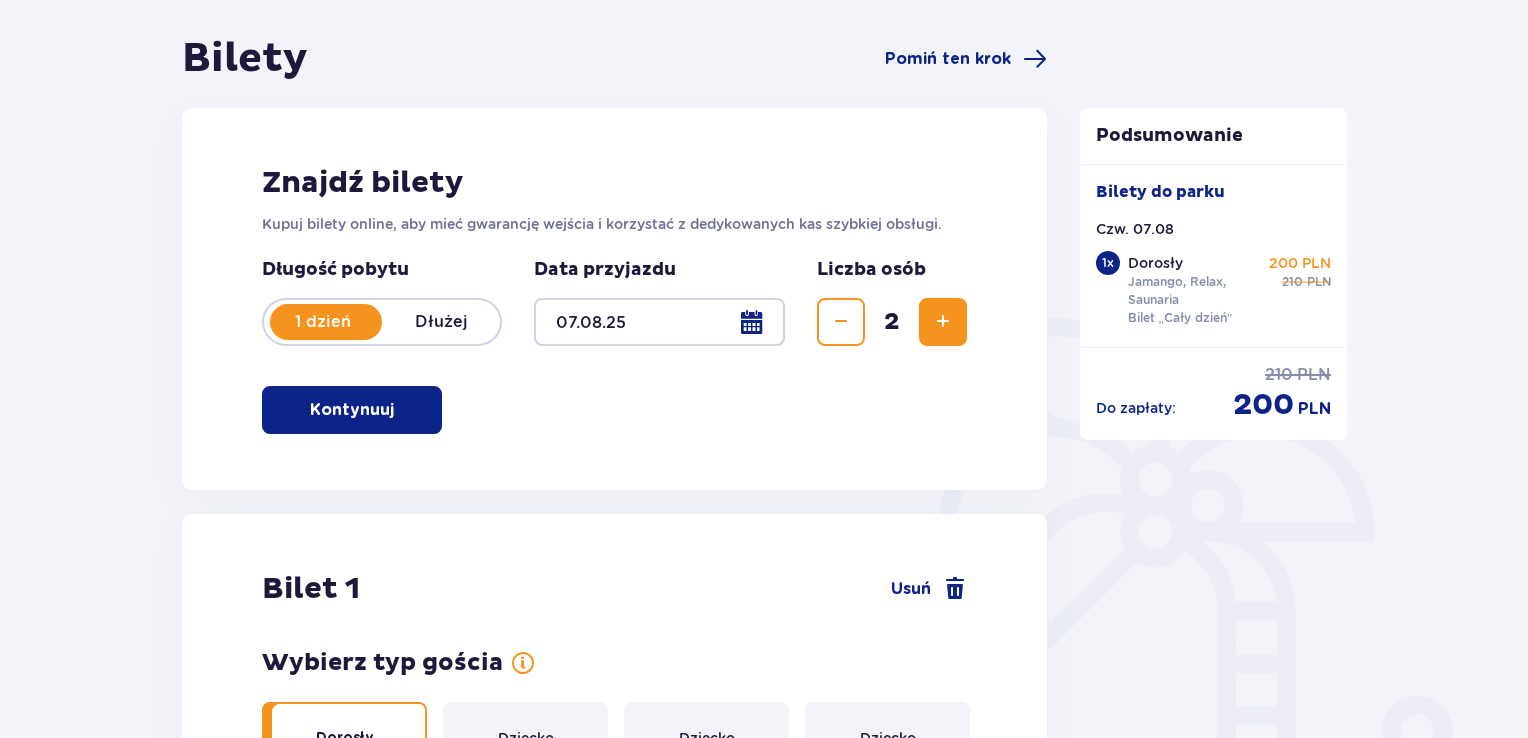 click at bounding box center [943, 322] 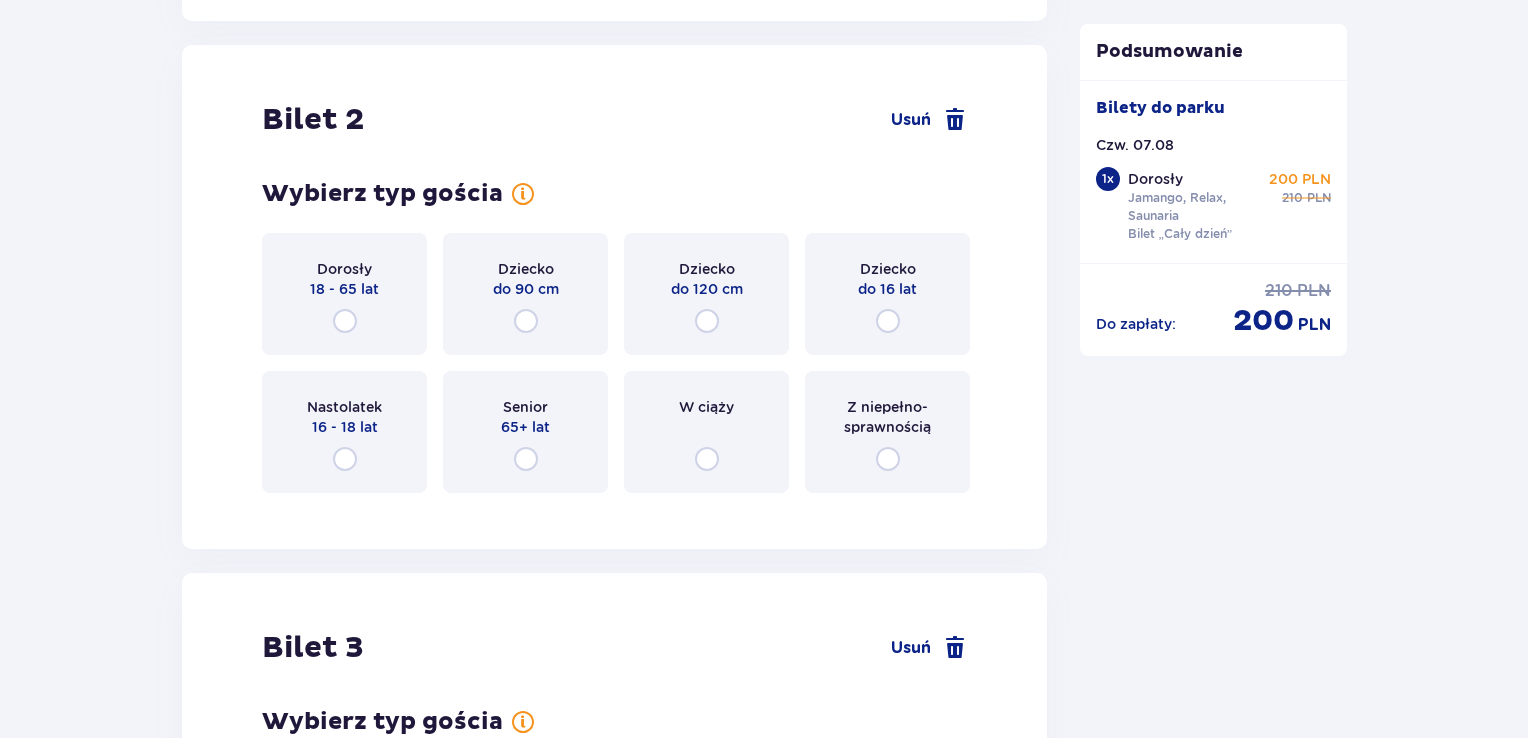 scroll, scrollTop: 2518, scrollLeft: 0, axis: vertical 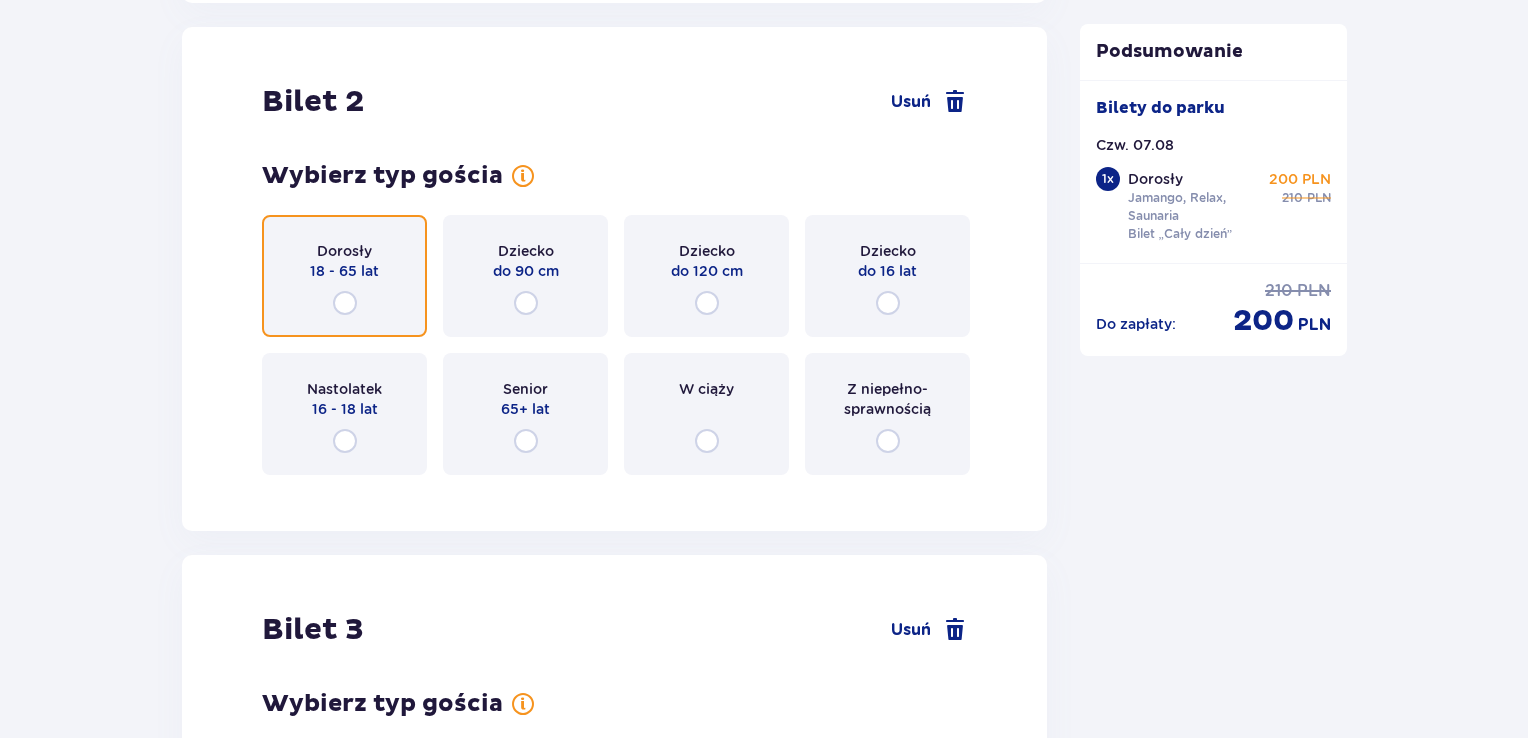 click at bounding box center [345, 303] 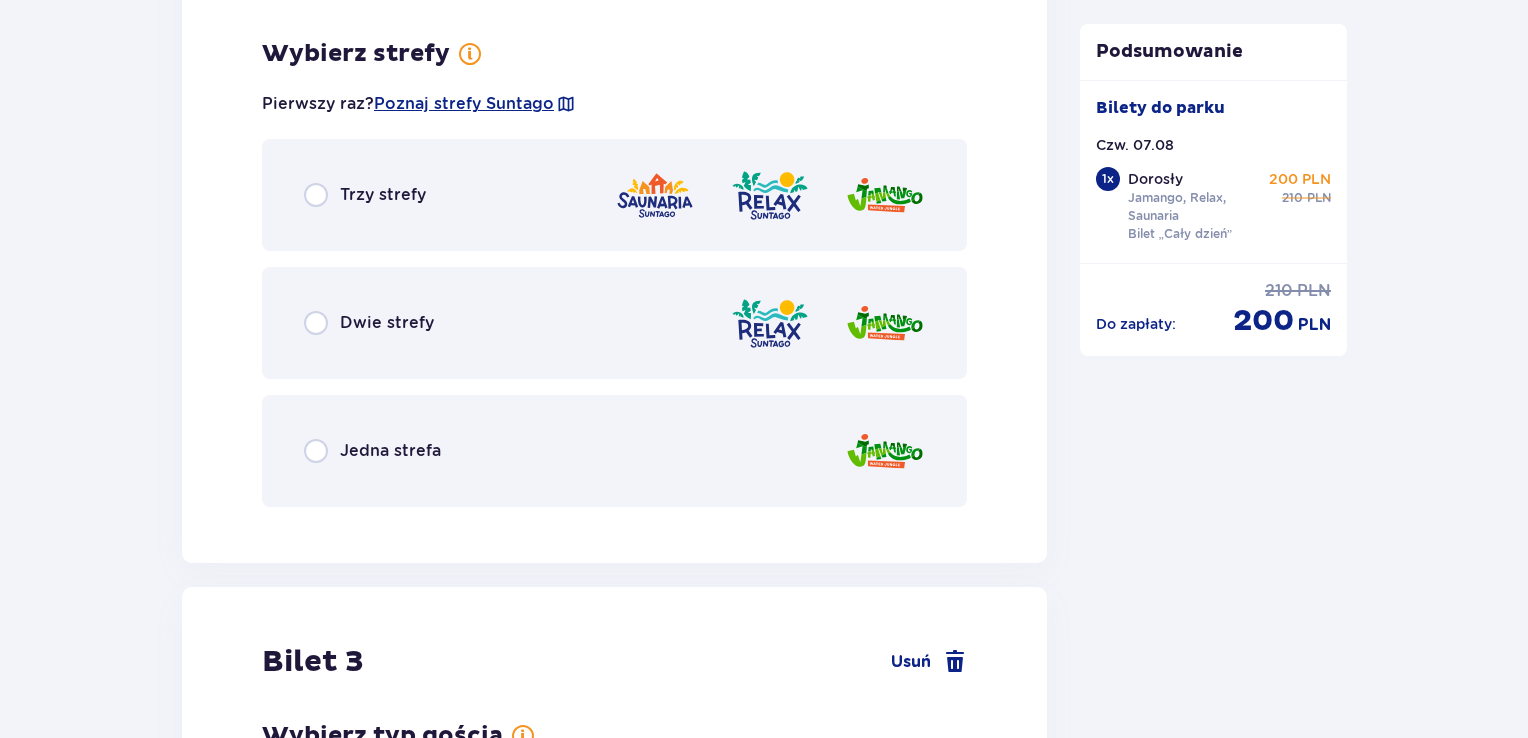 scroll, scrollTop: 3007, scrollLeft: 0, axis: vertical 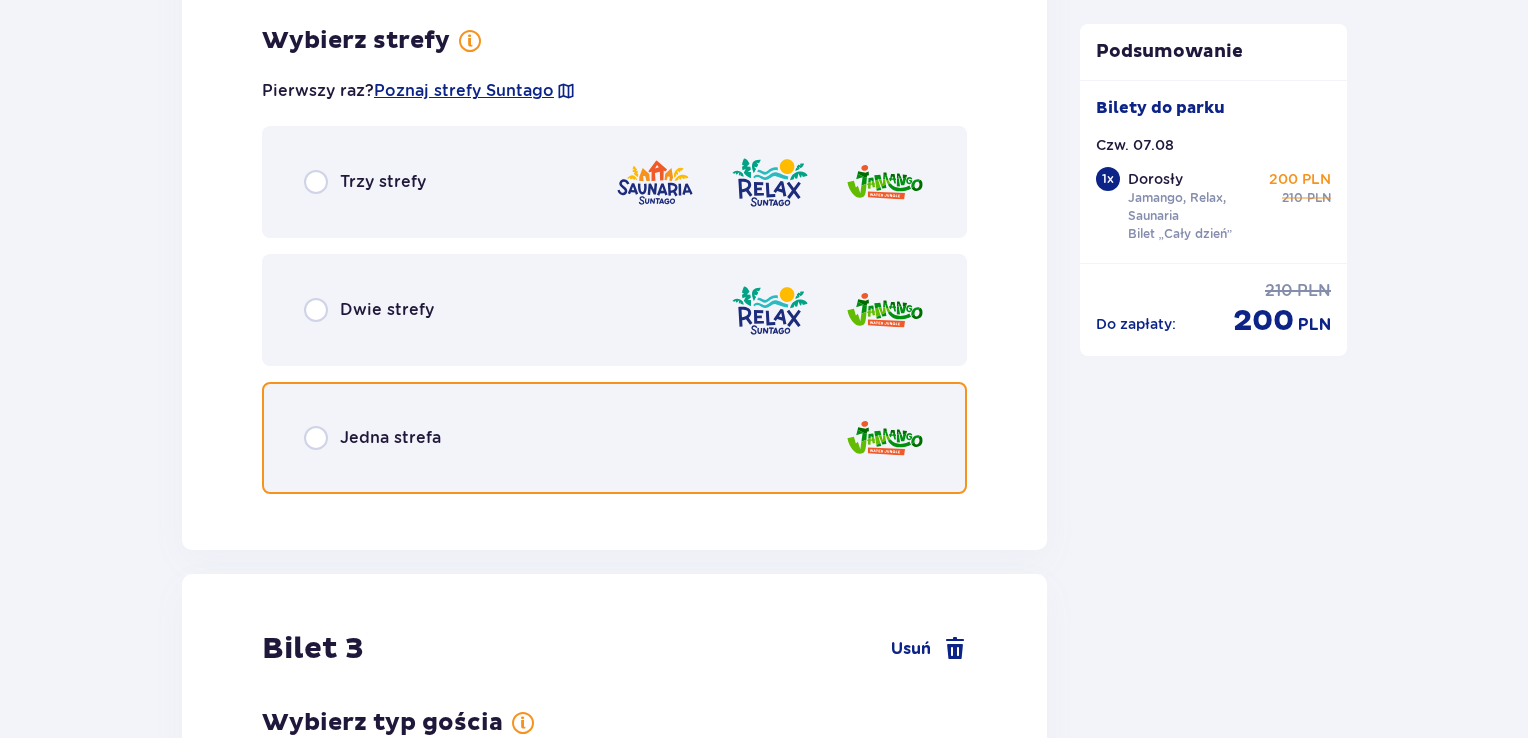 drag, startPoint x: 316, startPoint y: 433, endPoint x: 397, endPoint y: 468, distance: 88.23831 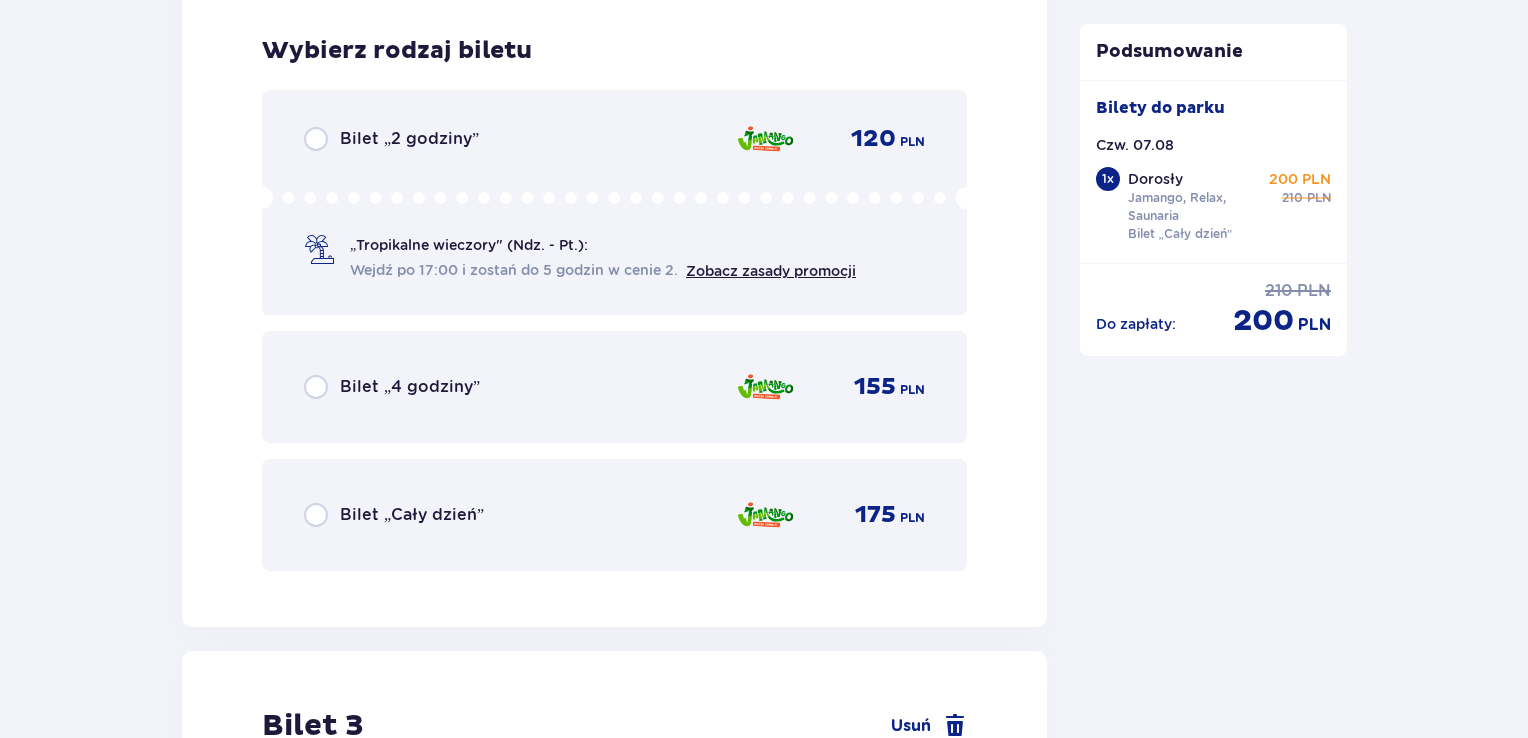 scroll, scrollTop: 3515, scrollLeft: 0, axis: vertical 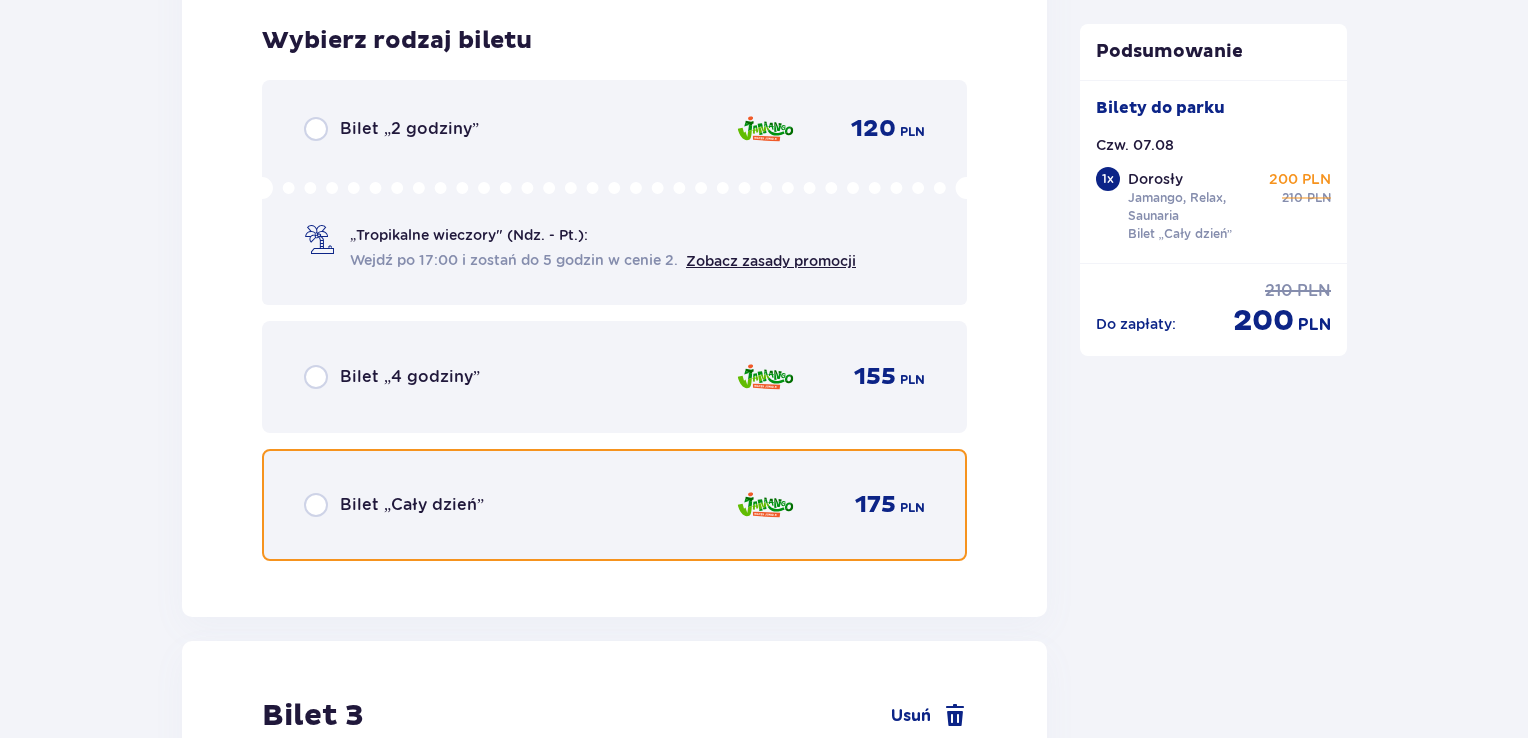 click at bounding box center (316, 505) 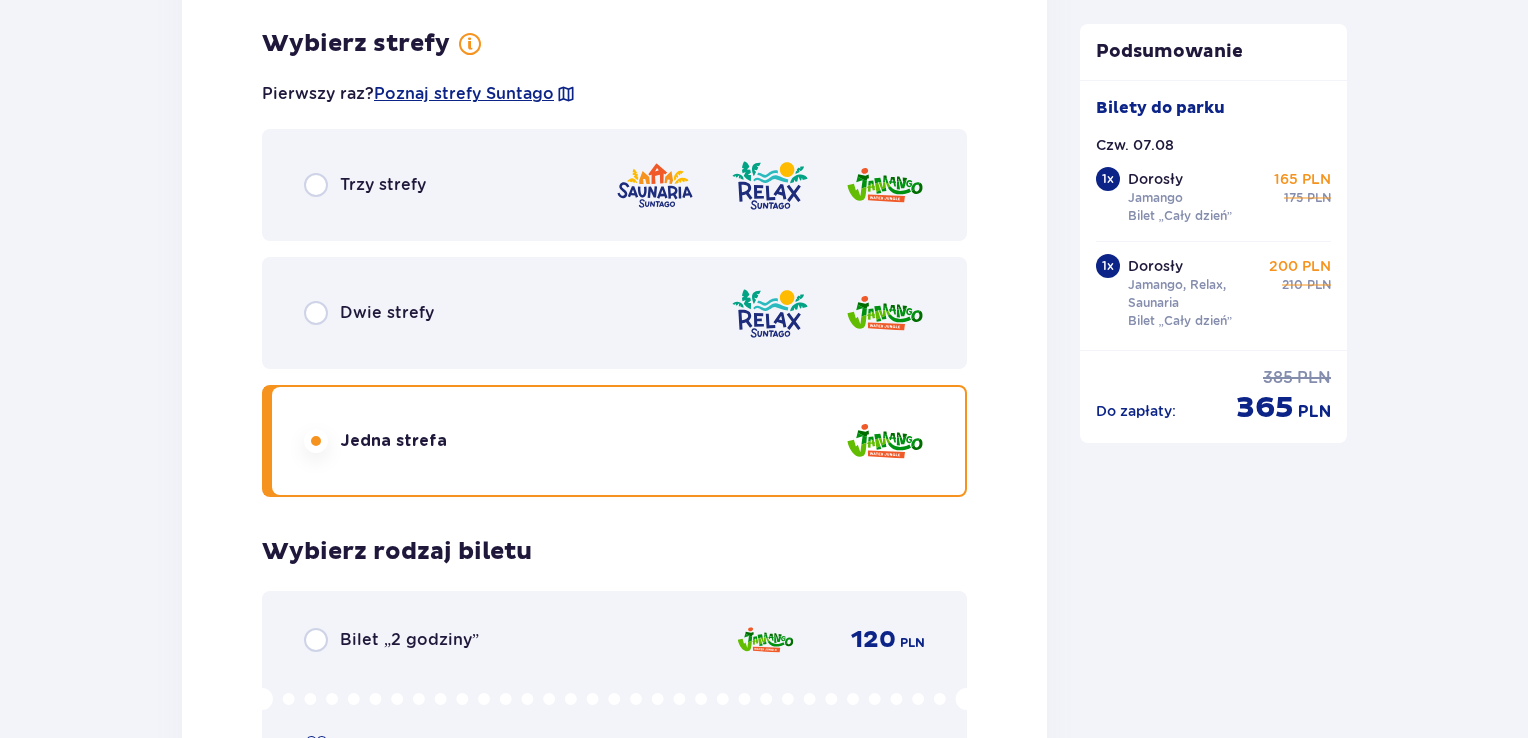 scroll, scrollTop: 2904, scrollLeft: 0, axis: vertical 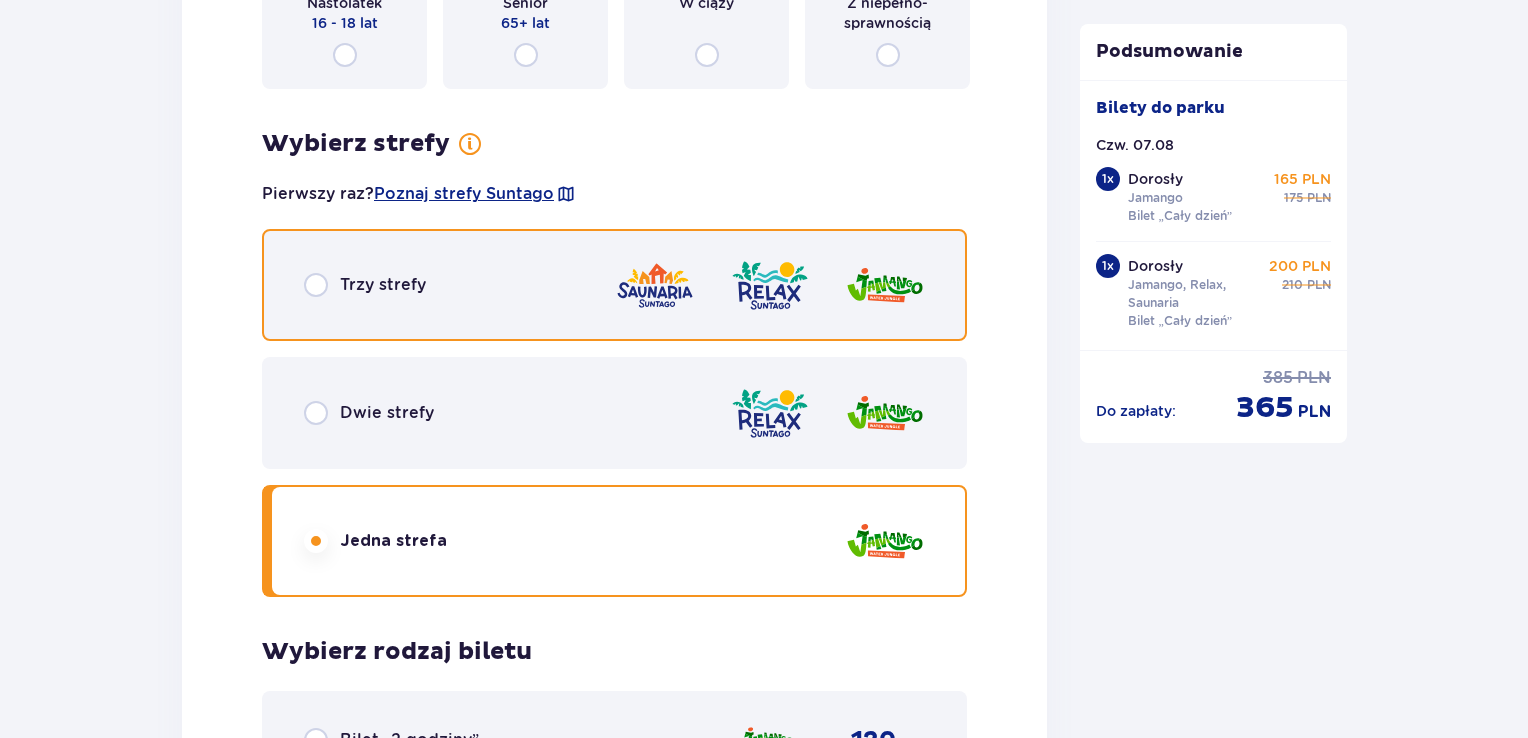 drag, startPoint x: 316, startPoint y: 278, endPoint x: 338, endPoint y: 321, distance: 48.30114 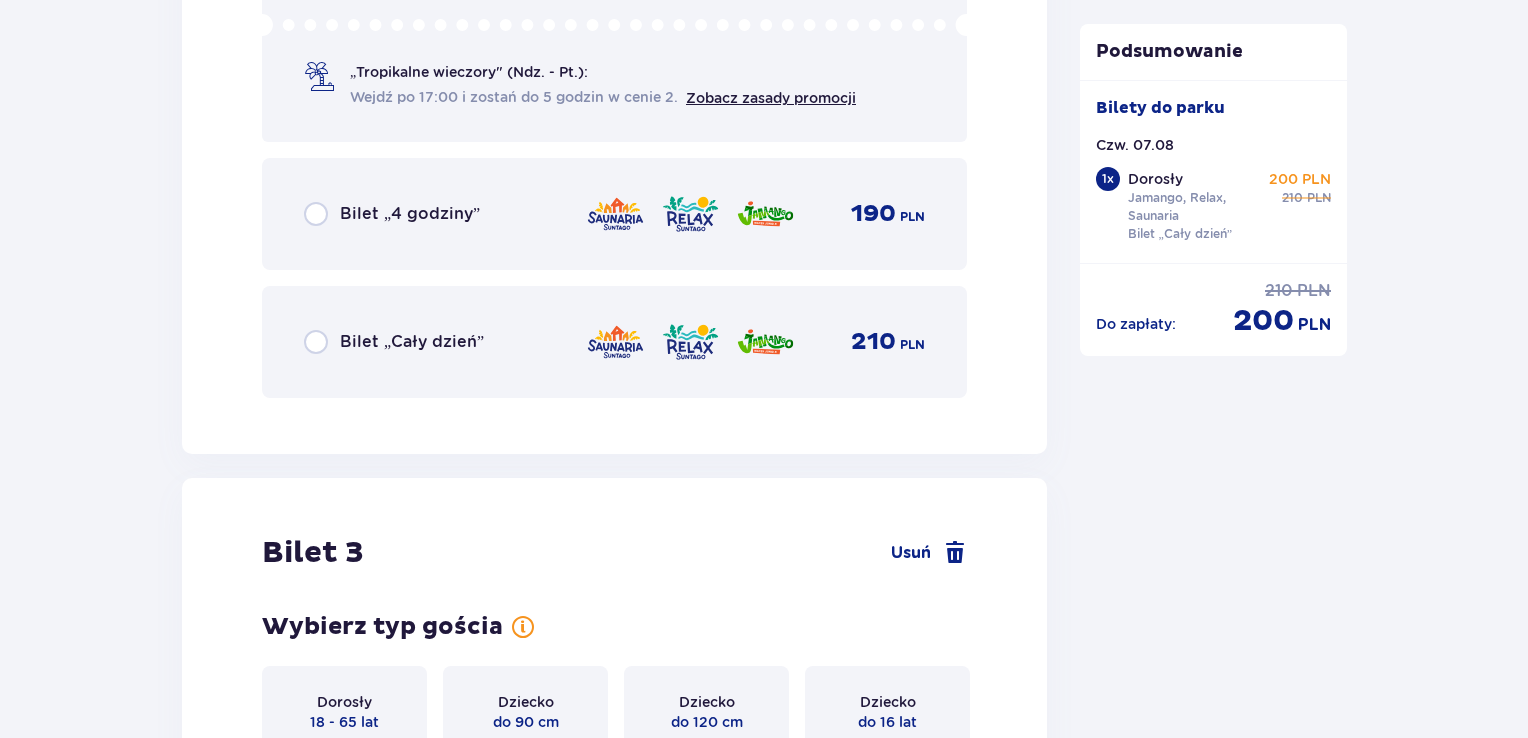 scroll, scrollTop: 3704, scrollLeft: 0, axis: vertical 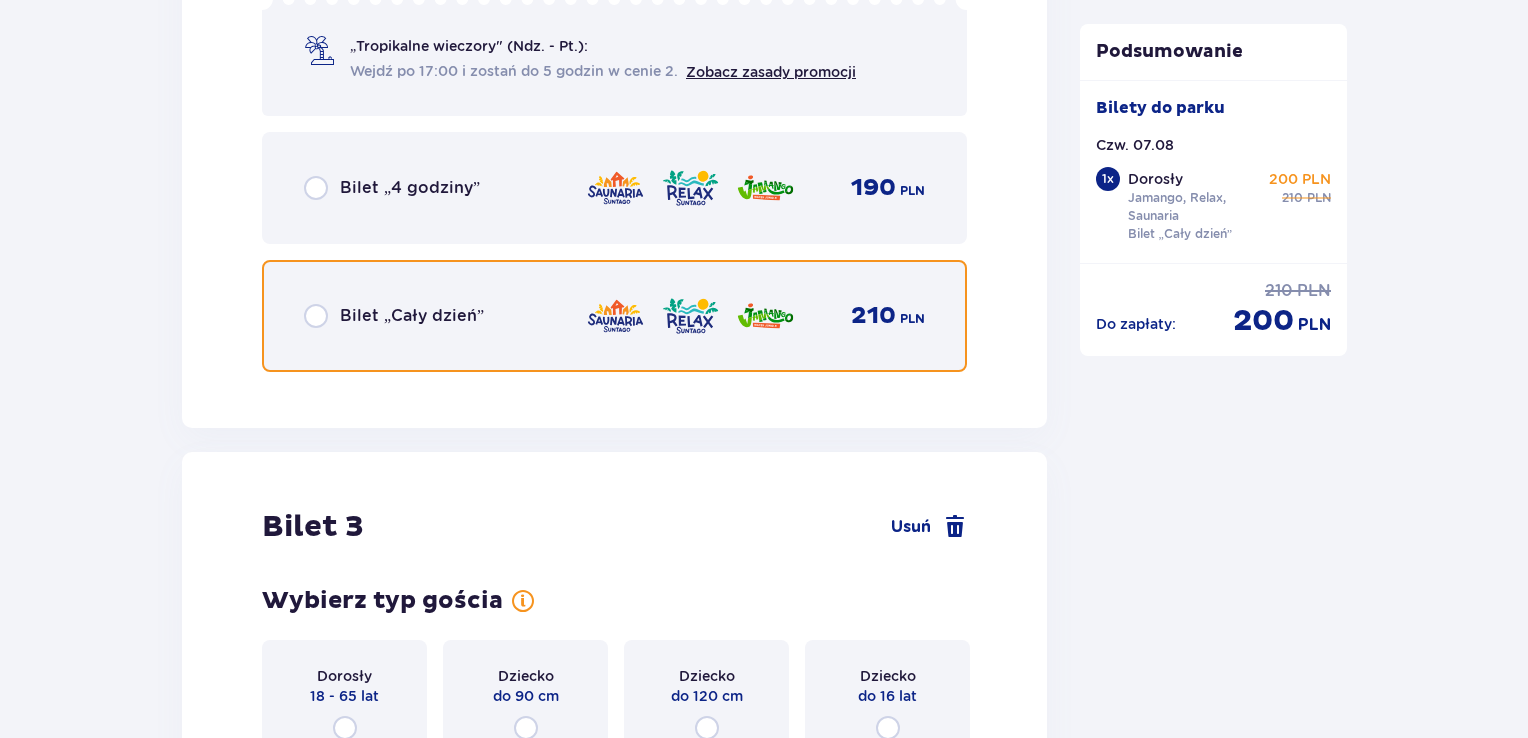 click at bounding box center [316, 316] 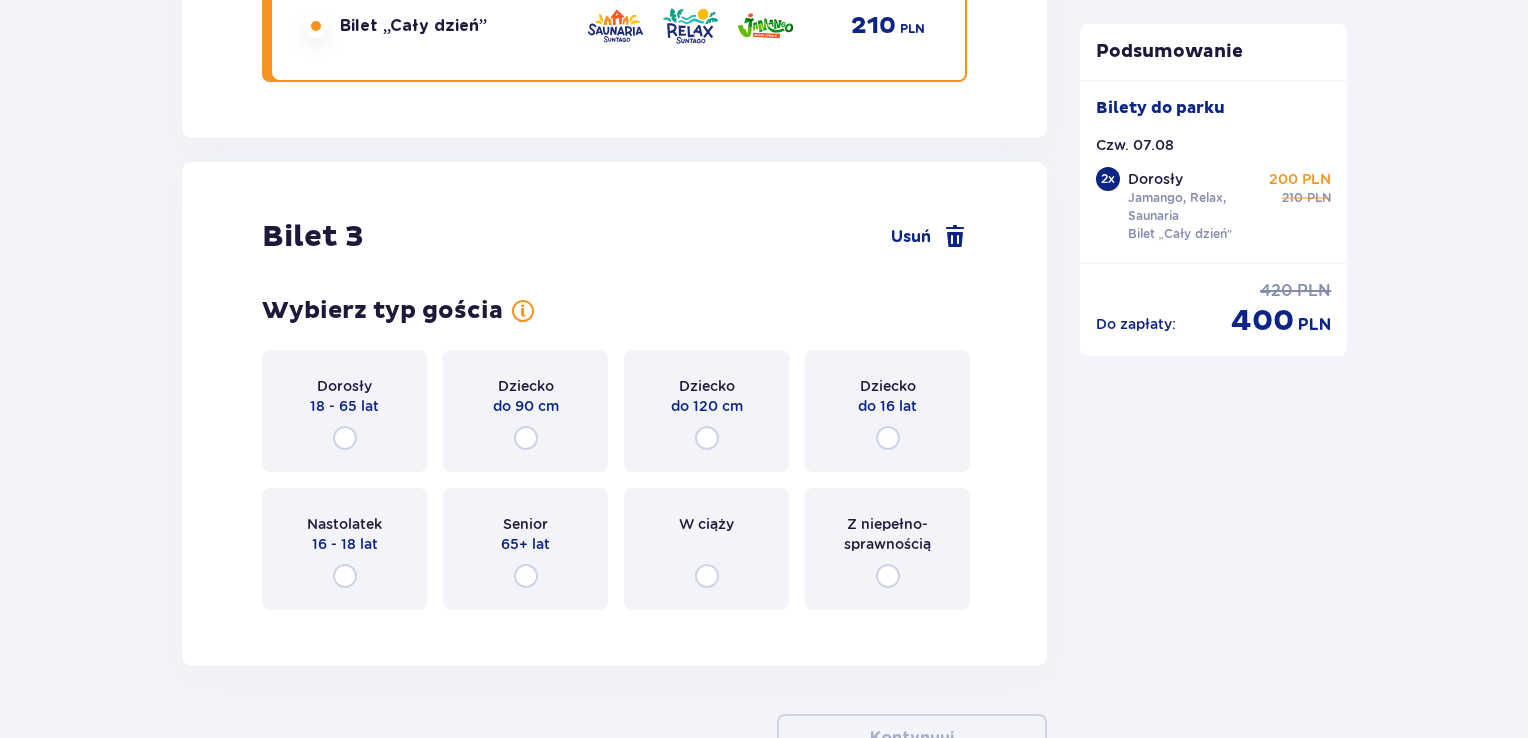 scroll, scrollTop: 4029, scrollLeft: 0, axis: vertical 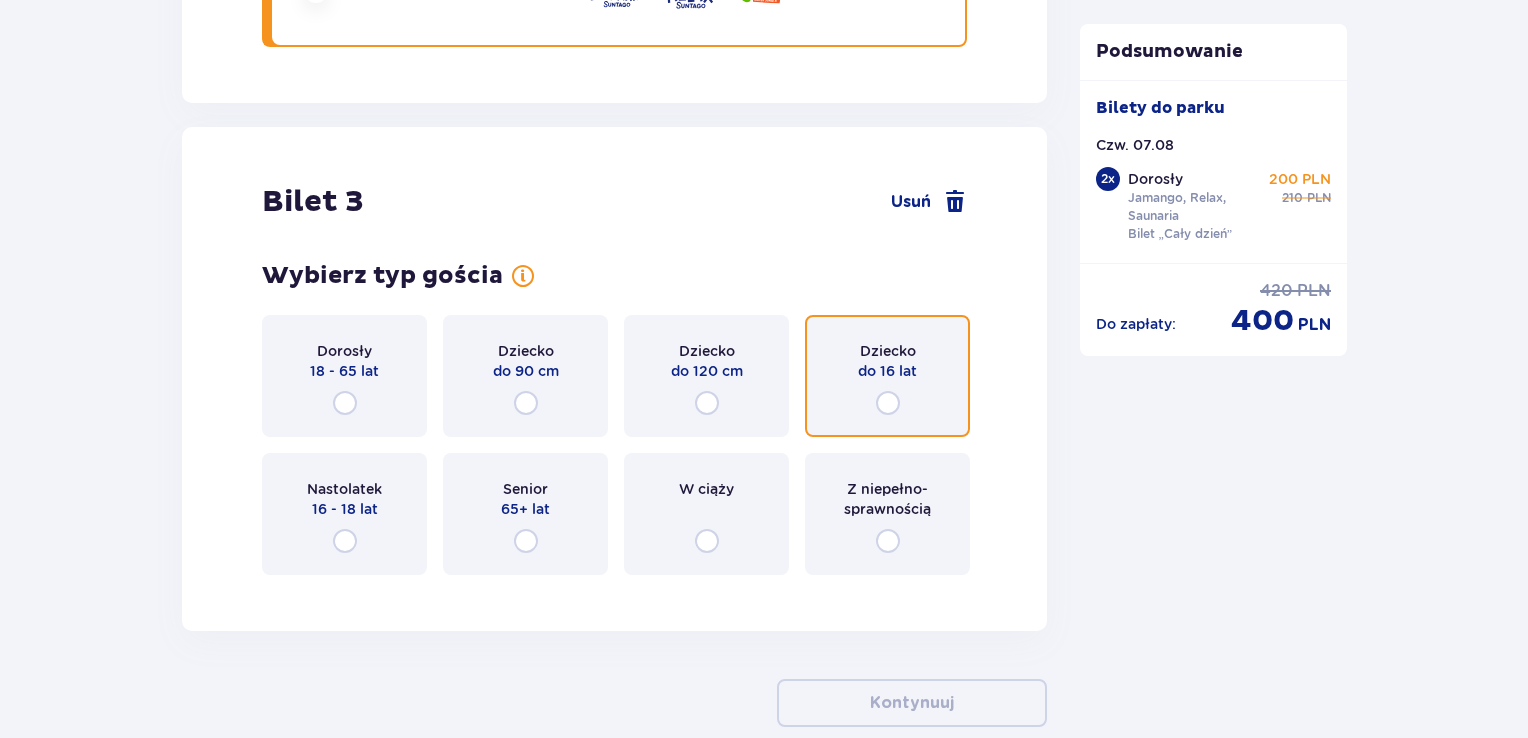 drag, startPoint x: 887, startPoint y: 402, endPoint x: 888, endPoint y: 413, distance: 11.045361 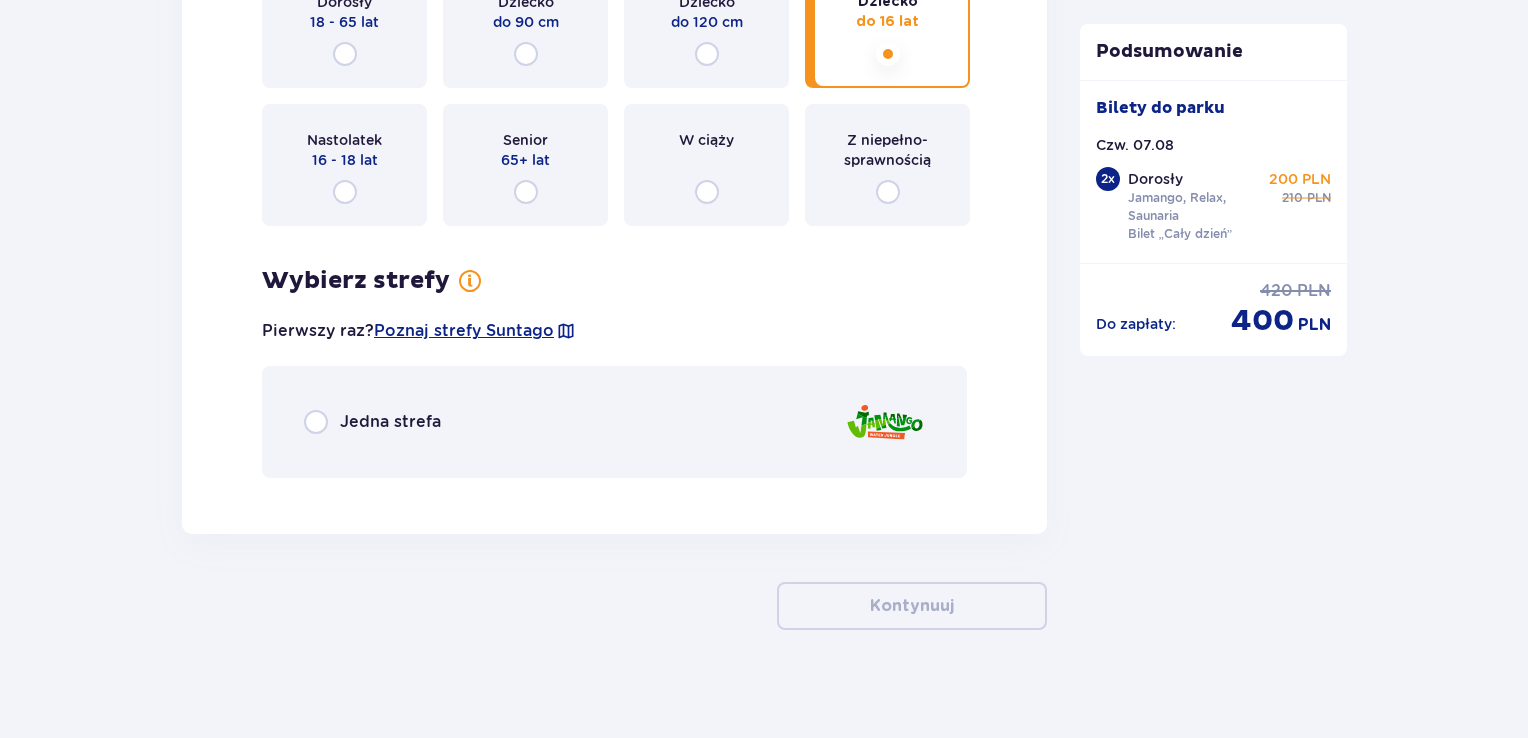 scroll, scrollTop: 4388, scrollLeft: 0, axis: vertical 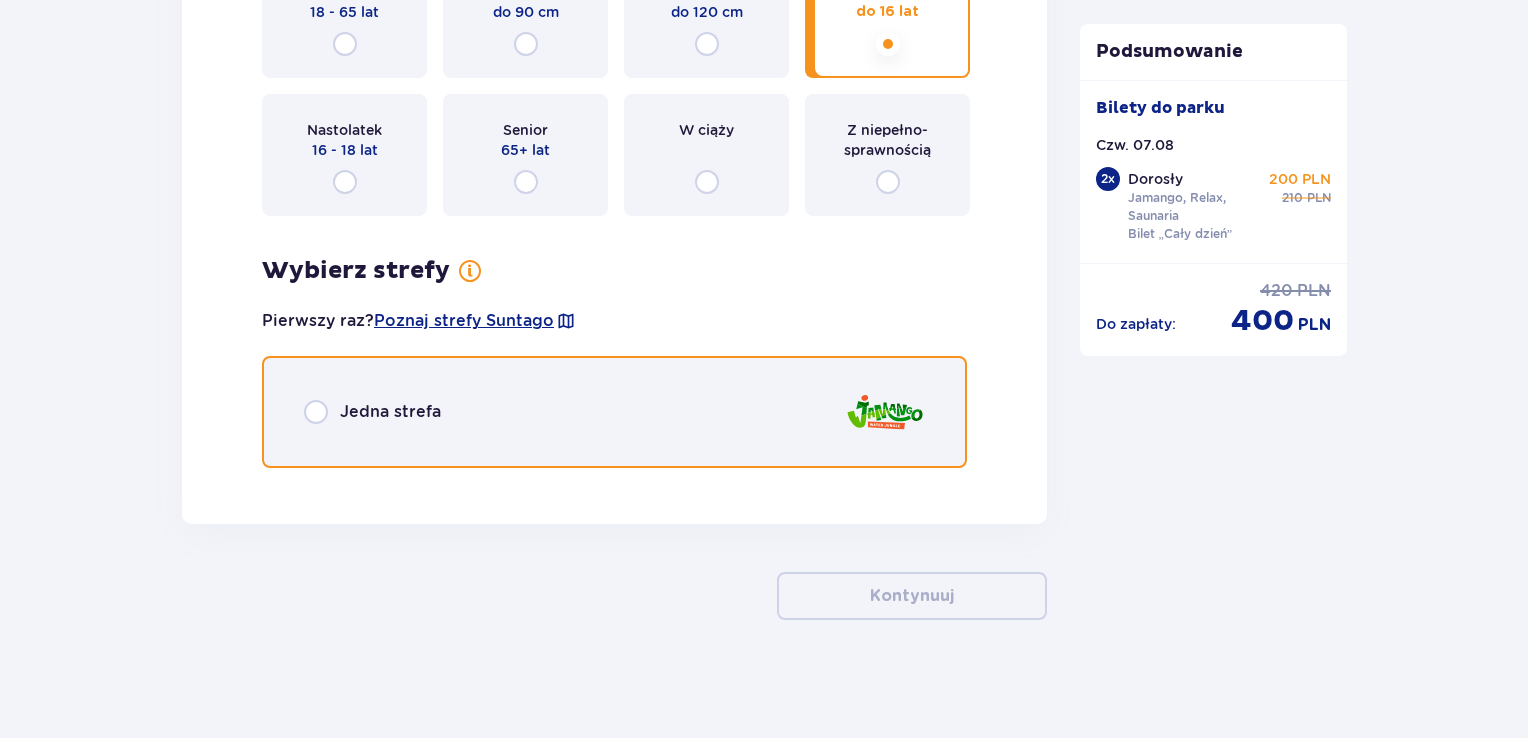 click at bounding box center (316, 412) 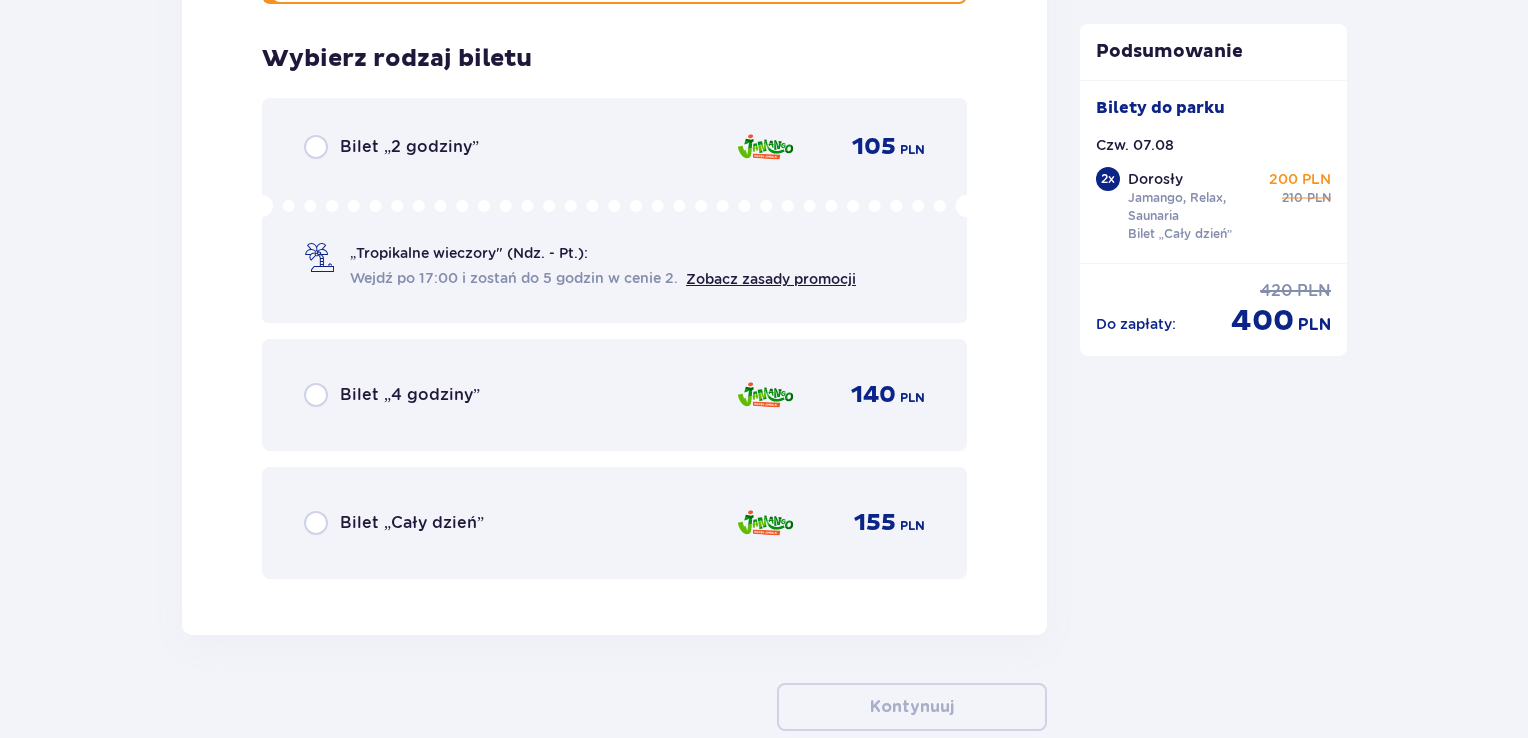 scroll, scrollTop: 4869, scrollLeft: 0, axis: vertical 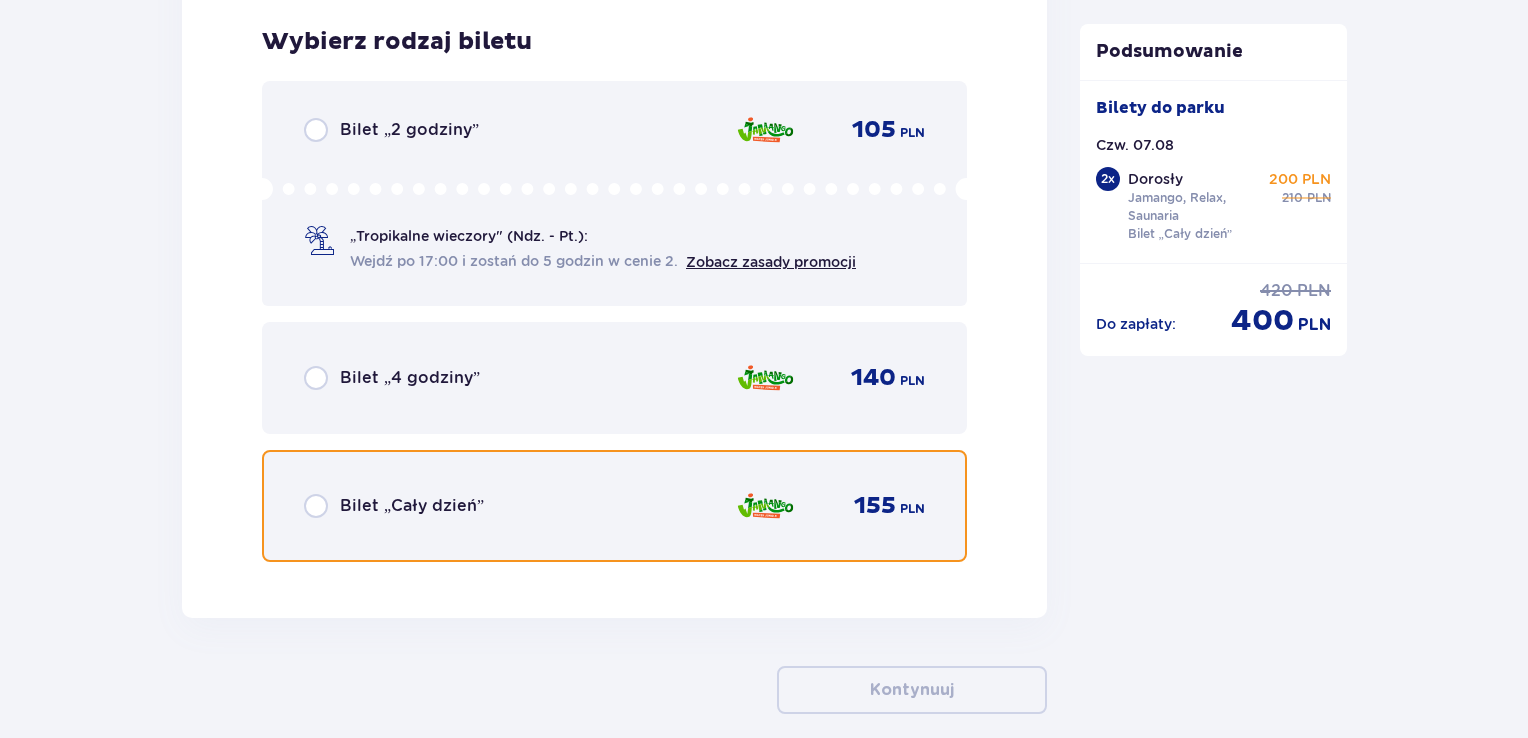 drag, startPoint x: 315, startPoint y: 504, endPoint x: 443, endPoint y: 518, distance: 128.76335 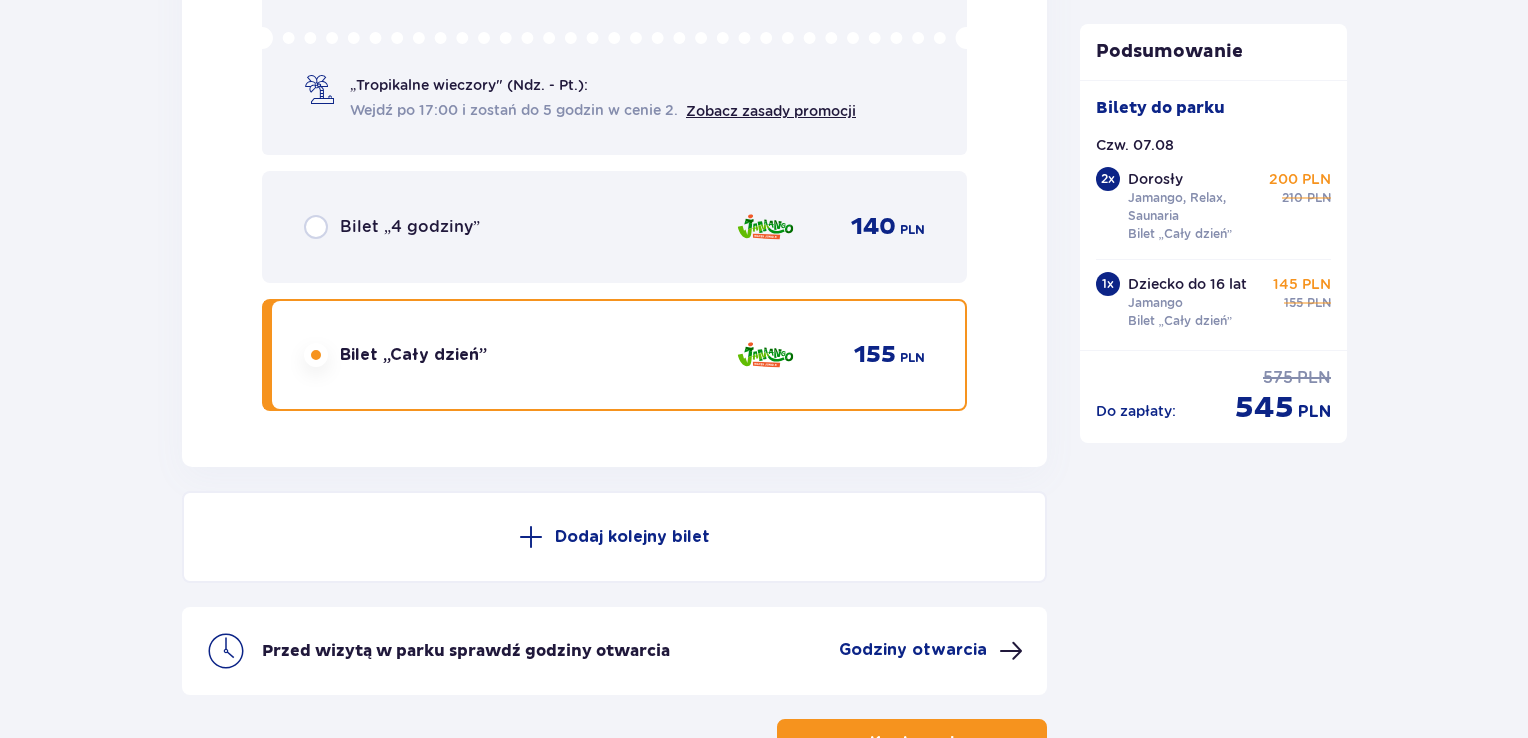 scroll, scrollTop: 5065, scrollLeft: 0, axis: vertical 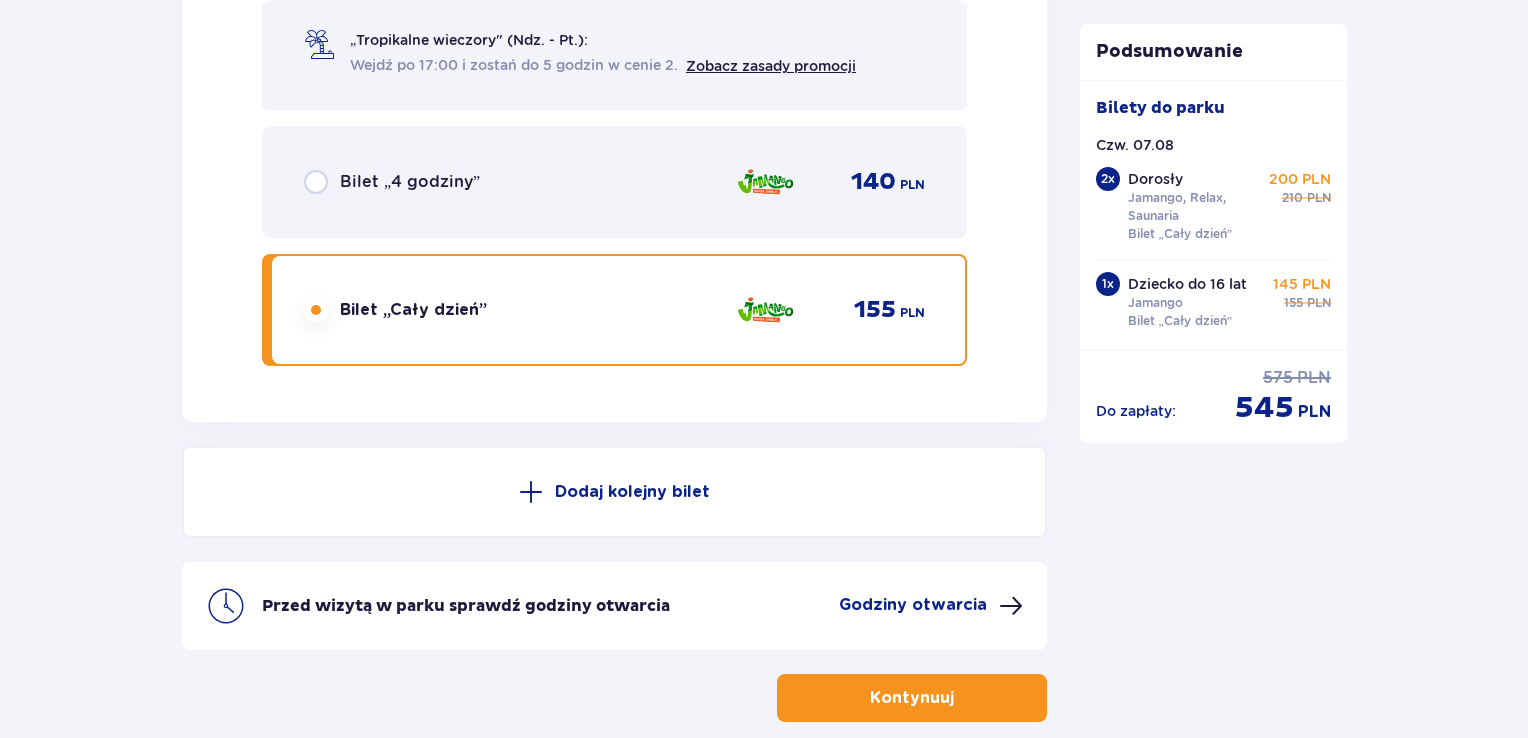 click at bounding box center [1011, 606] 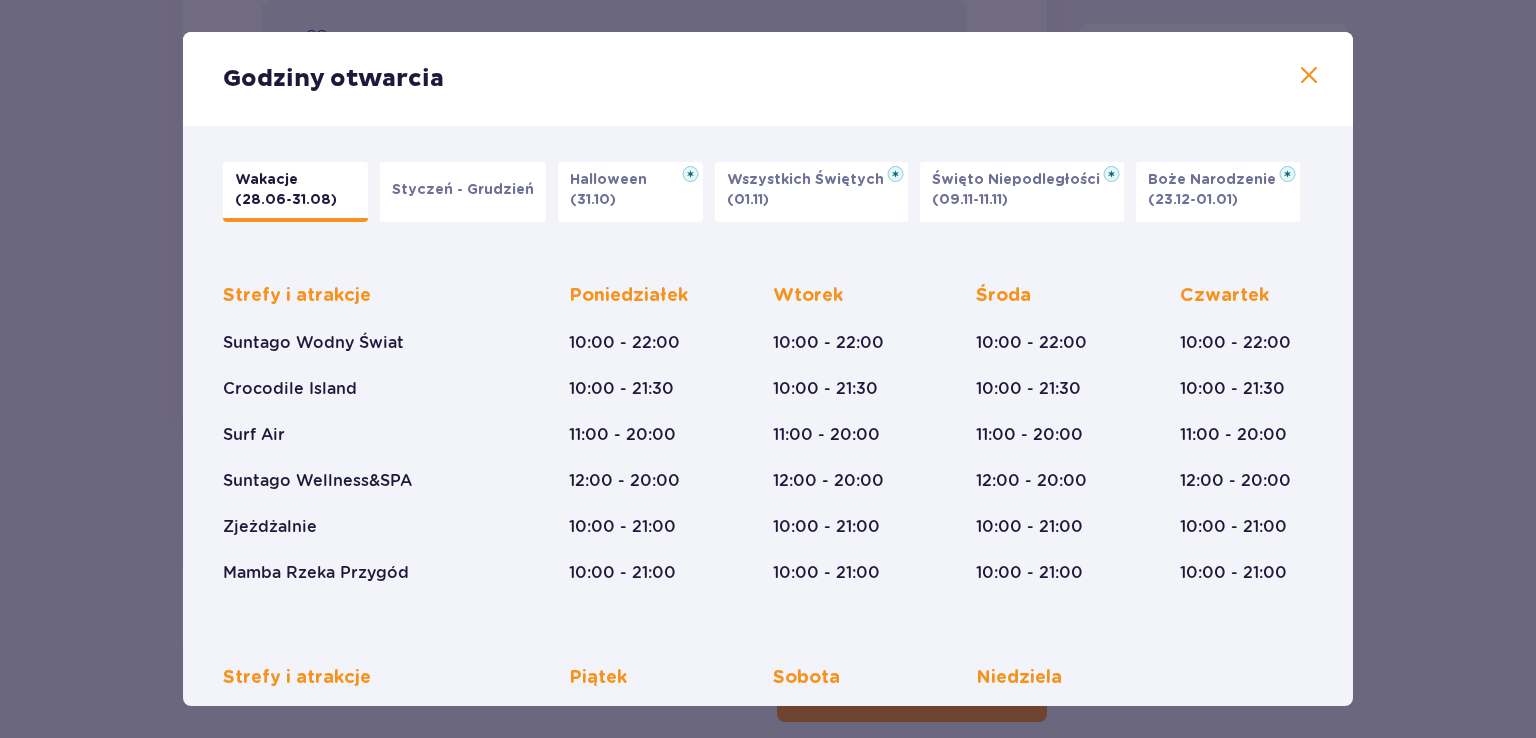 click at bounding box center (1309, 76) 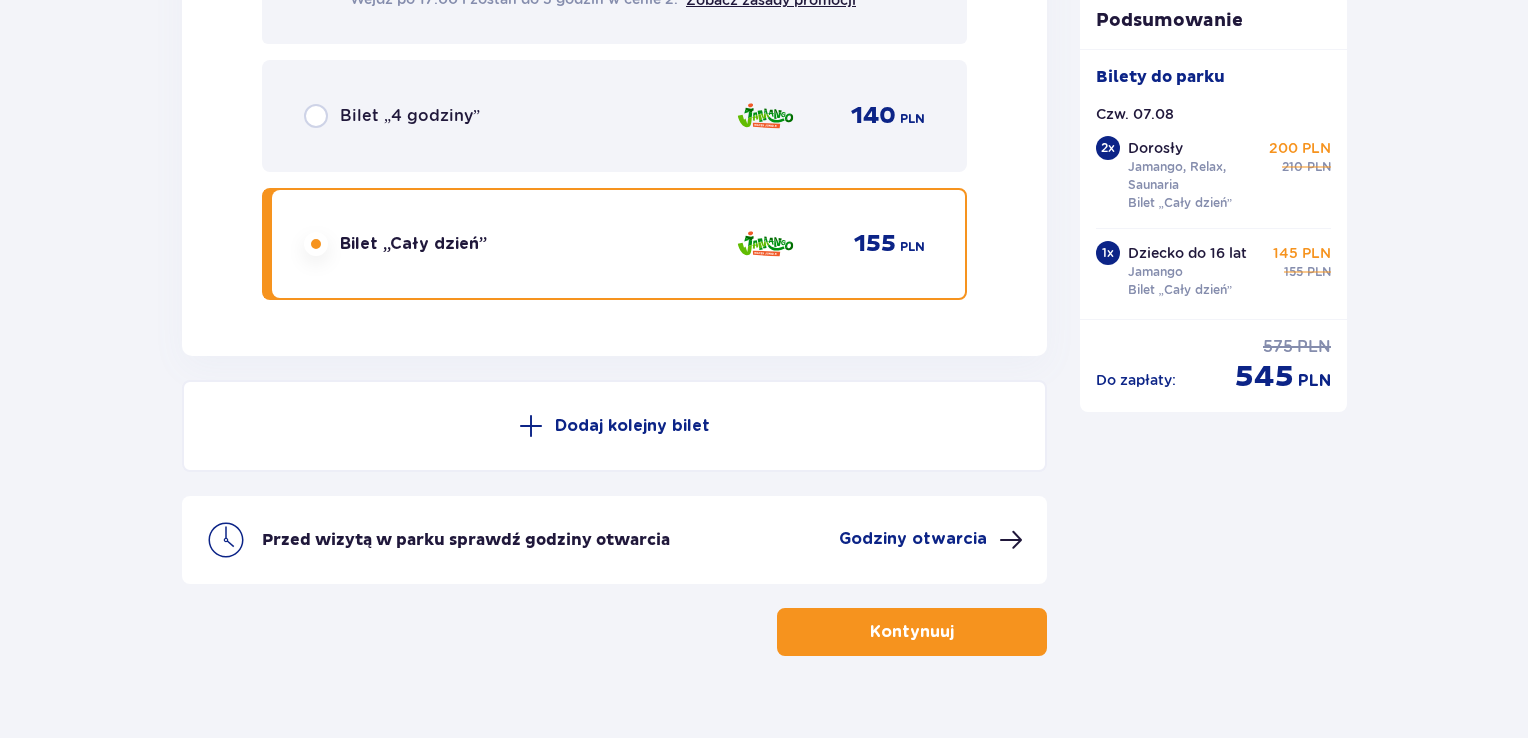 scroll, scrollTop: 5165, scrollLeft: 0, axis: vertical 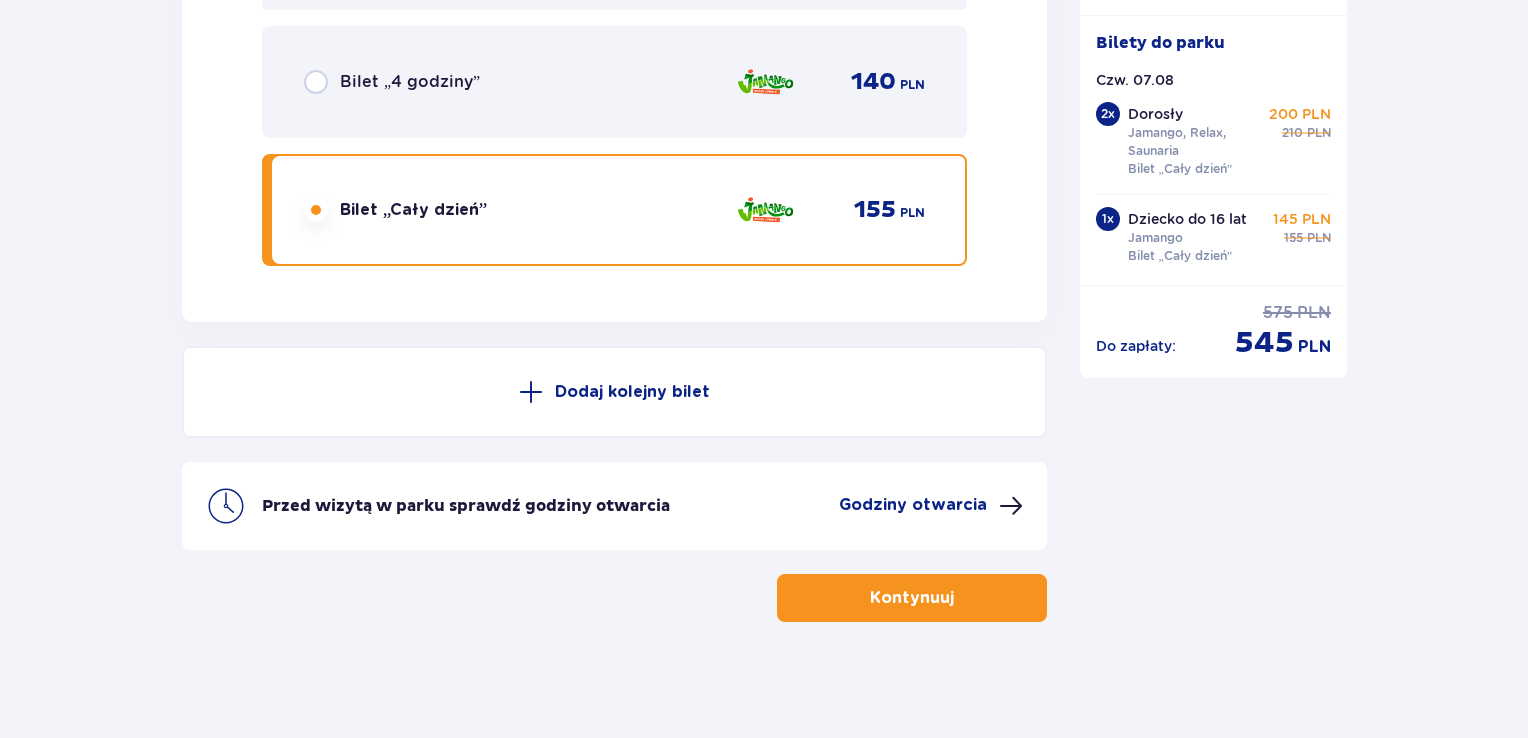 click on "Kontynuuj" at bounding box center [912, 598] 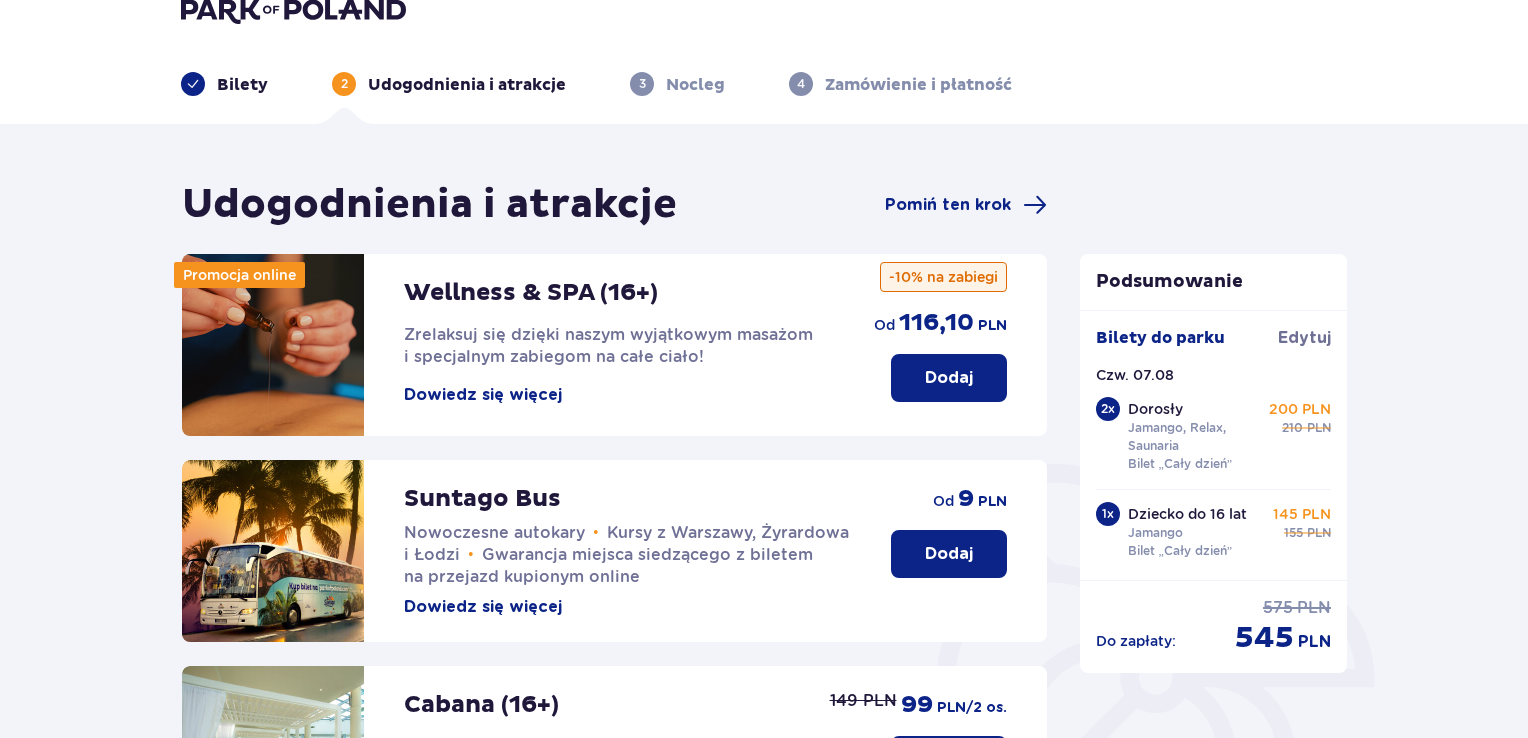 scroll, scrollTop: 0, scrollLeft: 0, axis: both 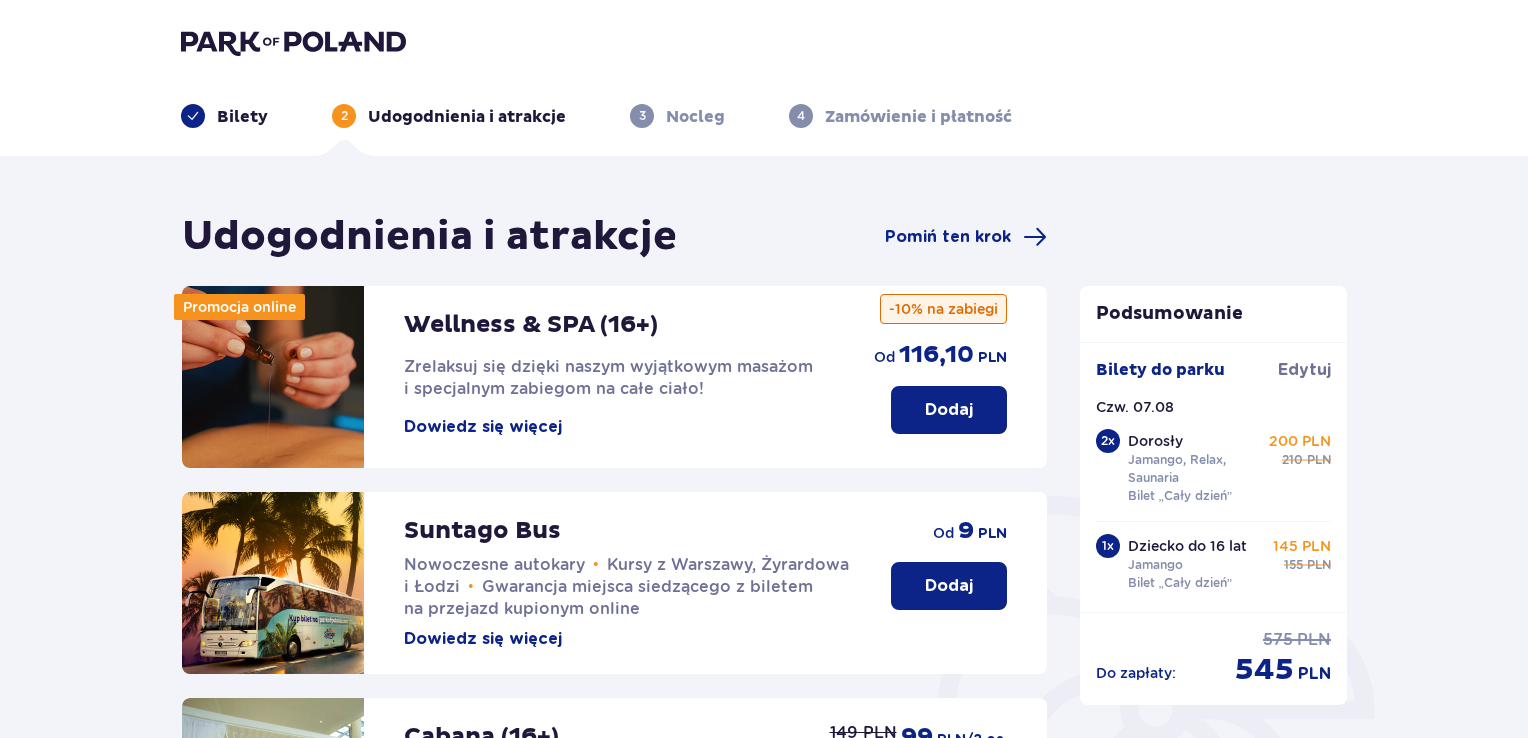 click on "Dowiedz się więcej" at bounding box center (483, 427) 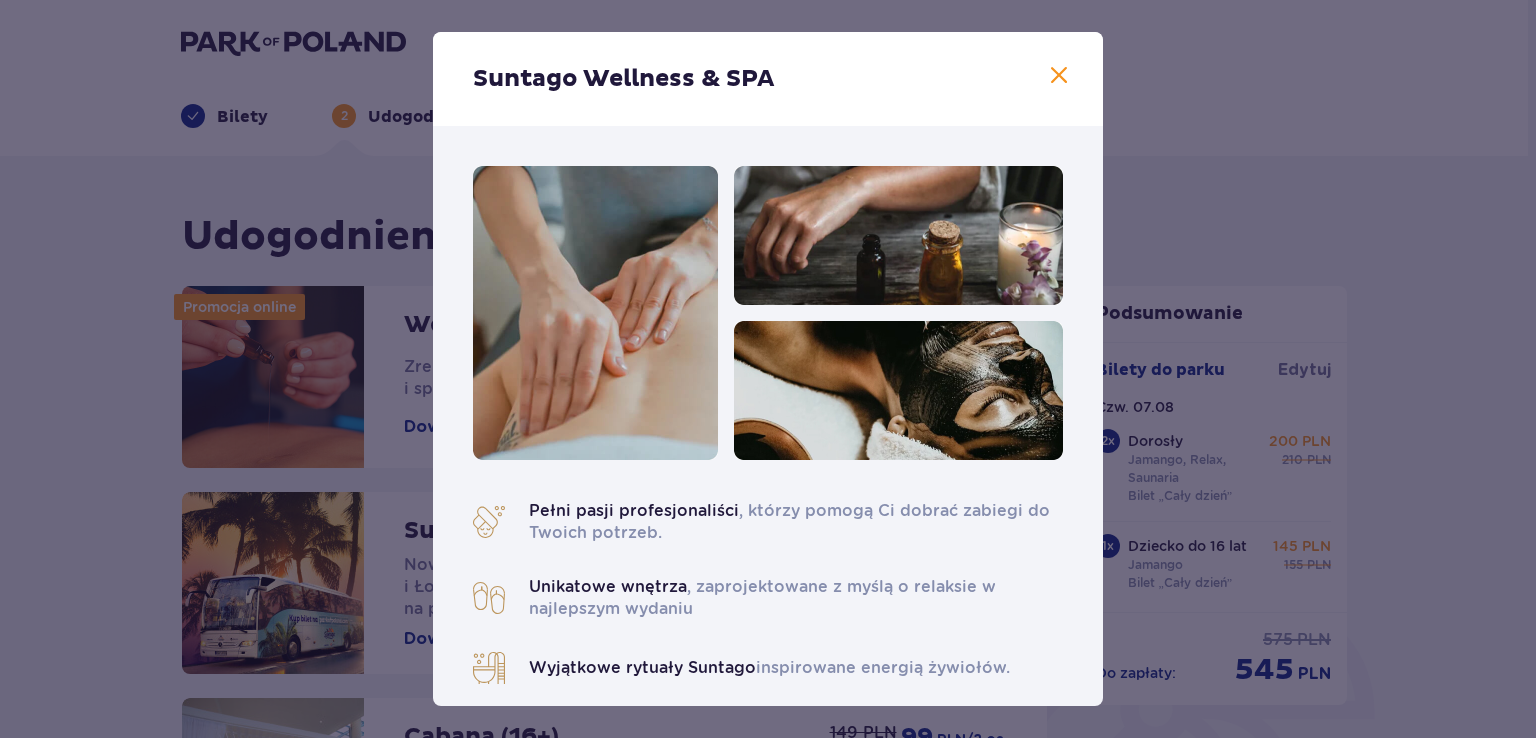 click at bounding box center [1059, 76] 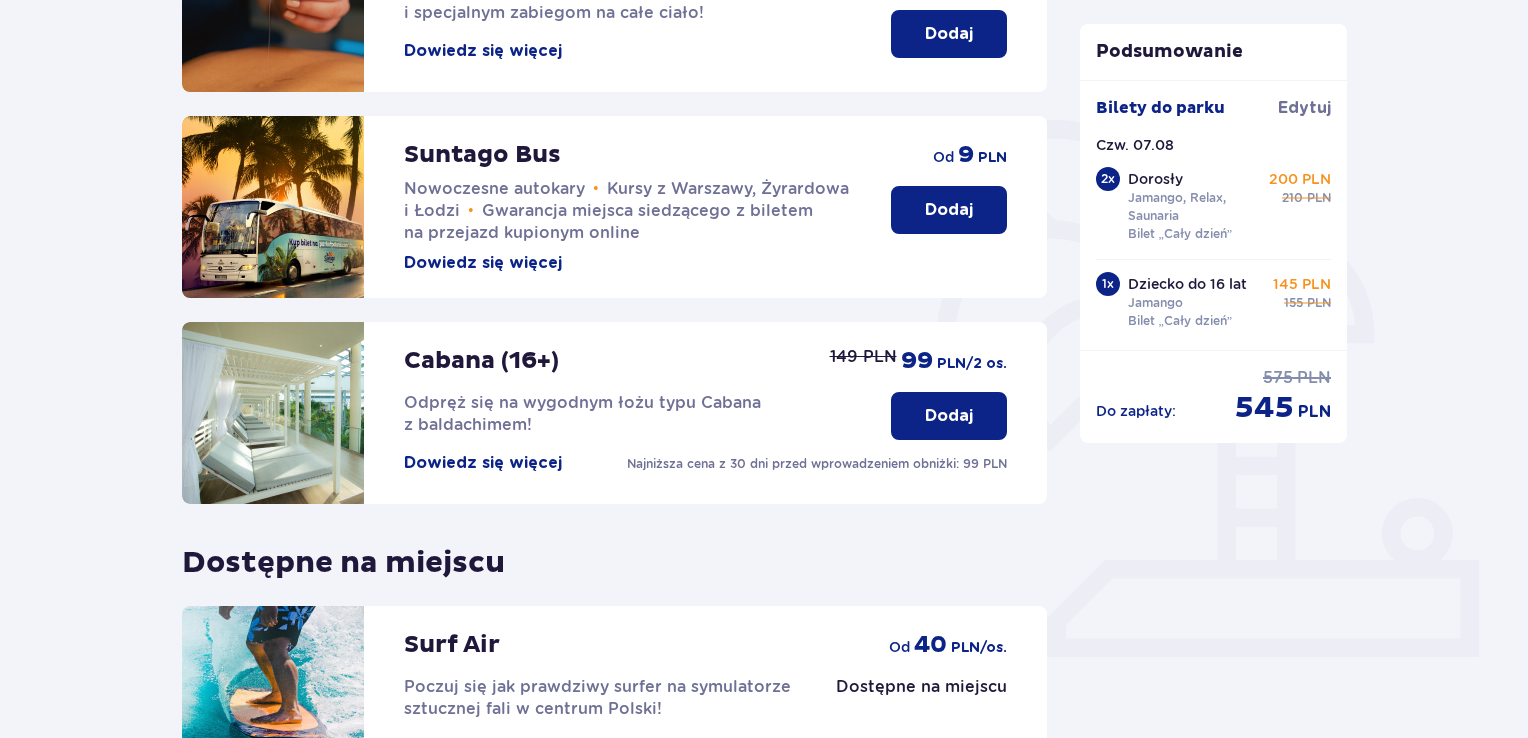scroll, scrollTop: 500, scrollLeft: 0, axis: vertical 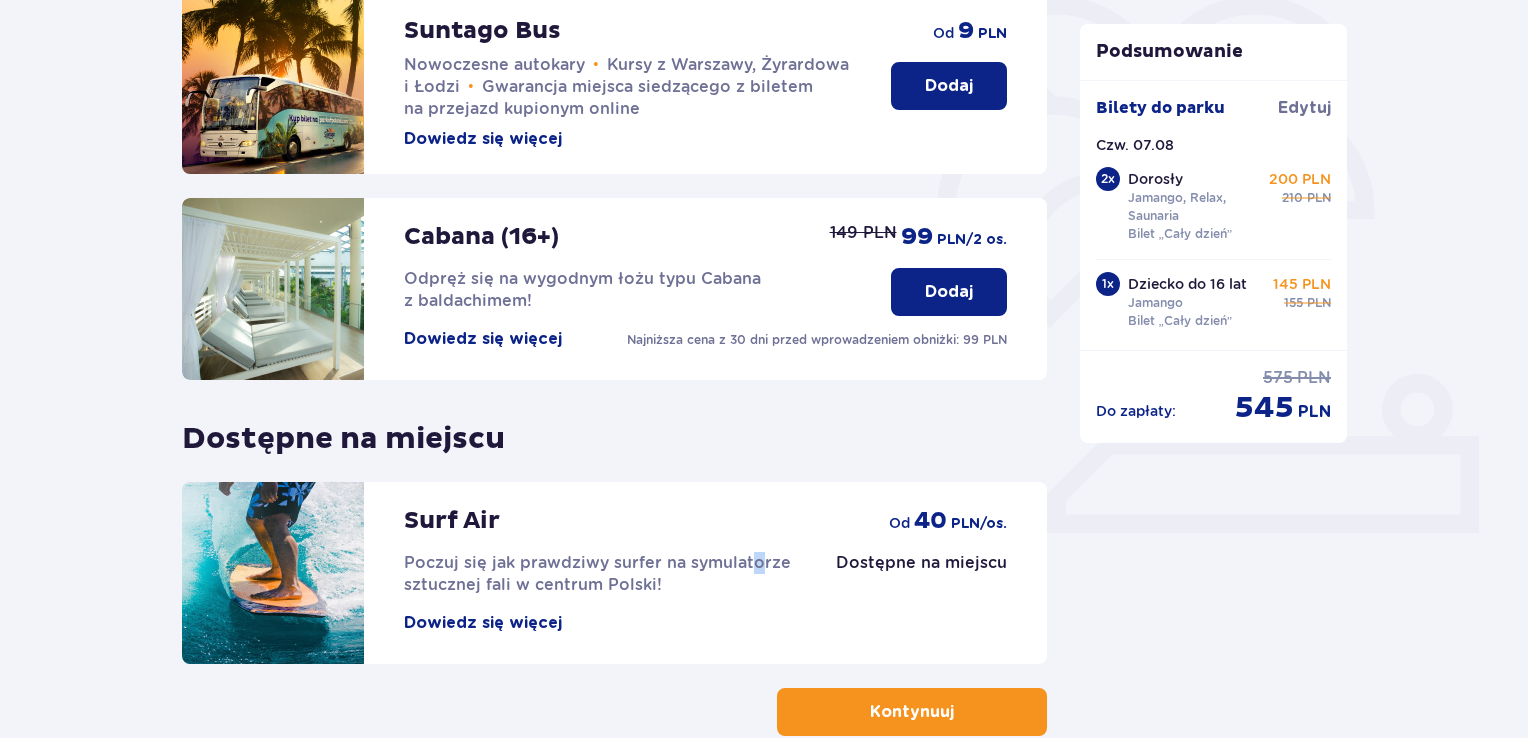 drag, startPoint x: 861, startPoint y: 434, endPoint x: 752, endPoint y: 446, distance: 109.65856 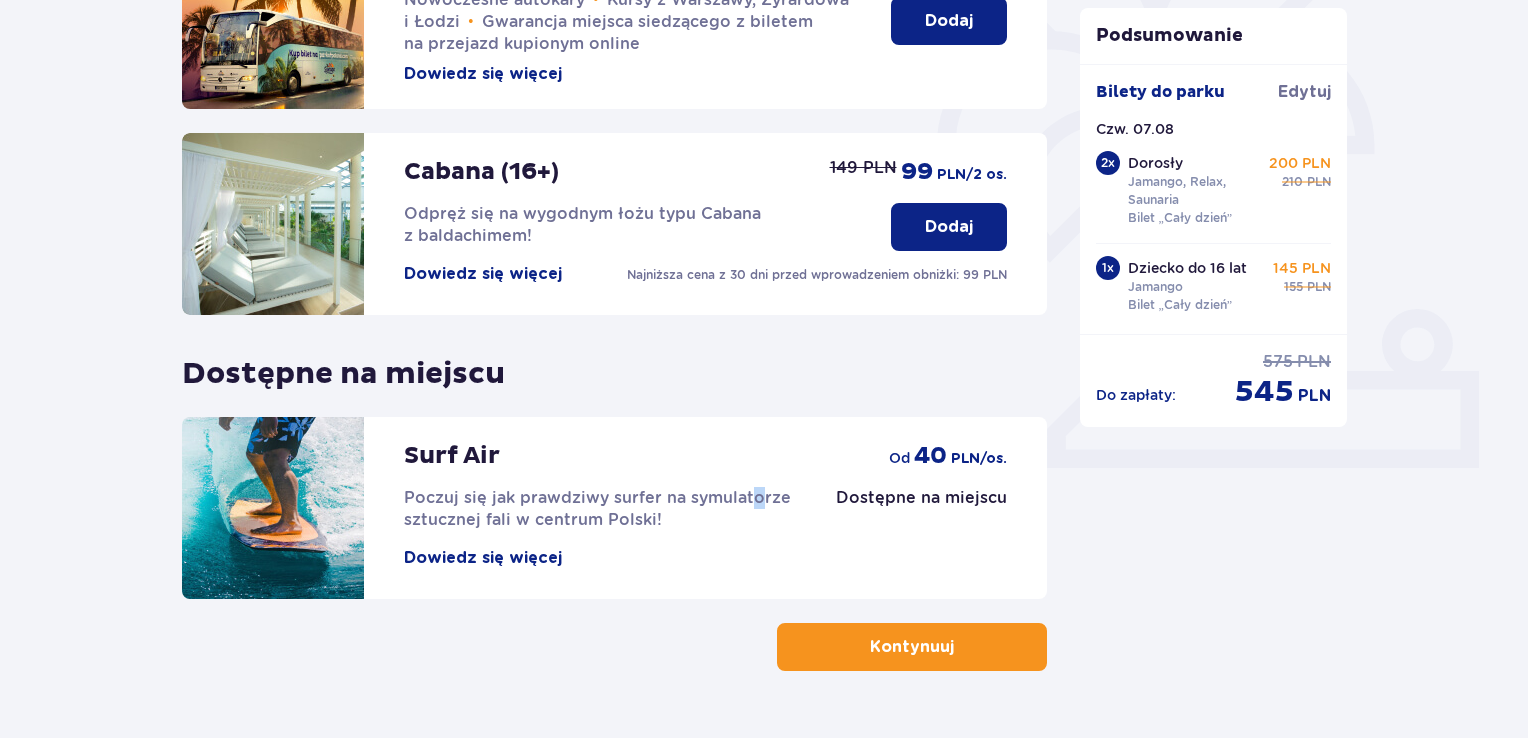 scroll, scrollTop: 600, scrollLeft: 0, axis: vertical 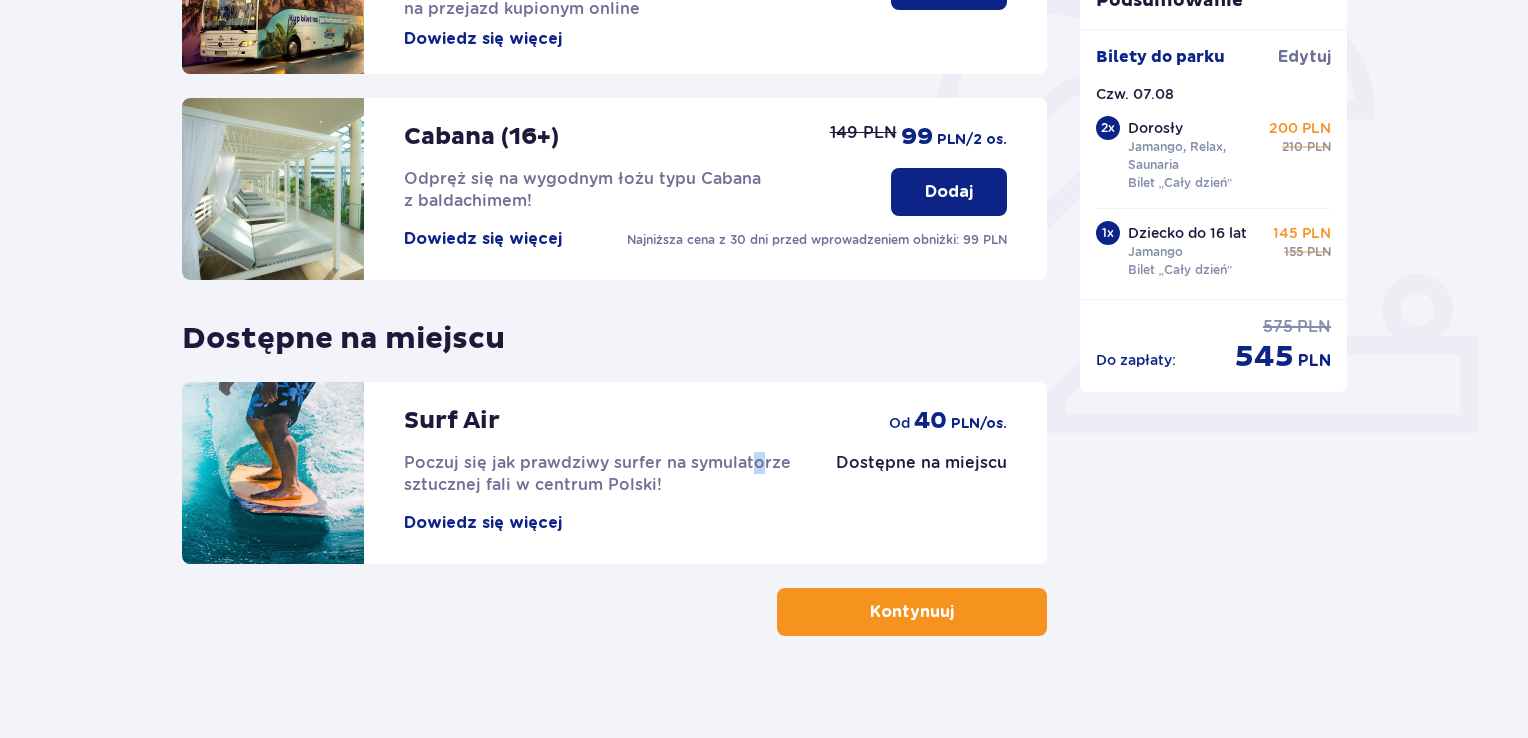 click at bounding box center [958, 612] 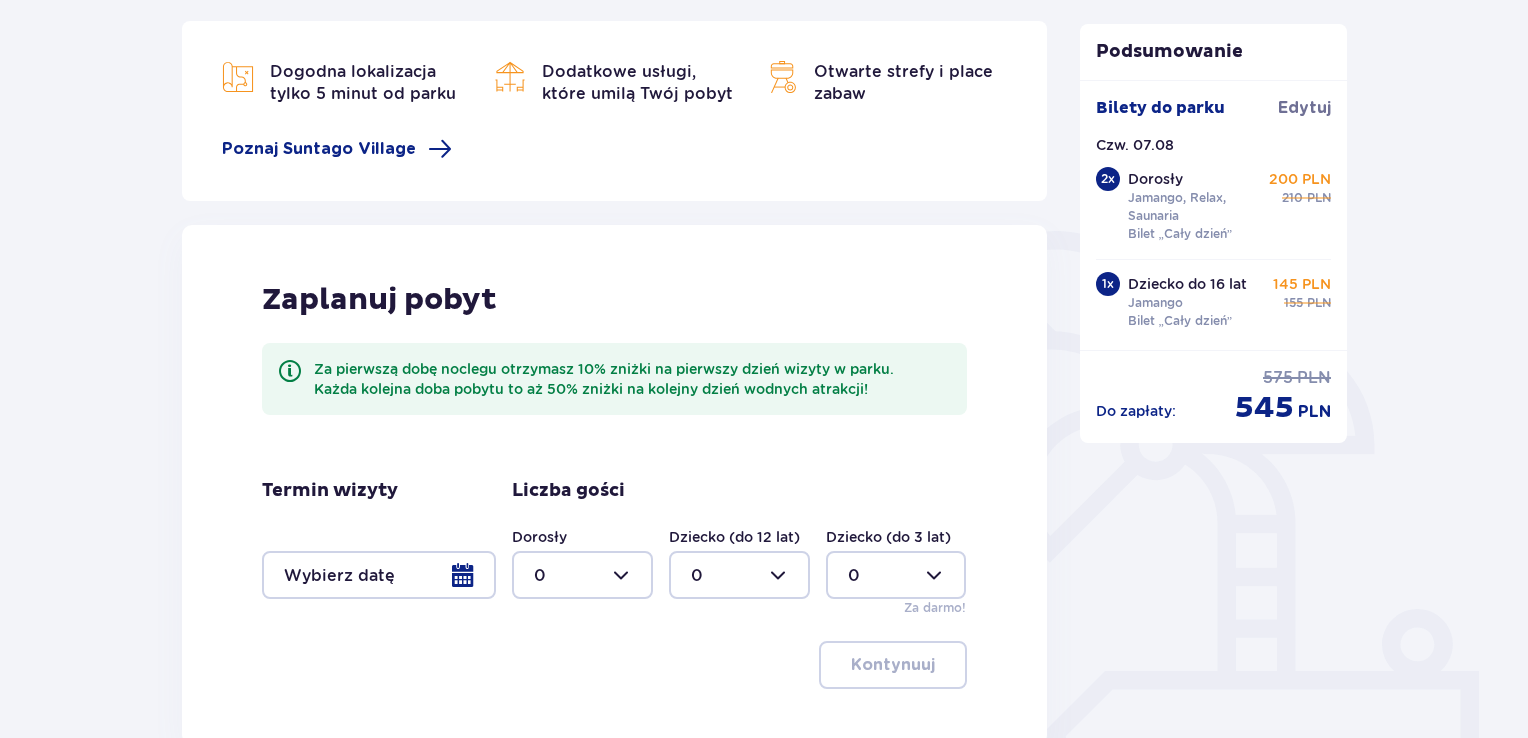 scroll, scrollTop: 300, scrollLeft: 0, axis: vertical 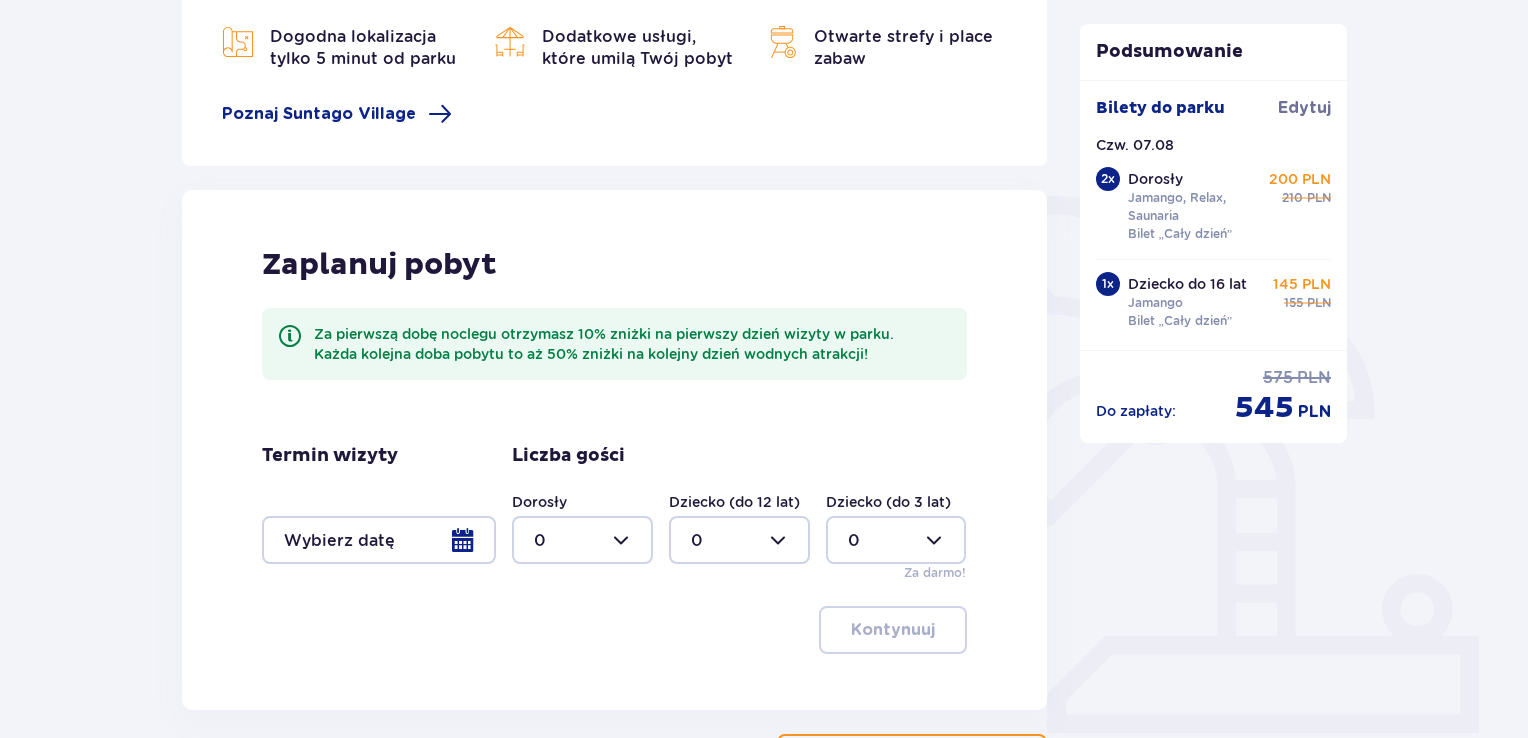 click at bounding box center (582, 540) 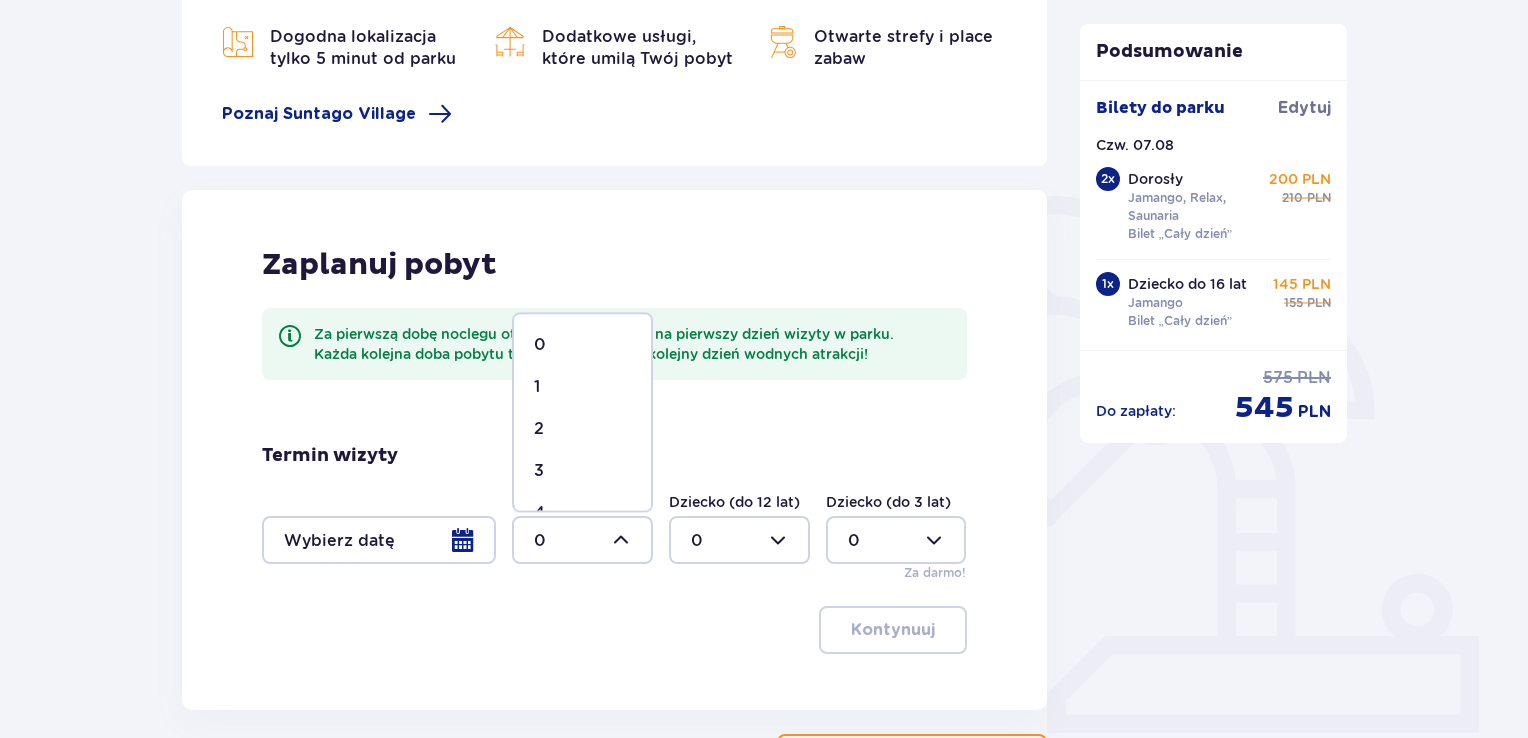 click on "3" at bounding box center (582, 471) 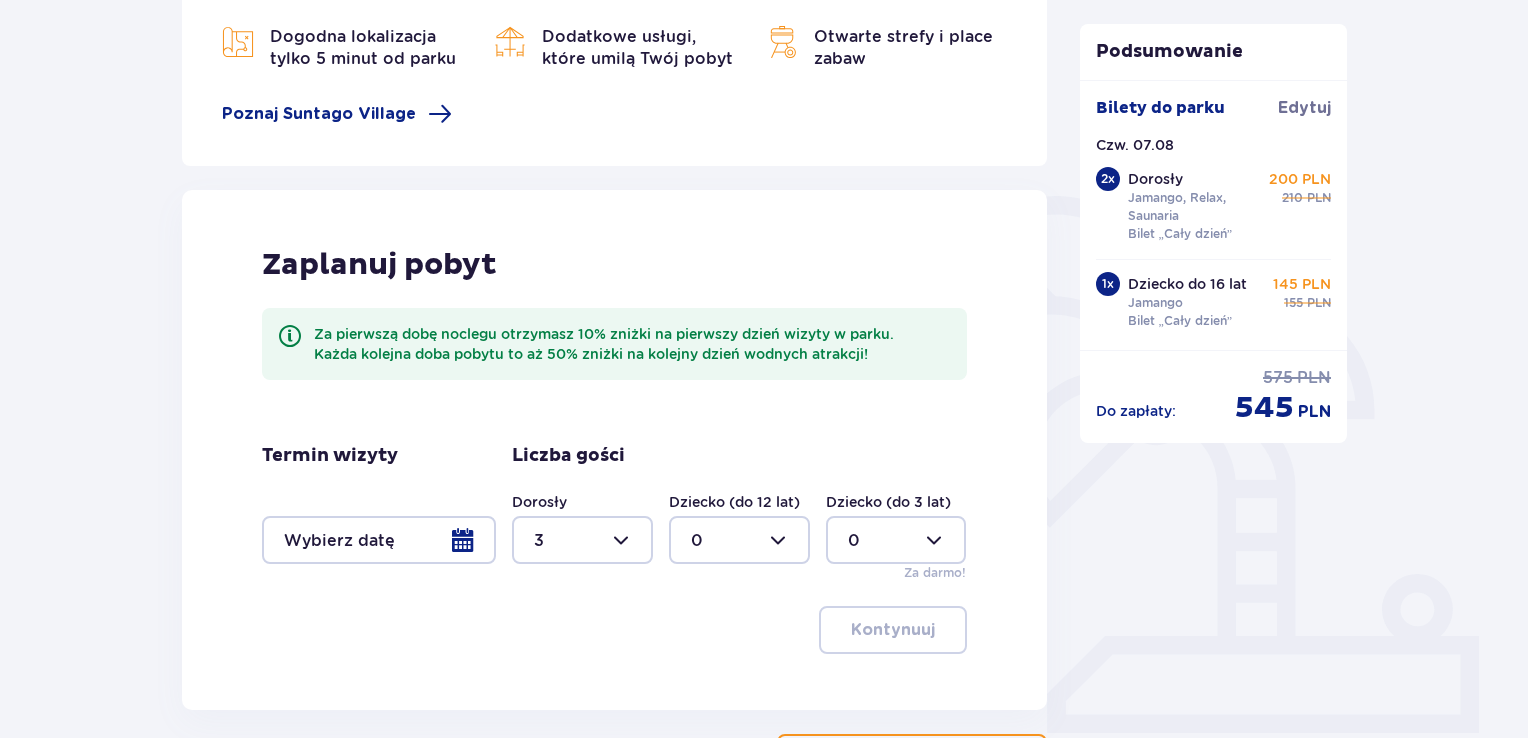 type on "3" 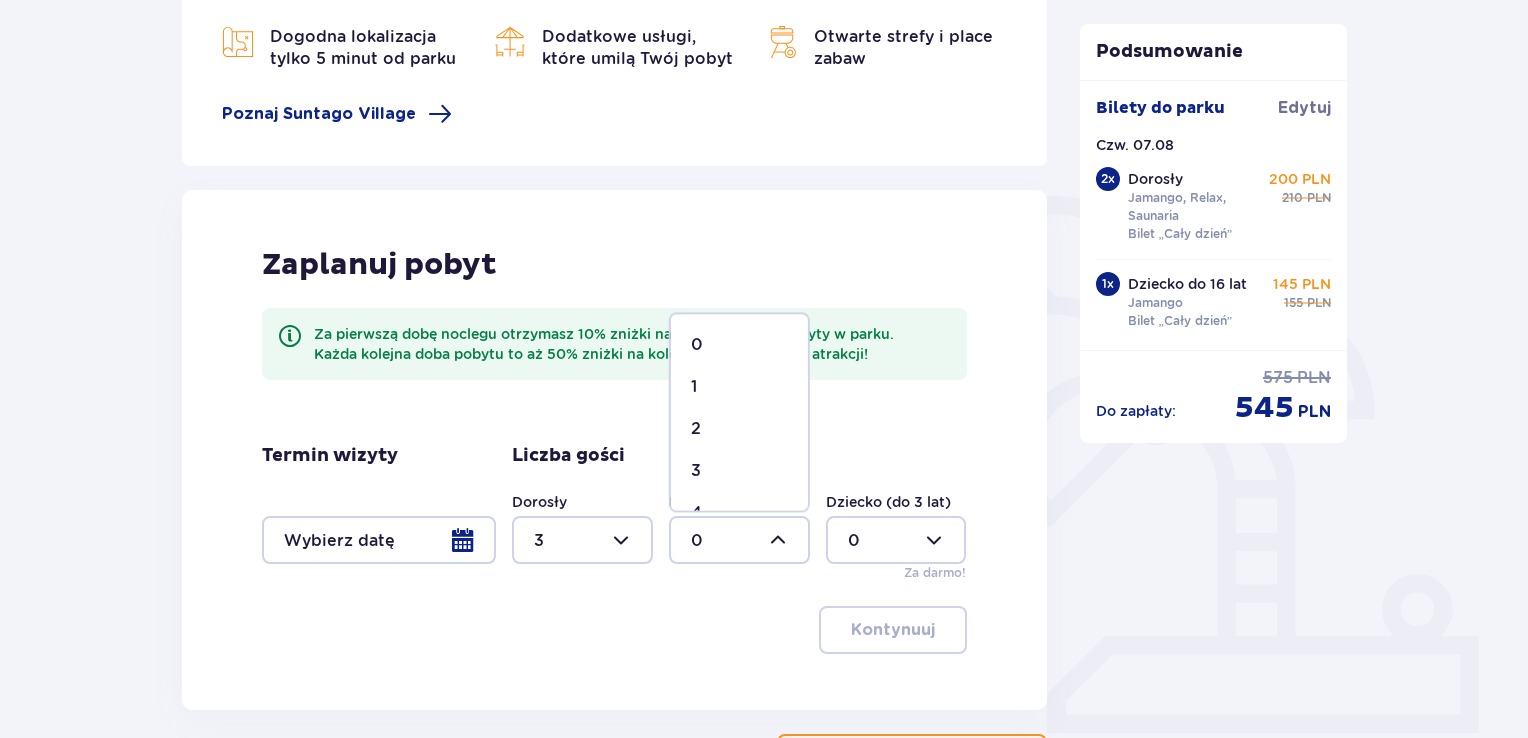 click on "1" at bounding box center (739, 387) 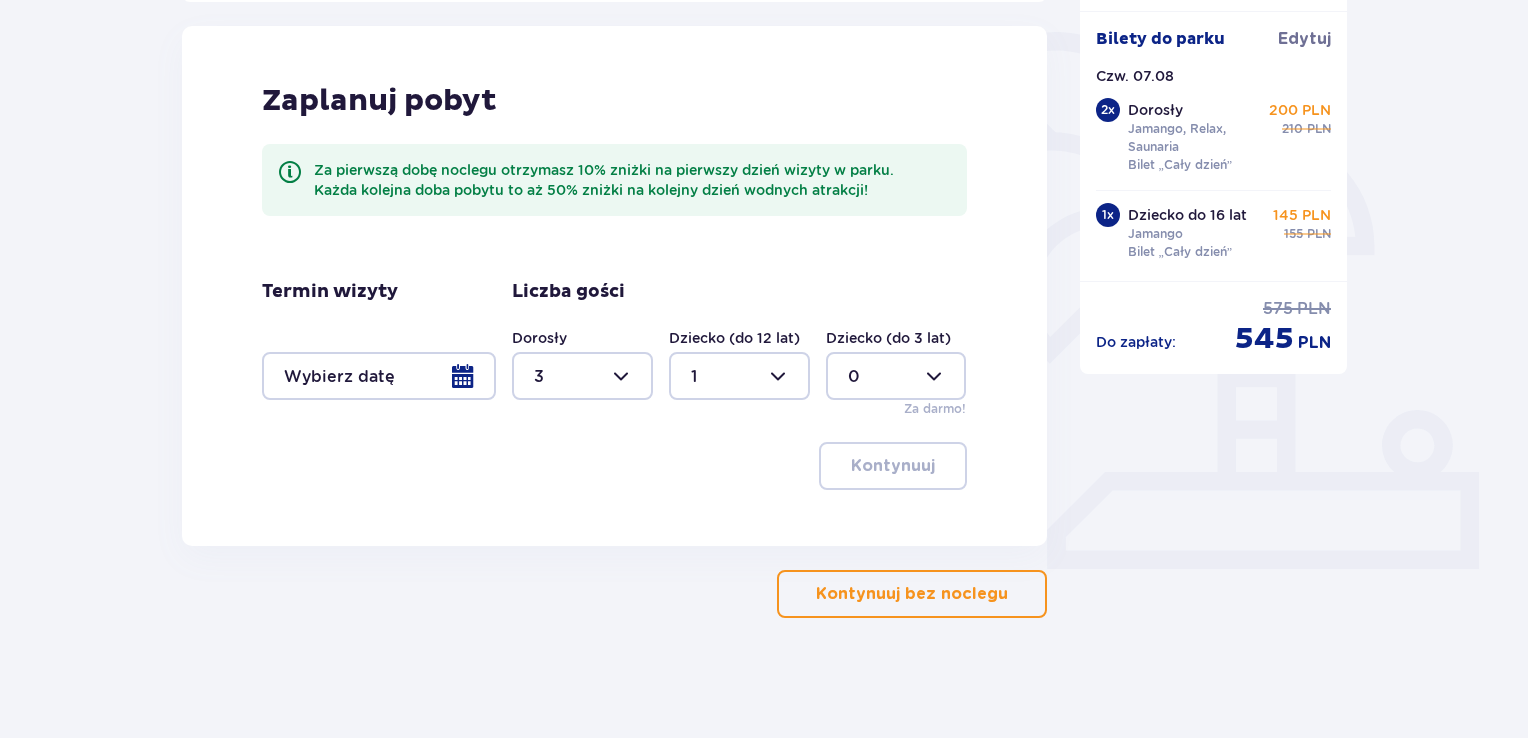 scroll, scrollTop: 464, scrollLeft: 0, axis: vertical 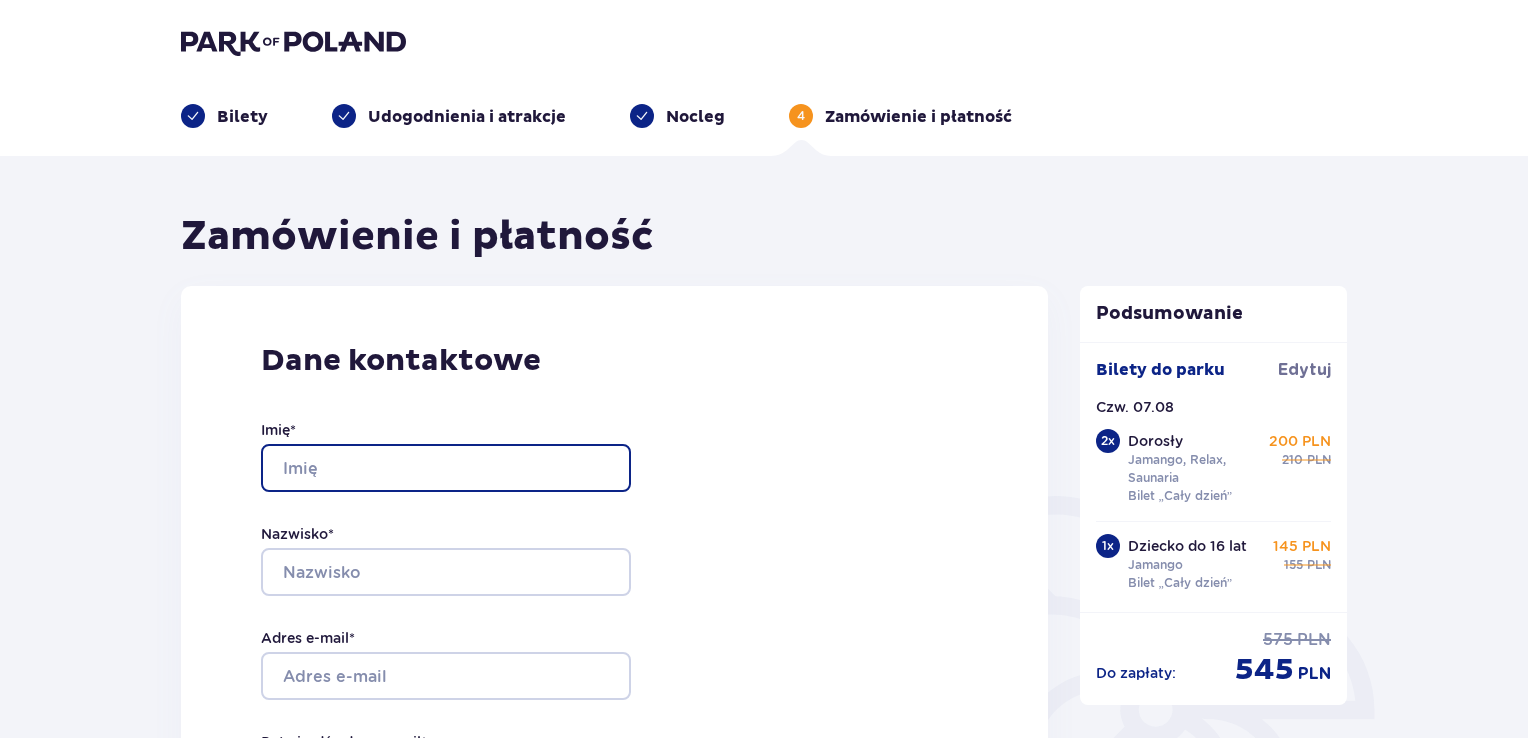 click on "Imię *" at bounding box center [446, 468] 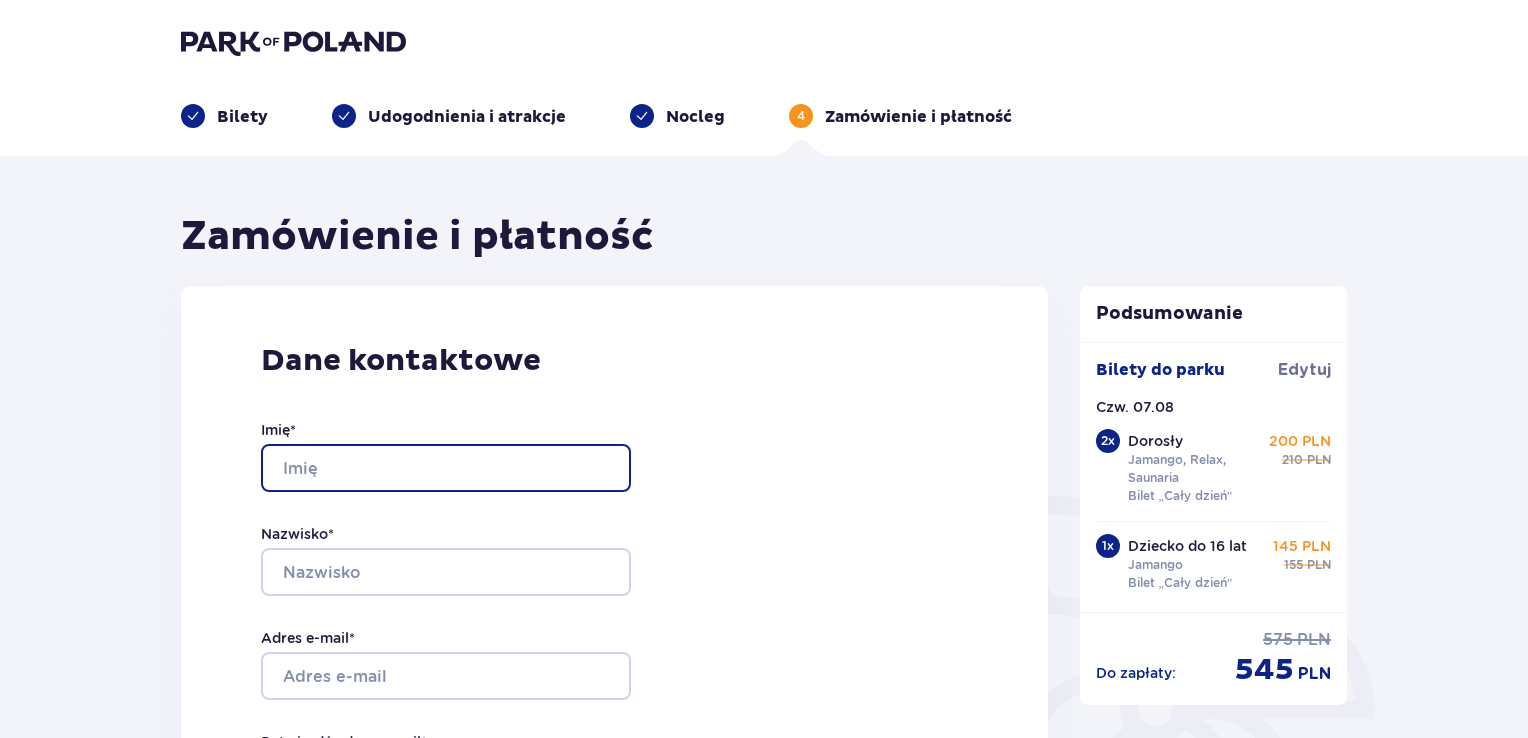 type on "Е" 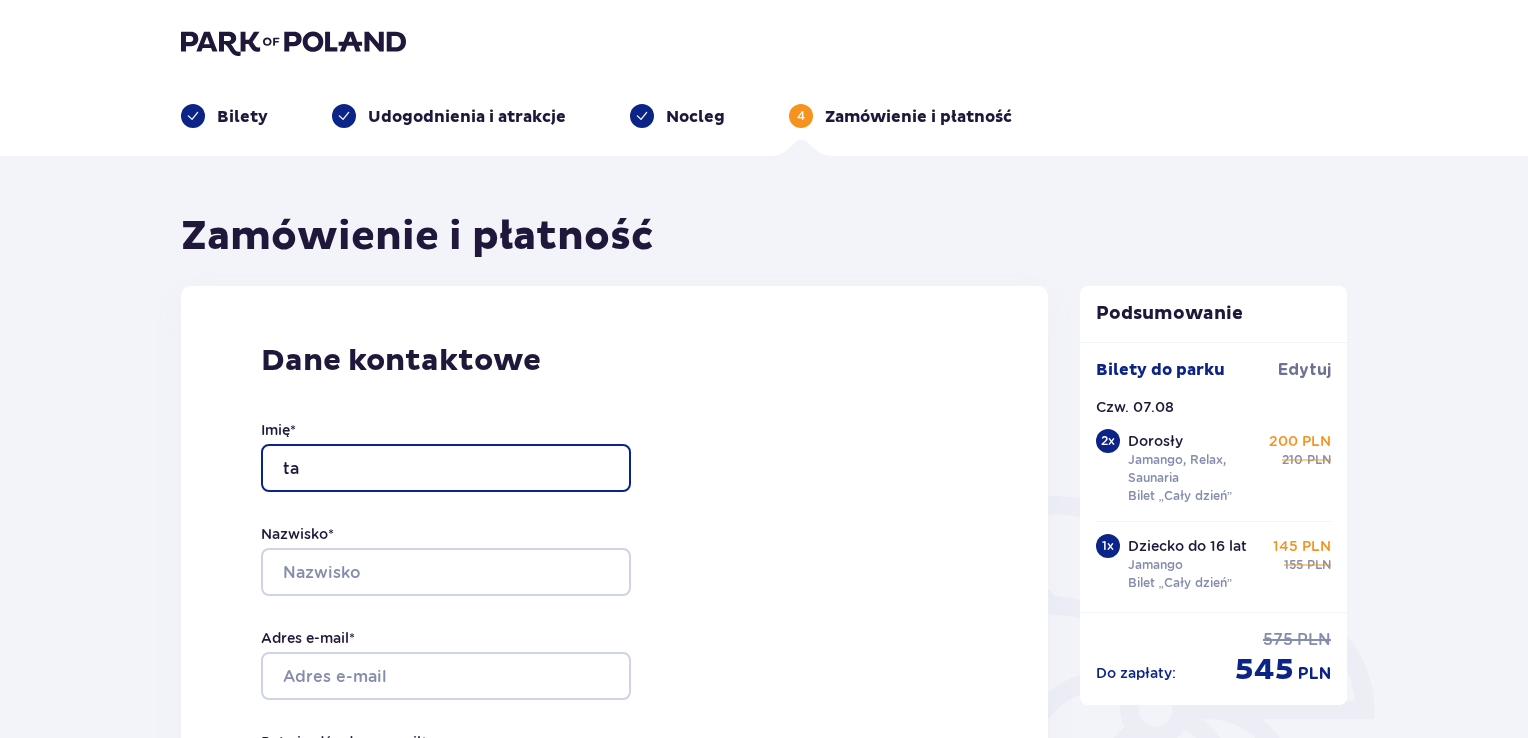 type on "t" 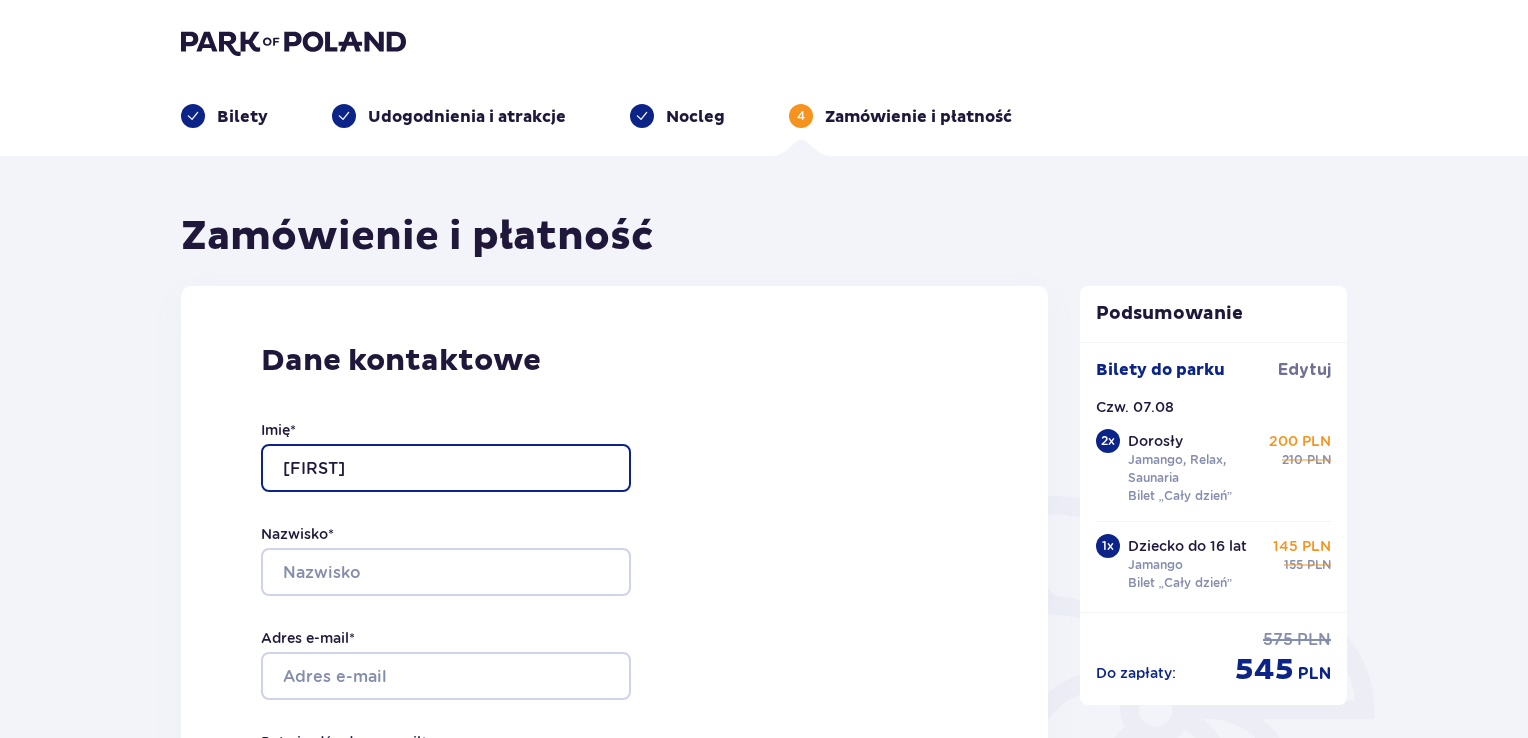 type on "[NAME]" 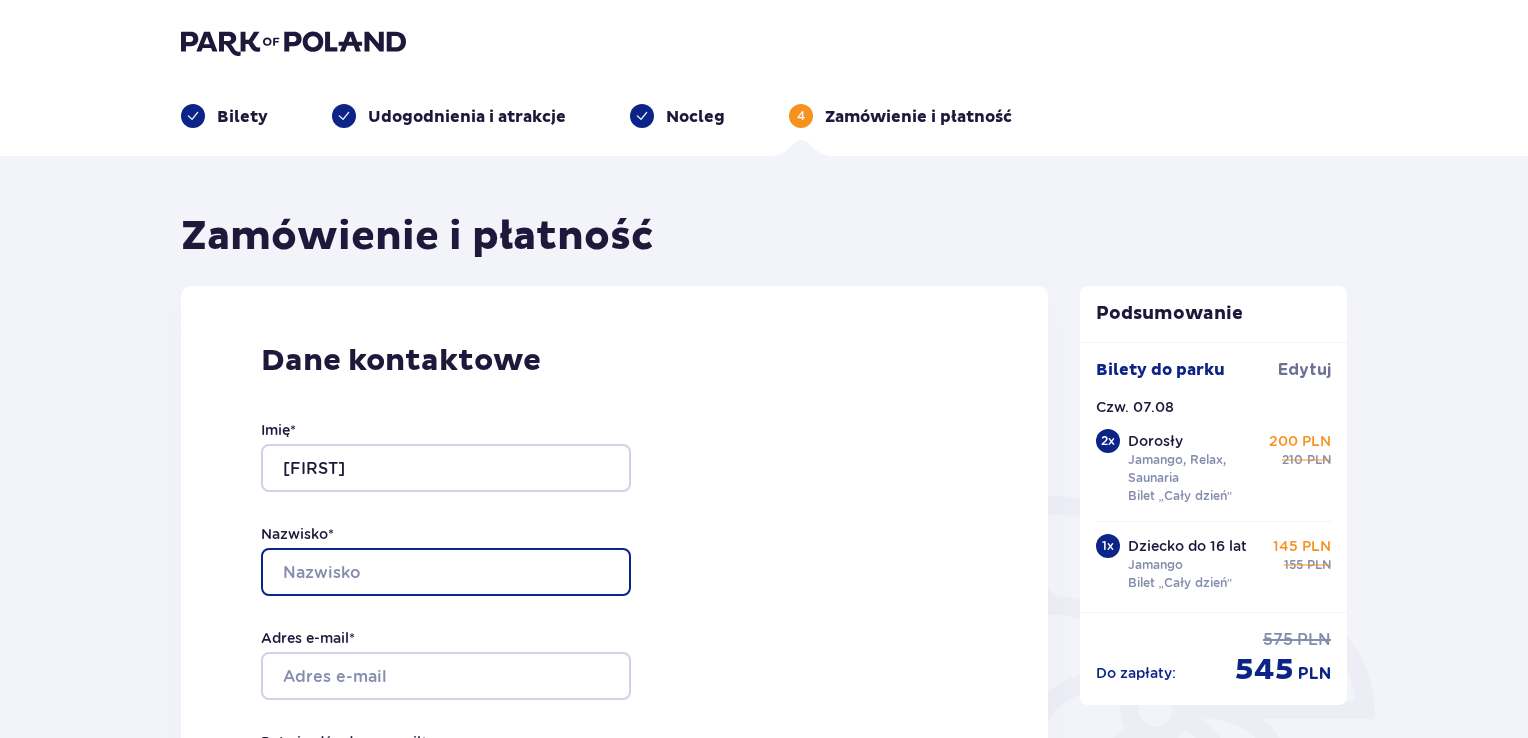 click on "Nazwisko *" at bounding box center [446, 572] 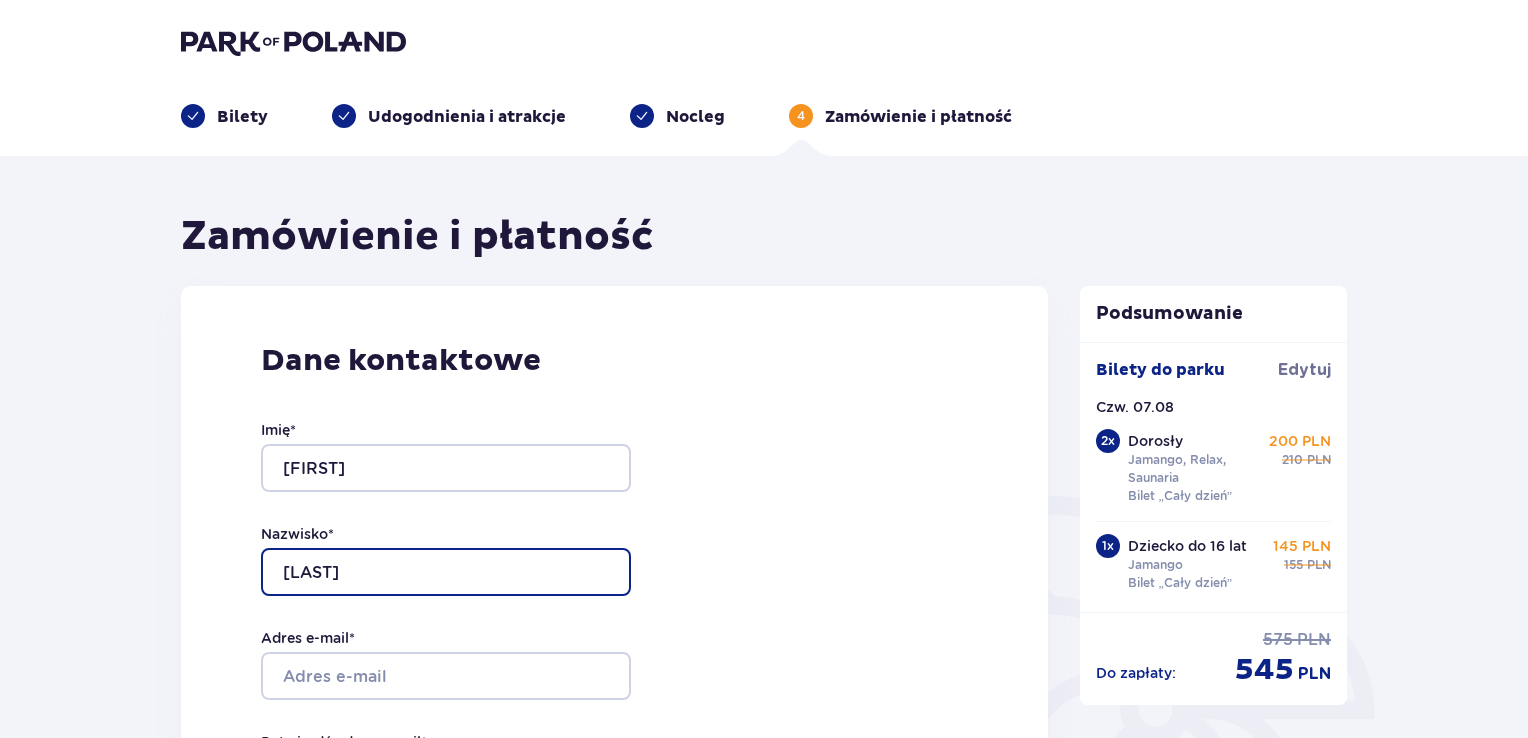 type on "KARVAT" 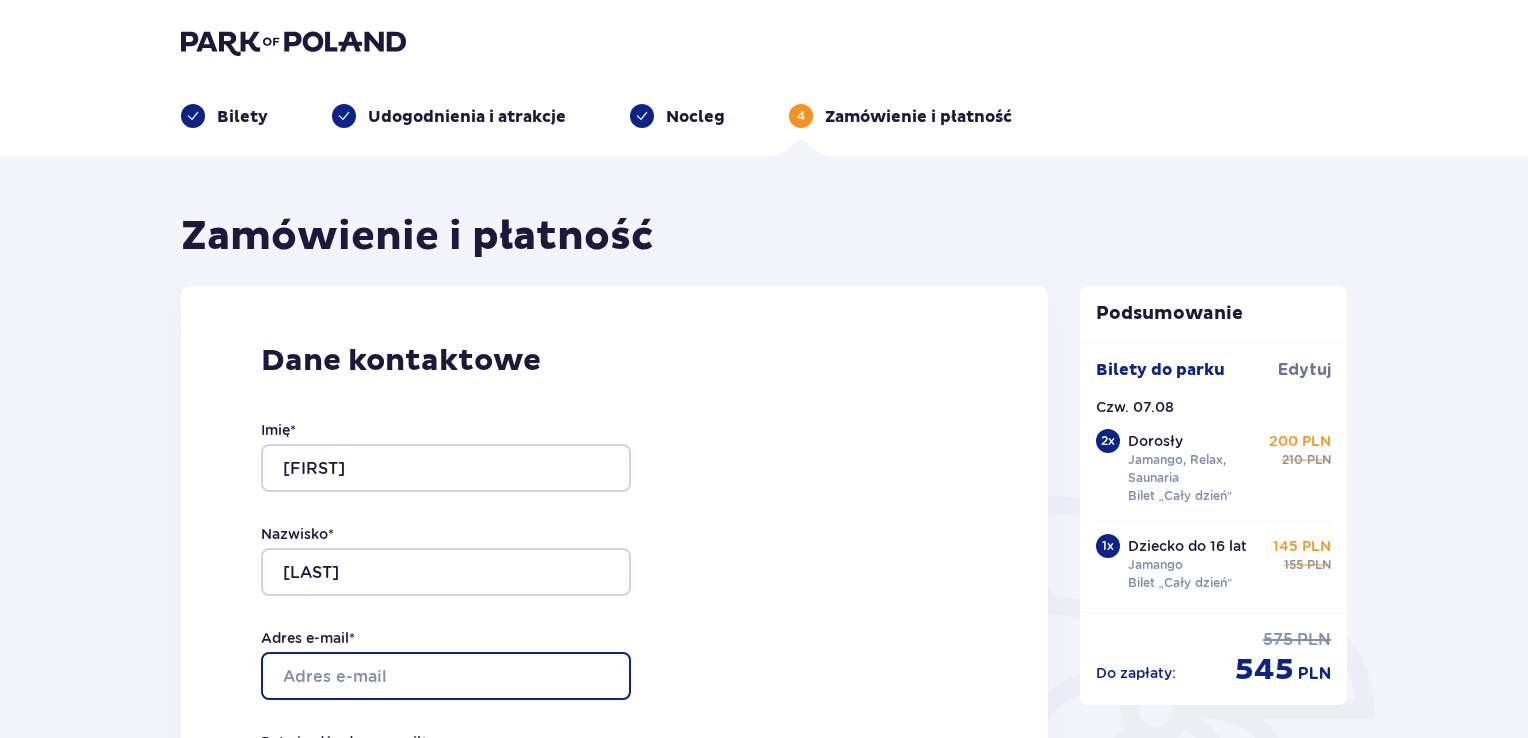 click on "Adres e-mail *" at bounding box center (446, 676) 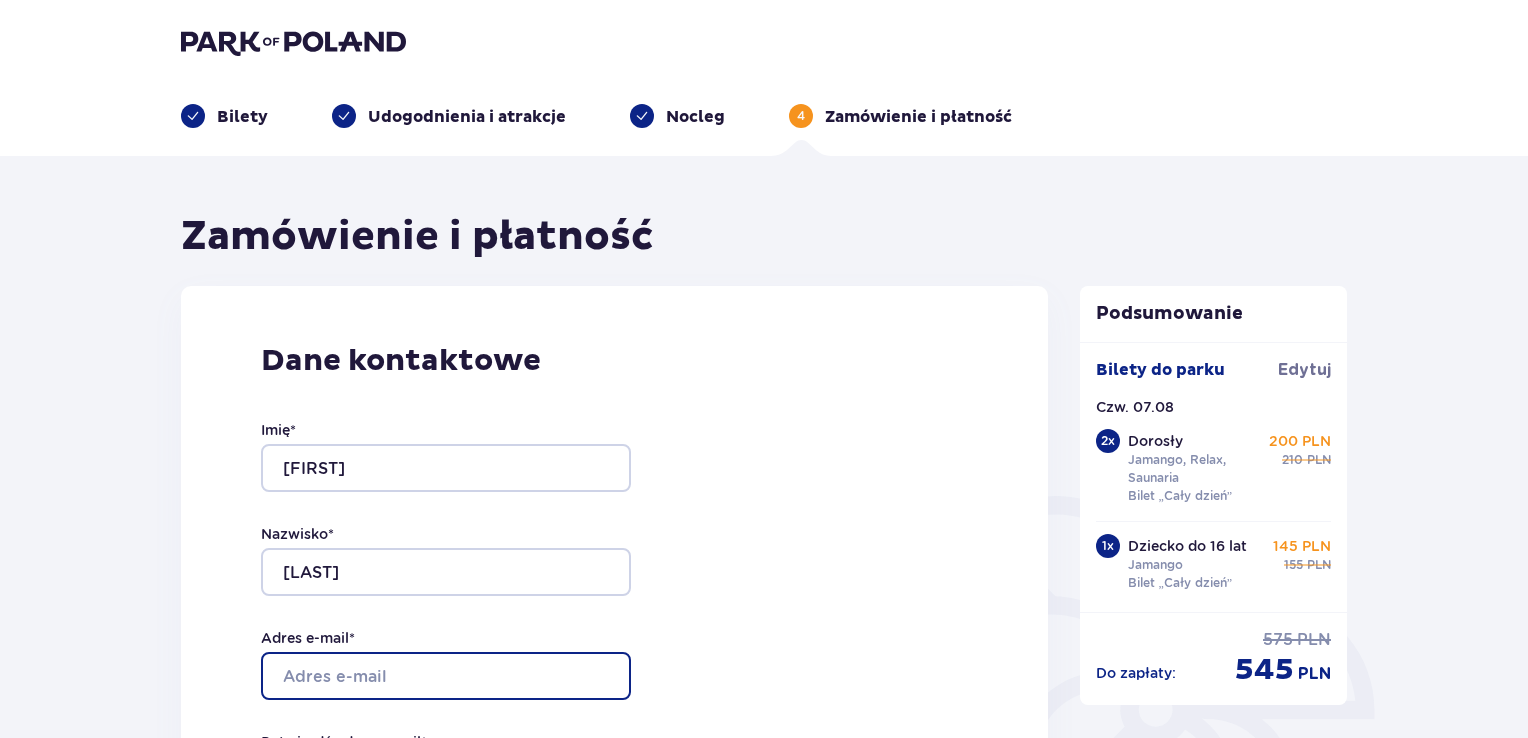 type on "[EMAIL]" 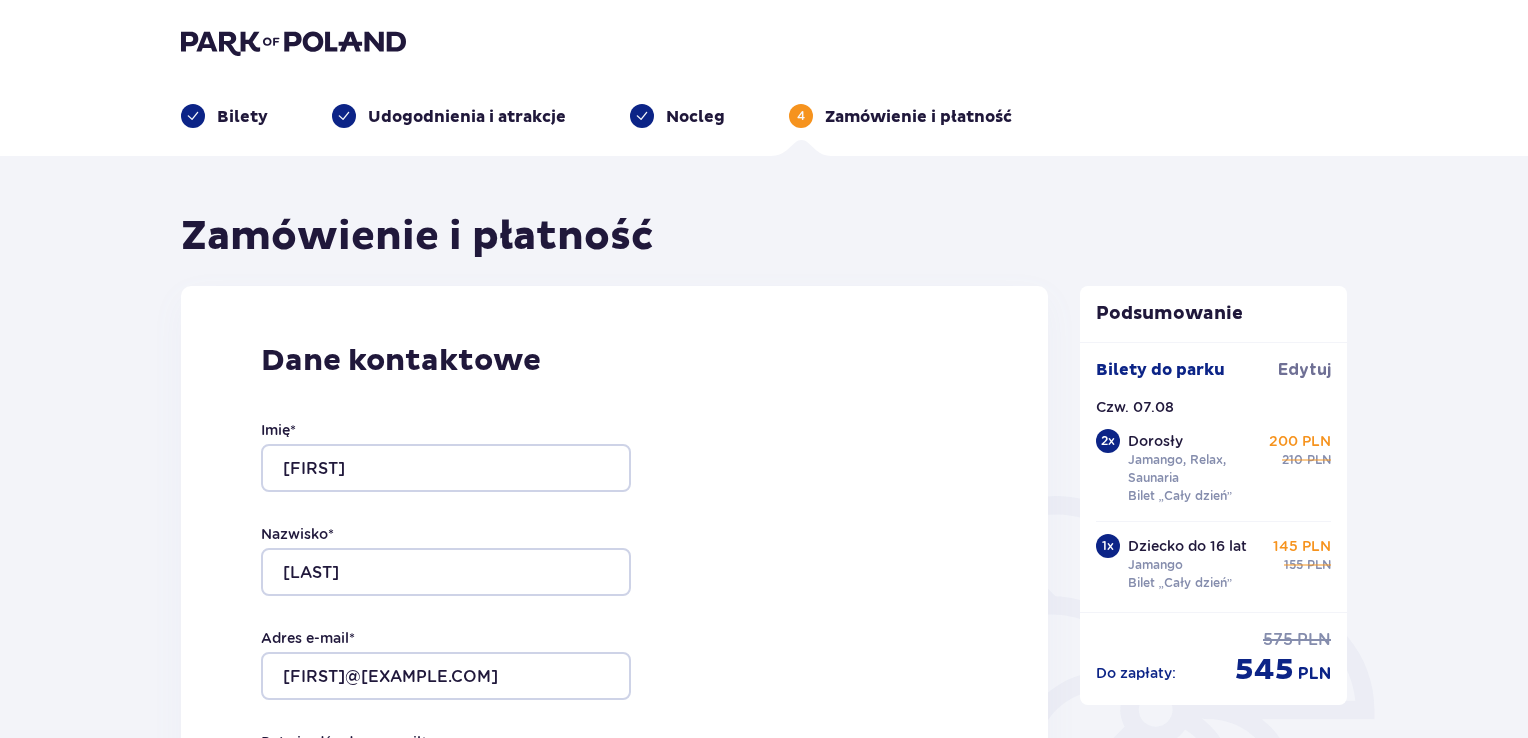 type on "[EMAIL]" 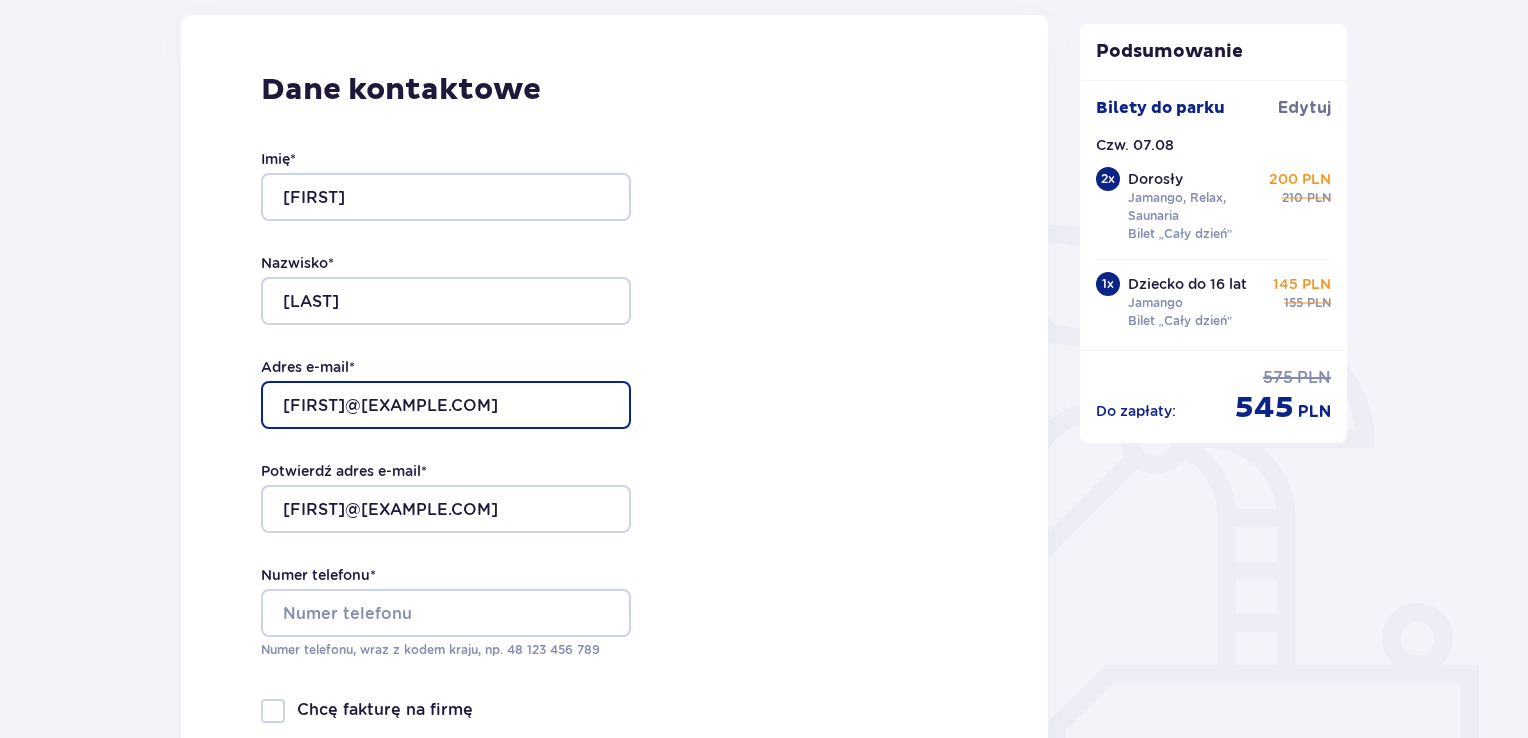 scroll, scrollTop: 300, scrollLeft: 0, axis: vertical 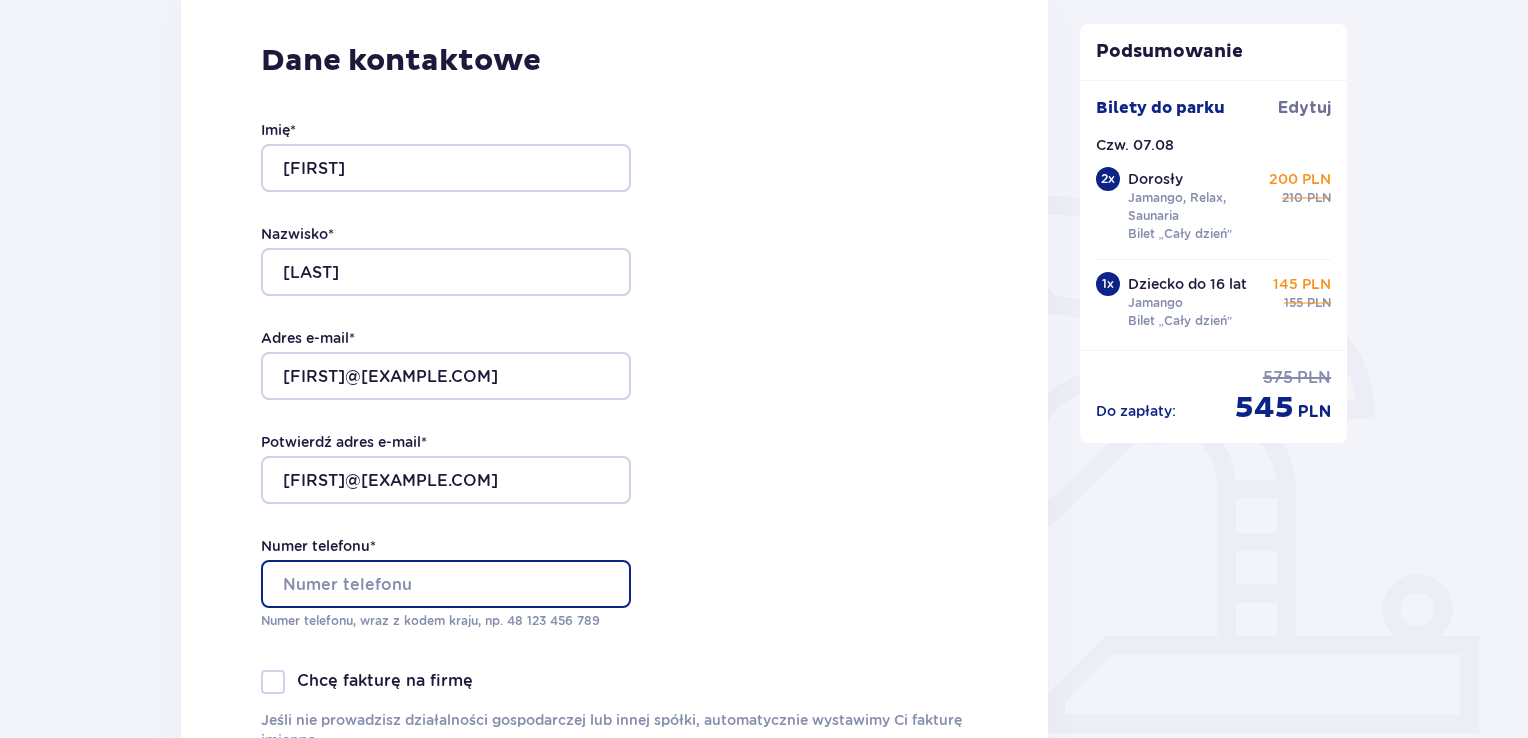 click on "Numer telefonu *" at bounding box center [446, 584] 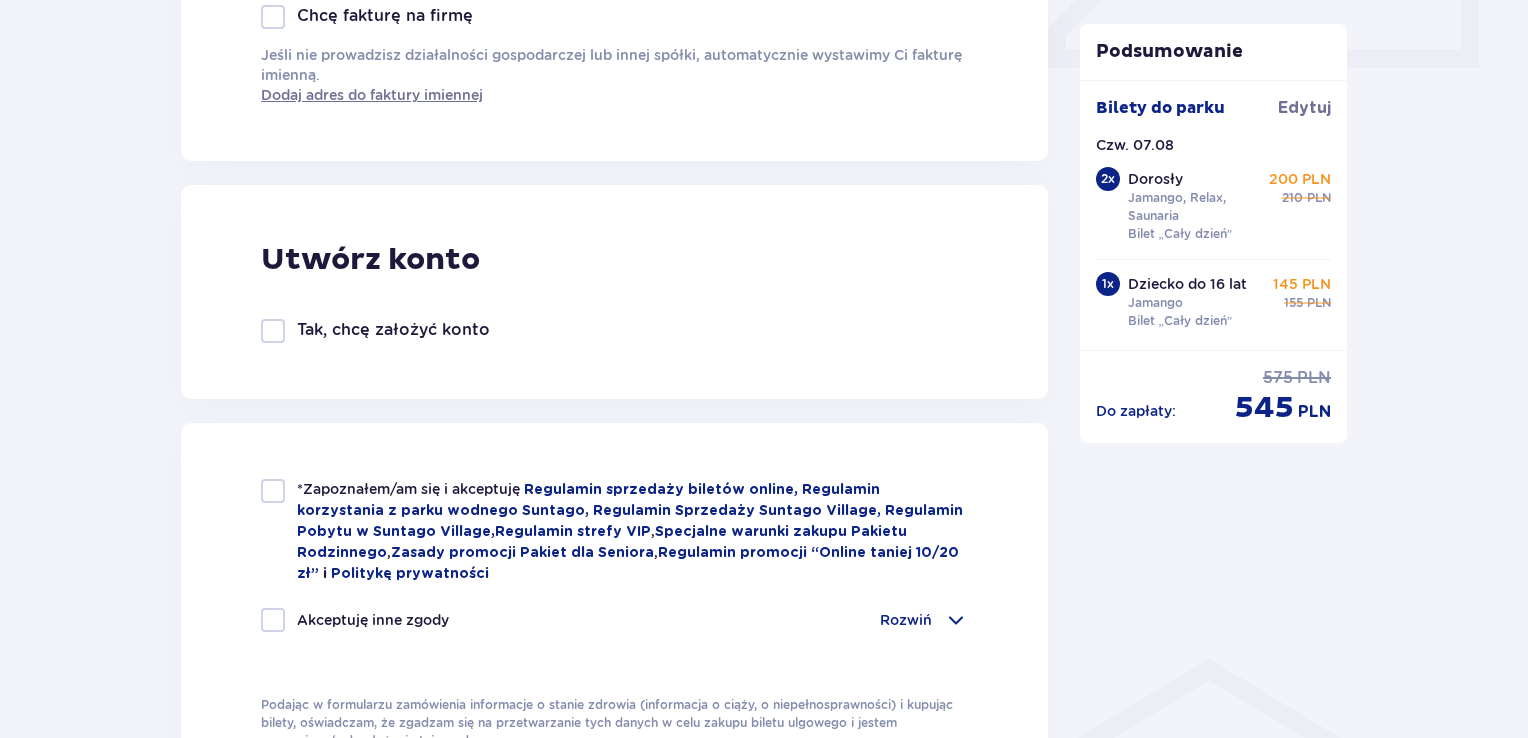 scroll, scrollTop: 1000, scrollLeft: 0, axis: vertical 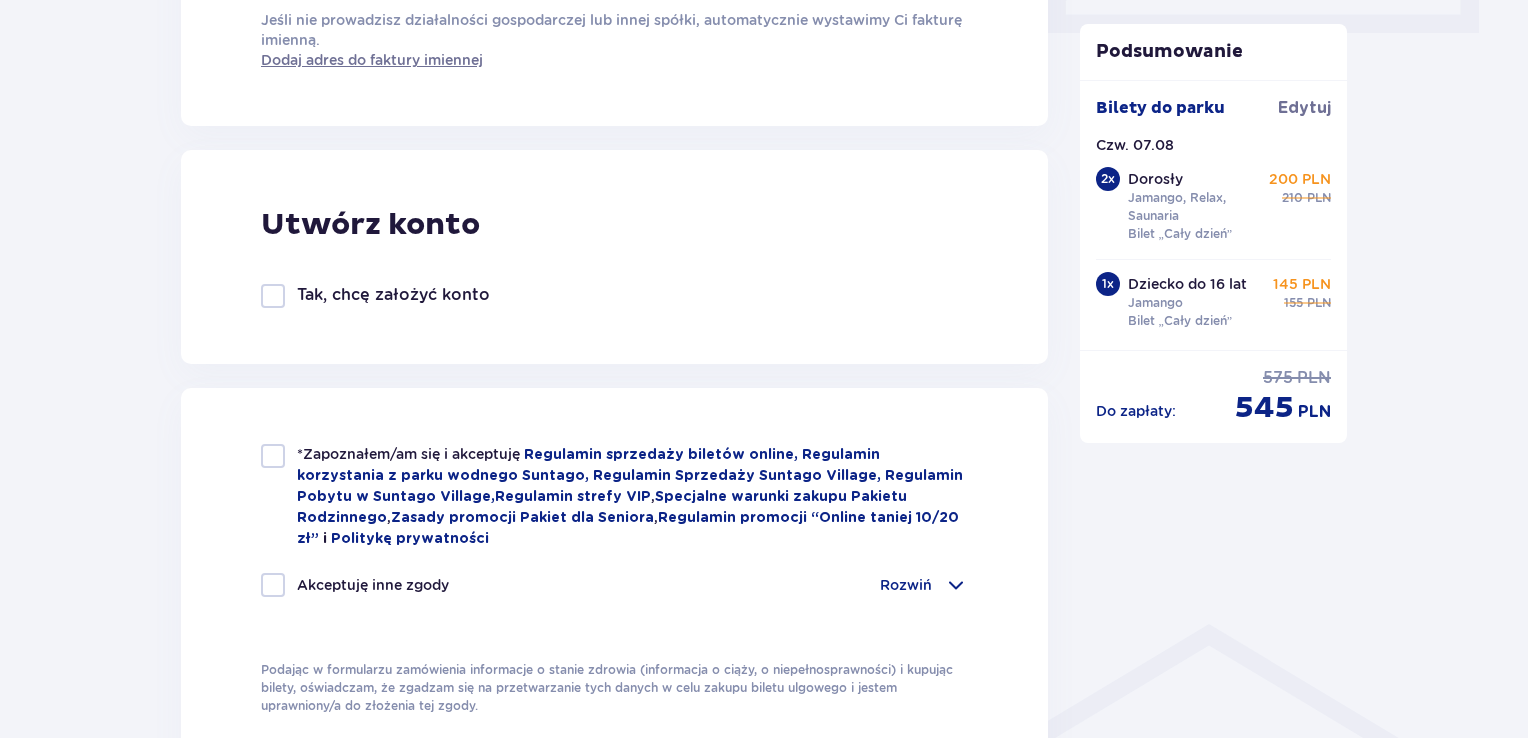 type on "[PHONE]" 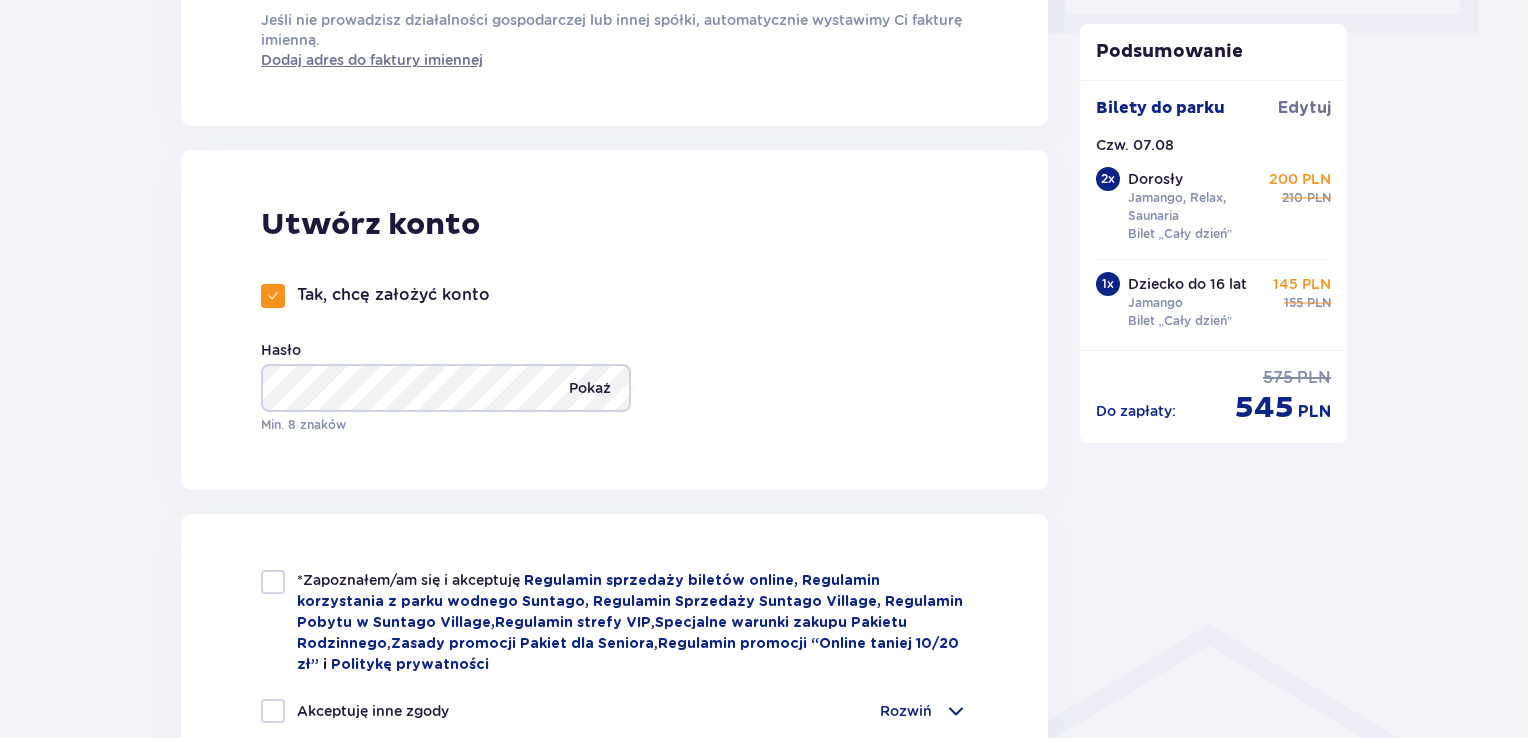 click on "Pokaż" at bounding box center (590, 388) 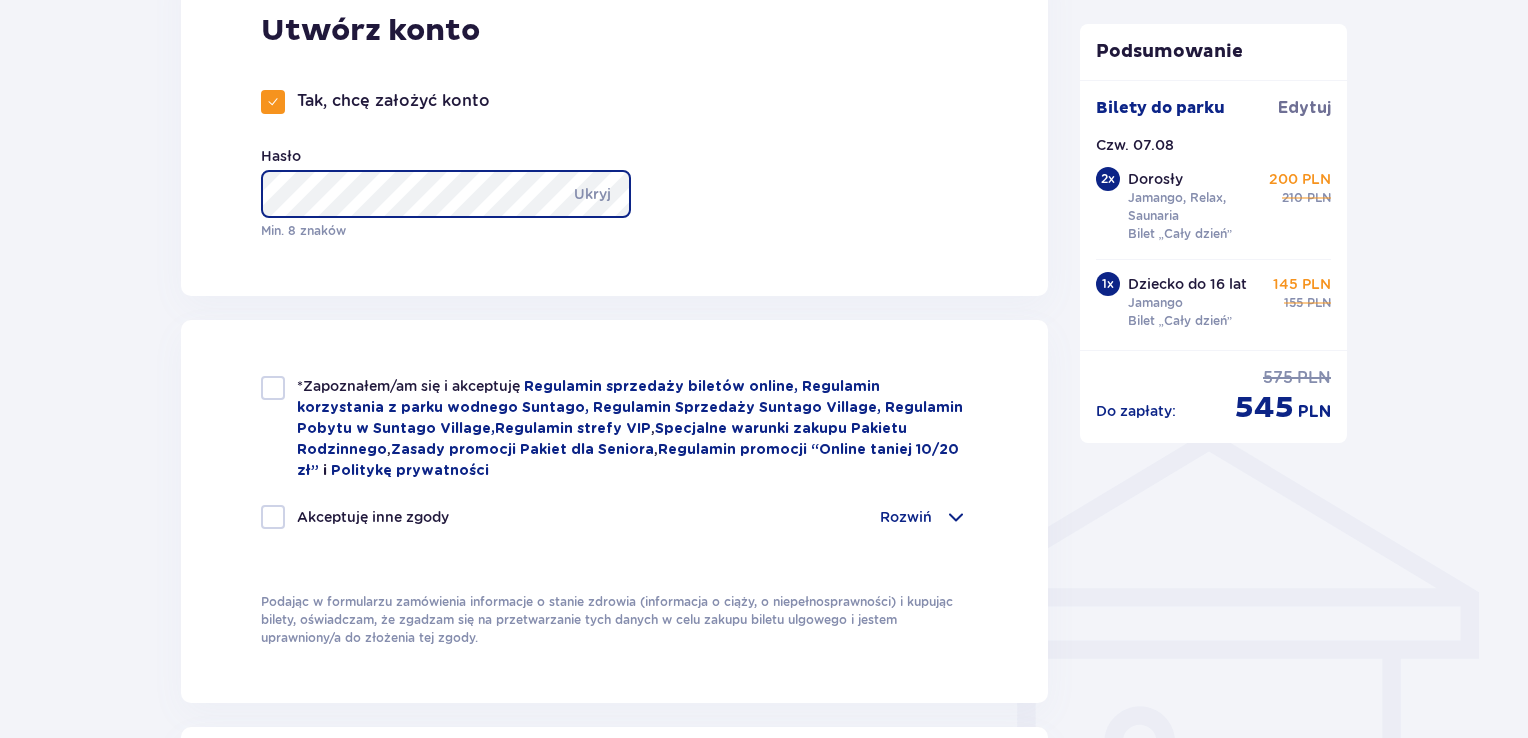scroll, scrollTop: 1200, scrollLeft: 0, axis: vertical 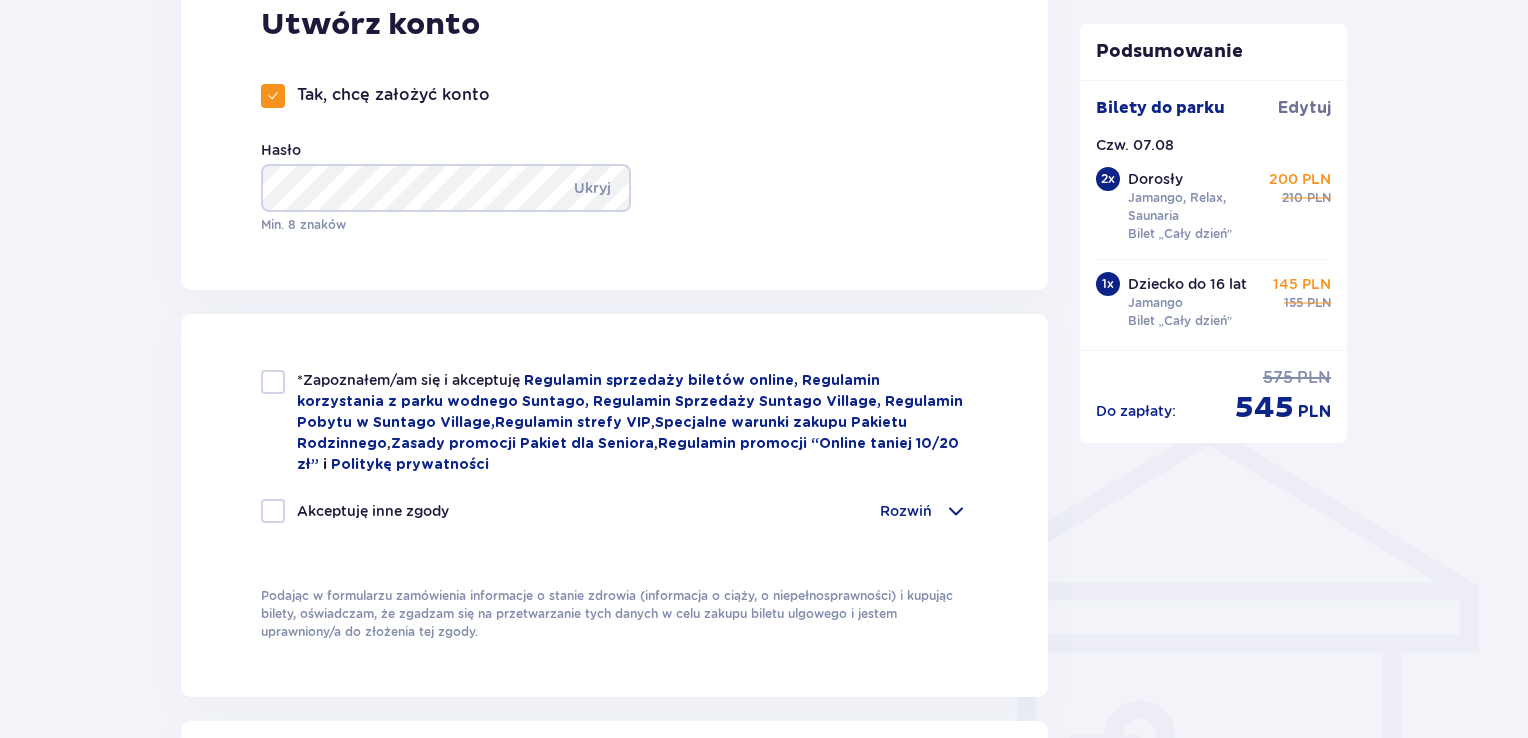 click at bounding box center (273, 382) 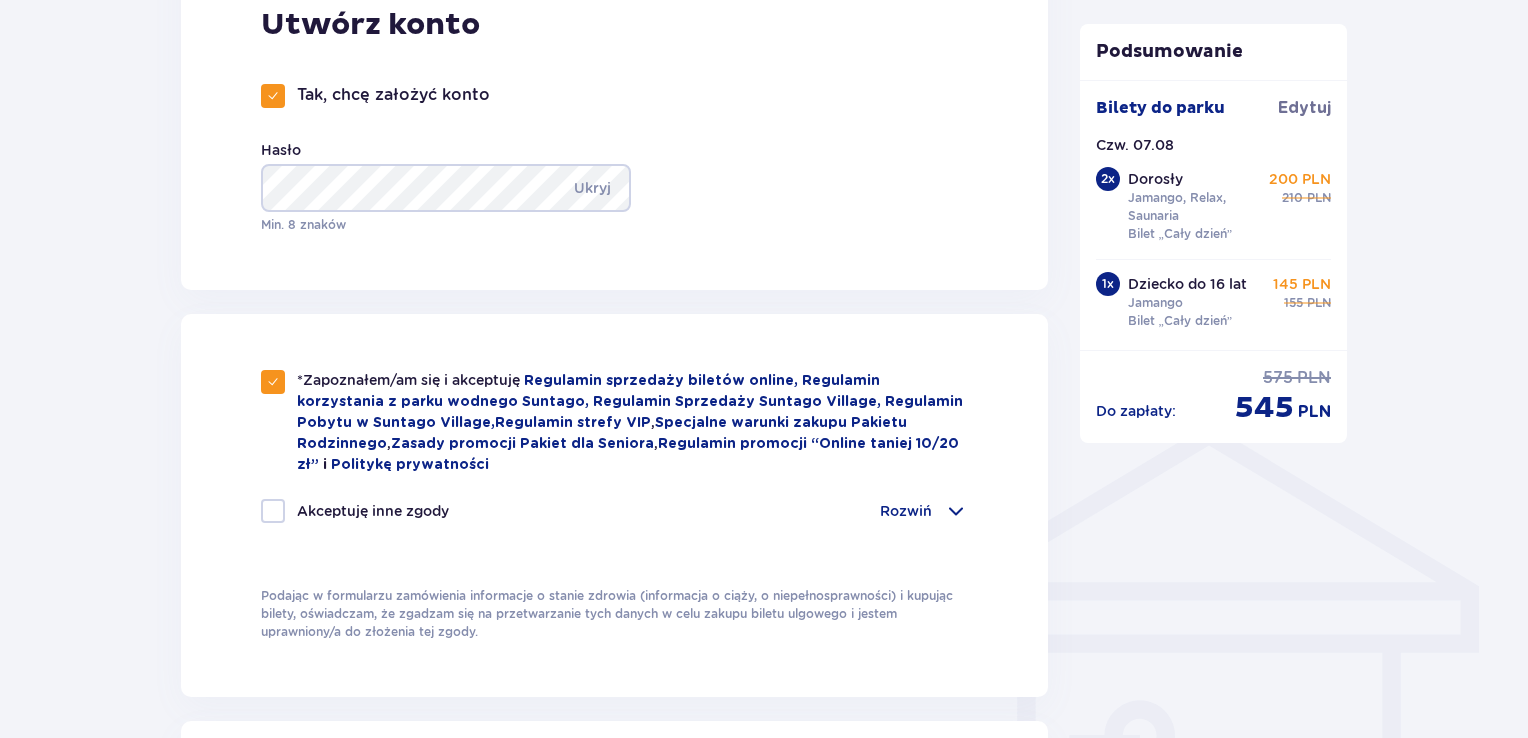 click at bounding box center (273, 511) 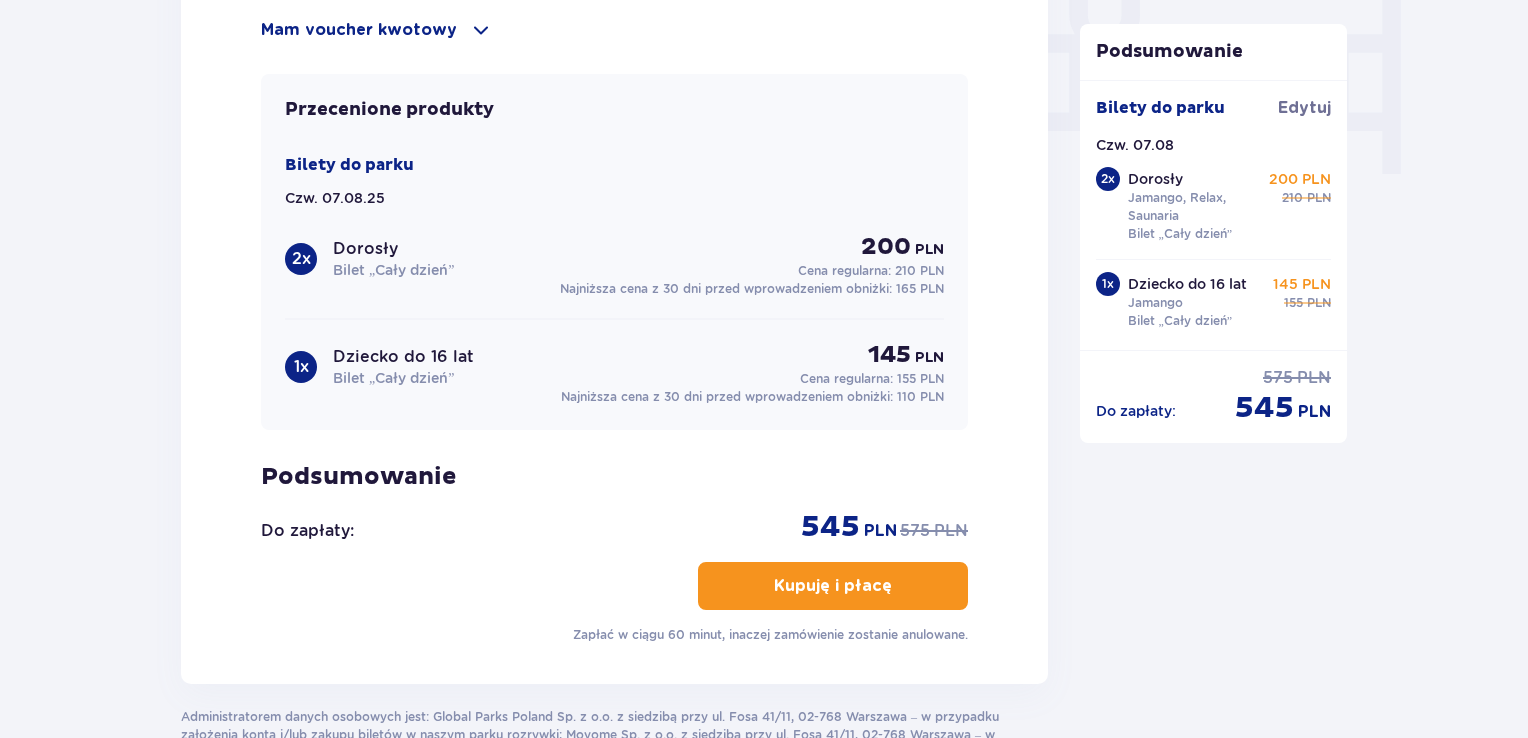 scroll, scrollTop: 2000, scrollLeft: 0, axis: vertical 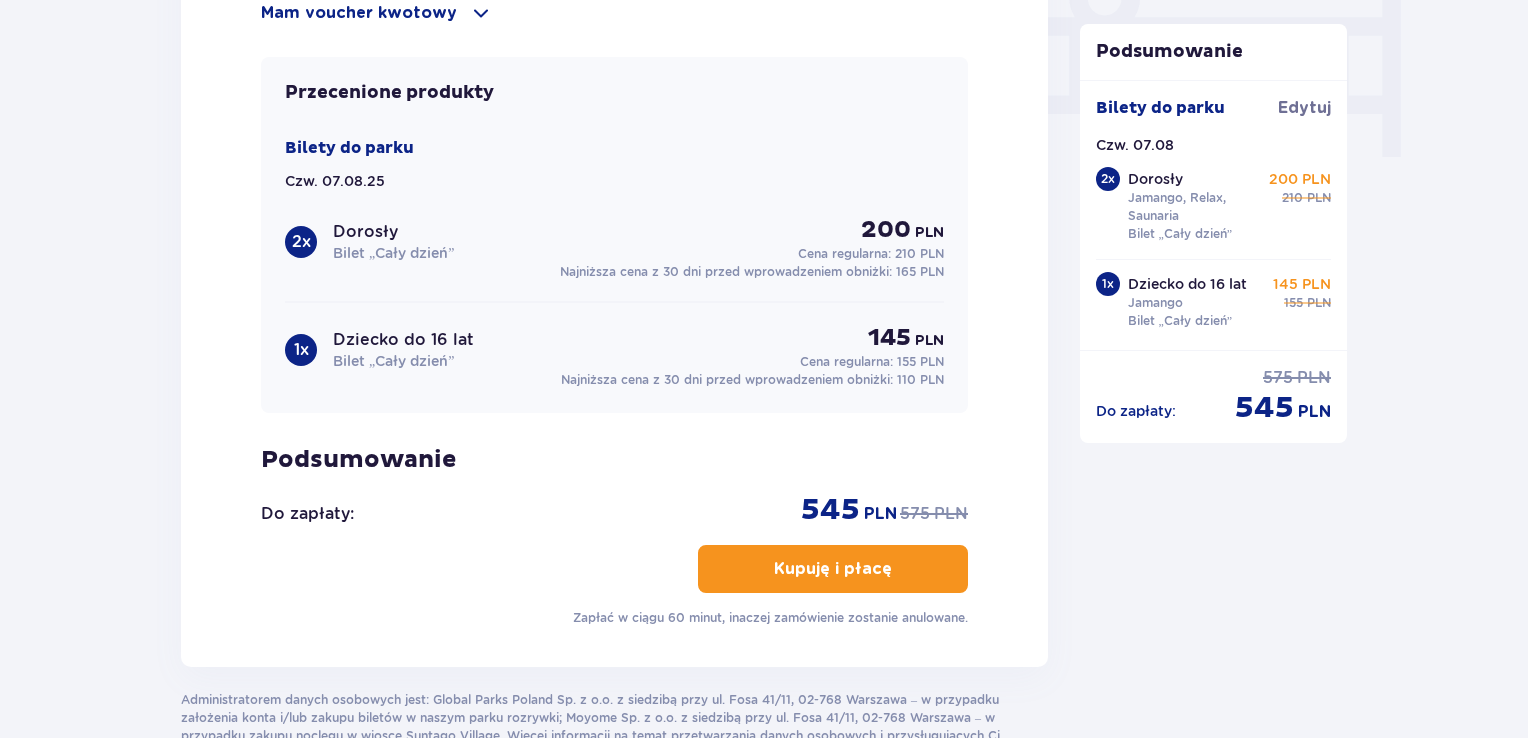 drag, startPoint x: 817, startPoint y: 561, endPoint x: 848, endPoint y: 569, distance: 32.01562 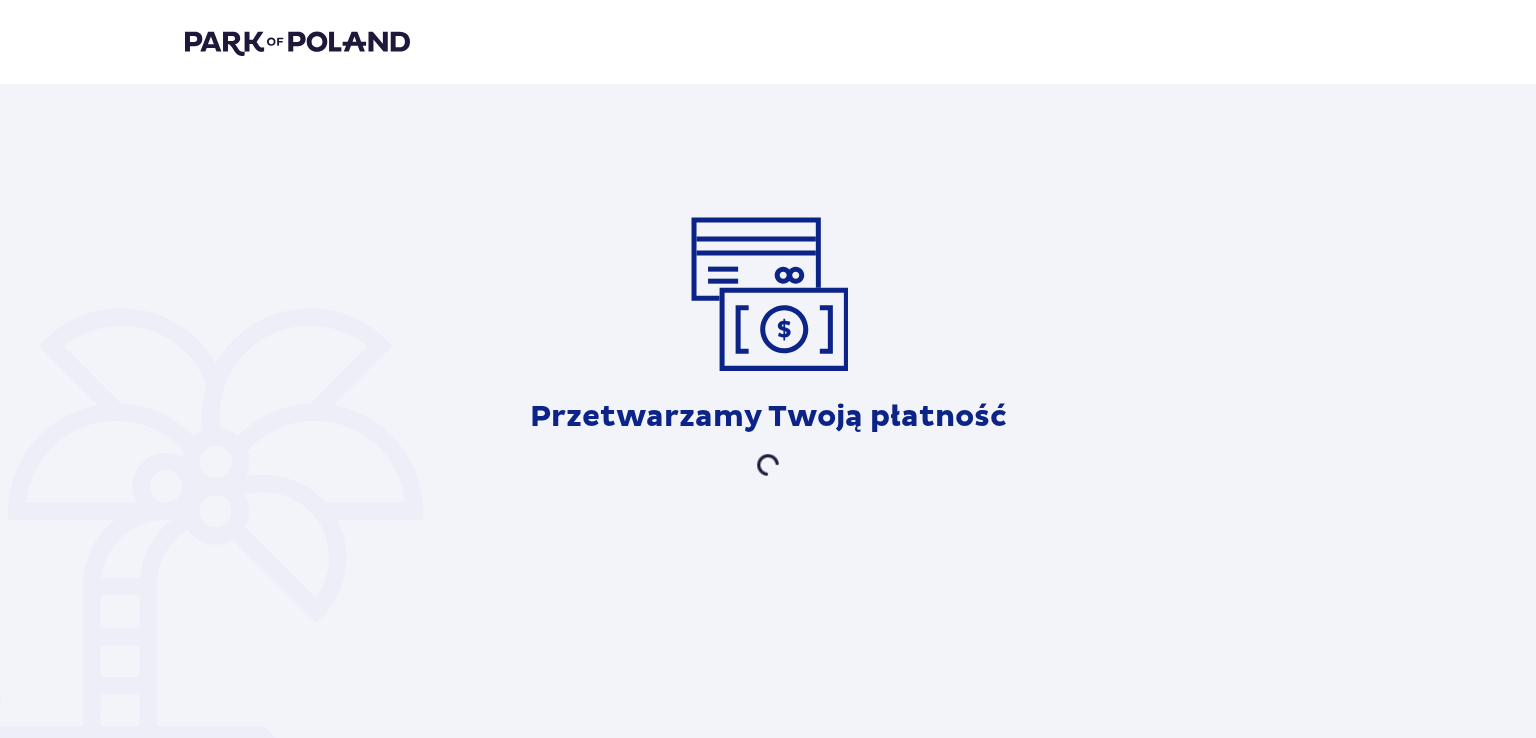 scroll, scrollTop: 0, scrollLeft: 0, axis: both 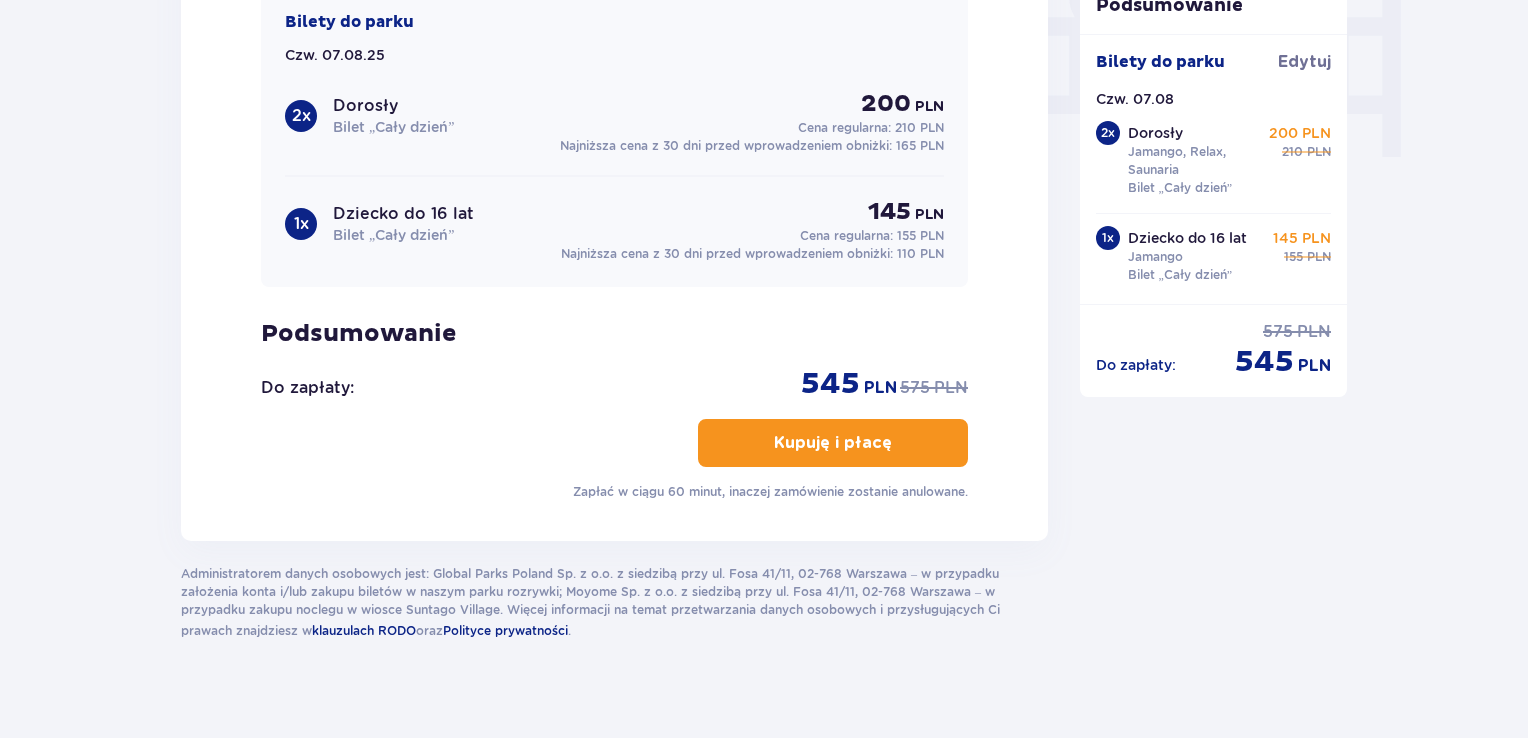 click on "Zamówienie i płatność Dane kontaktowe Imię * Nazwisko * Adres e-mail * Potwierdź adres e-mail * Numer telefonu * Numer telefonu, wraz z kodem kraju, np. 48 ​[PHONE] Chcę fakturę na firmę Jeśli nie prowadzisz działalności gospodarczej lub innej spółki, automatycznie wystawimy Ci fakturę imienną. Dodaj adres do faktury imiennej Utwórz konto Tak, chcę założyć konto *Zapoznałem/am się i akceptuję   Regulamin sprzedaży biletów online,   Regulamin korzystania z parku wodnego Suntago,   Regulamin Sprzedaży Suntago Village,   Regulamin Pobytu w Suntago Village ,  Regulamin strefy VIP ,  Specjalne warunki zakupu Pakietu Rodzinnego ,  Zasady promocji Pakiet dla Seniora ,  Regulamin promocji “Online taniej 10/20 zł”   i   Politykę prywatności Akceptuję inne zgody Rozwiń Chcę otrzymywać od Global Parks Poland Sp. z o.o., informacje o ofertach tej Spółki drogą telefoniczną, dlatego w tym celu zgadzam się na przetwarzanie przez tę Spółkę moich danych osobowych 2 x" at bounding box center [764, -542] 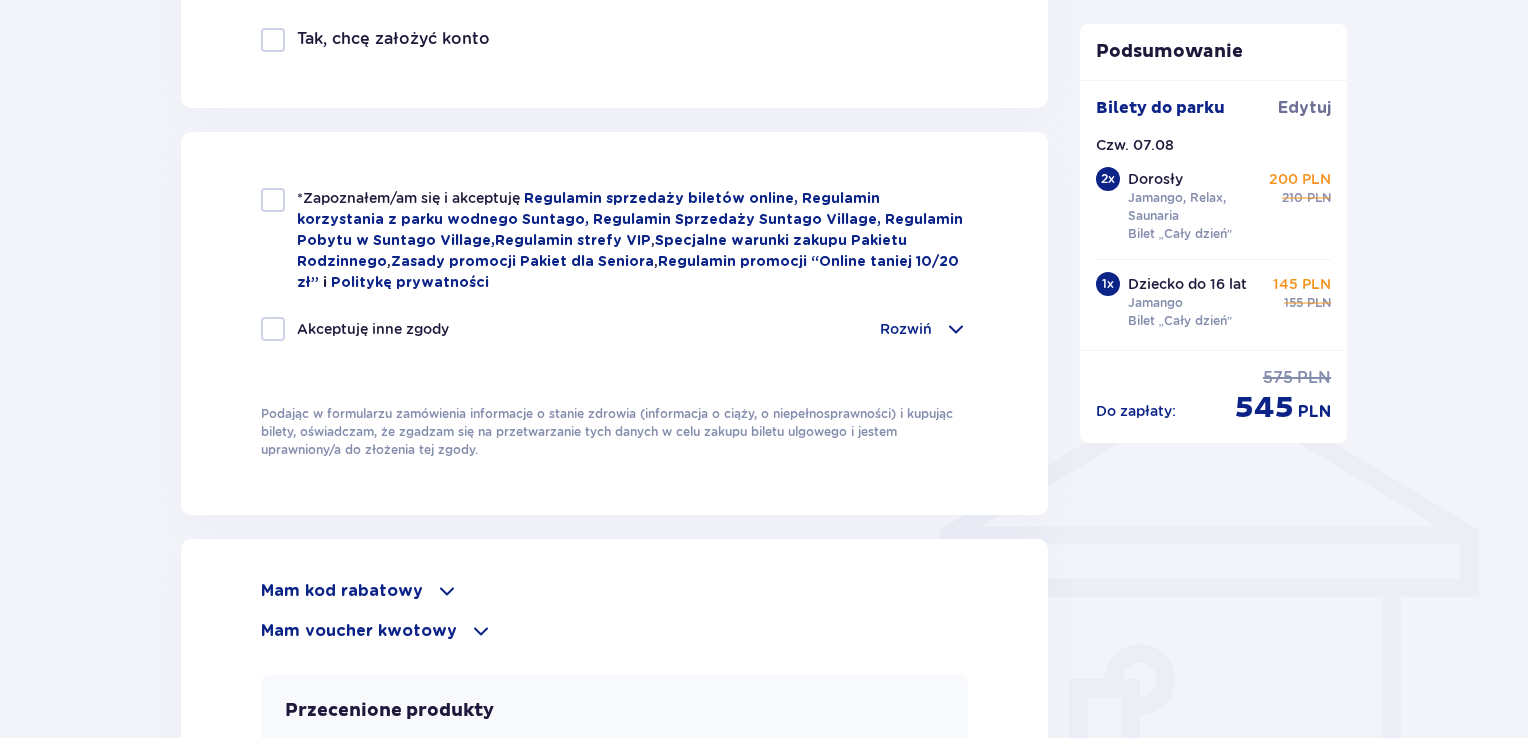 scroll, scrollTop: 1200, scrollLeft: 0, axis: vertical 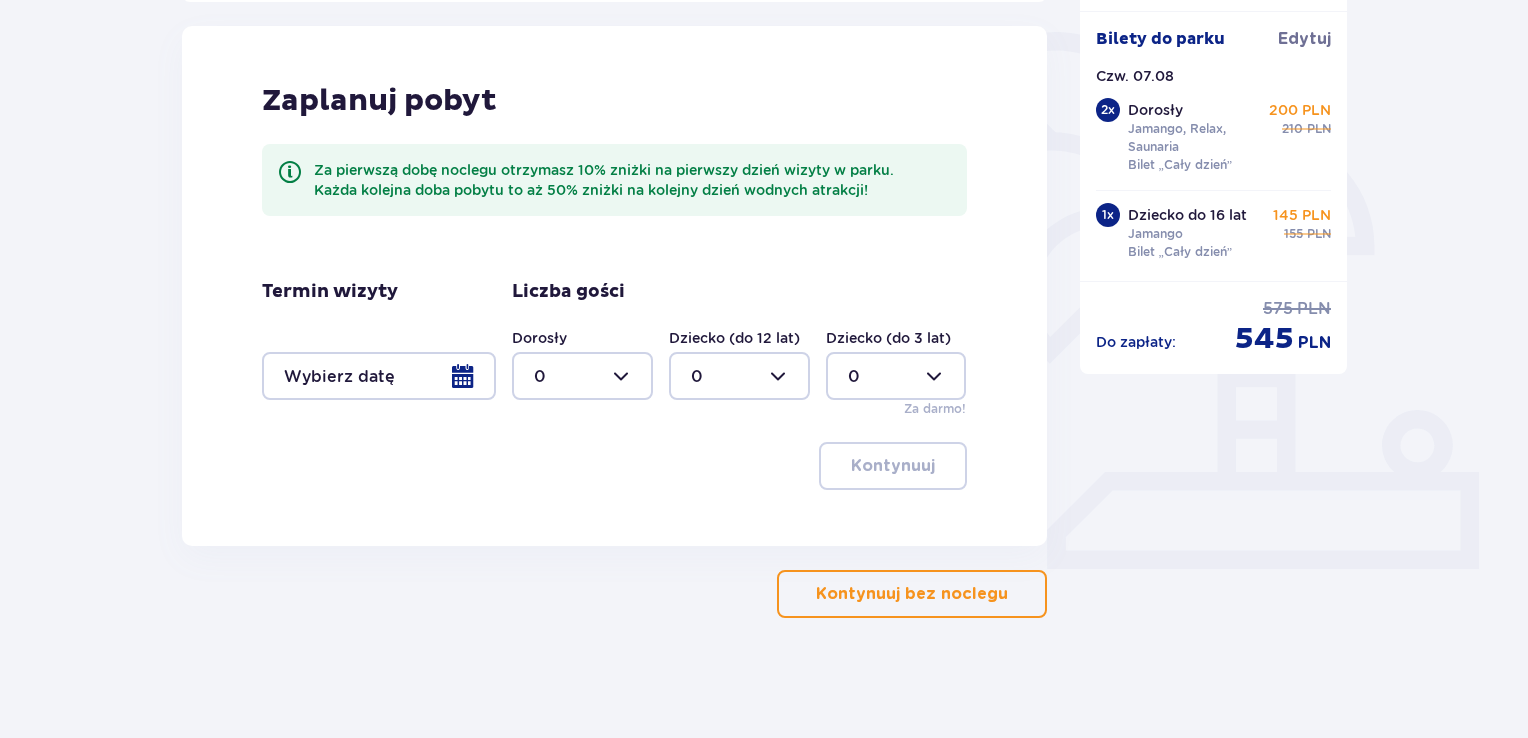 click on "Kontynuuj bez noclegu" at bounding box center [912, 594] 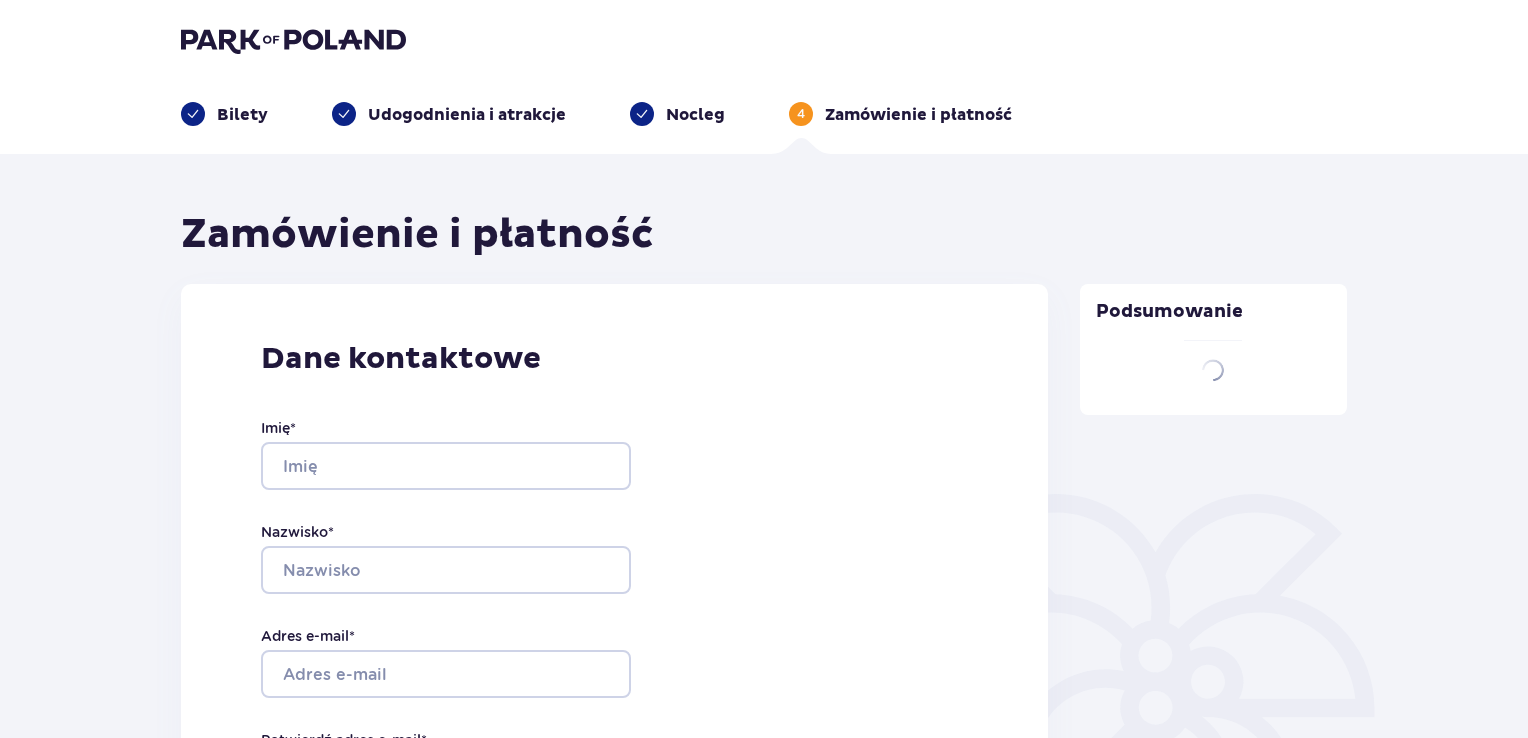 scroll, scrollTop: 0, scrollLeft: 0, axis: both 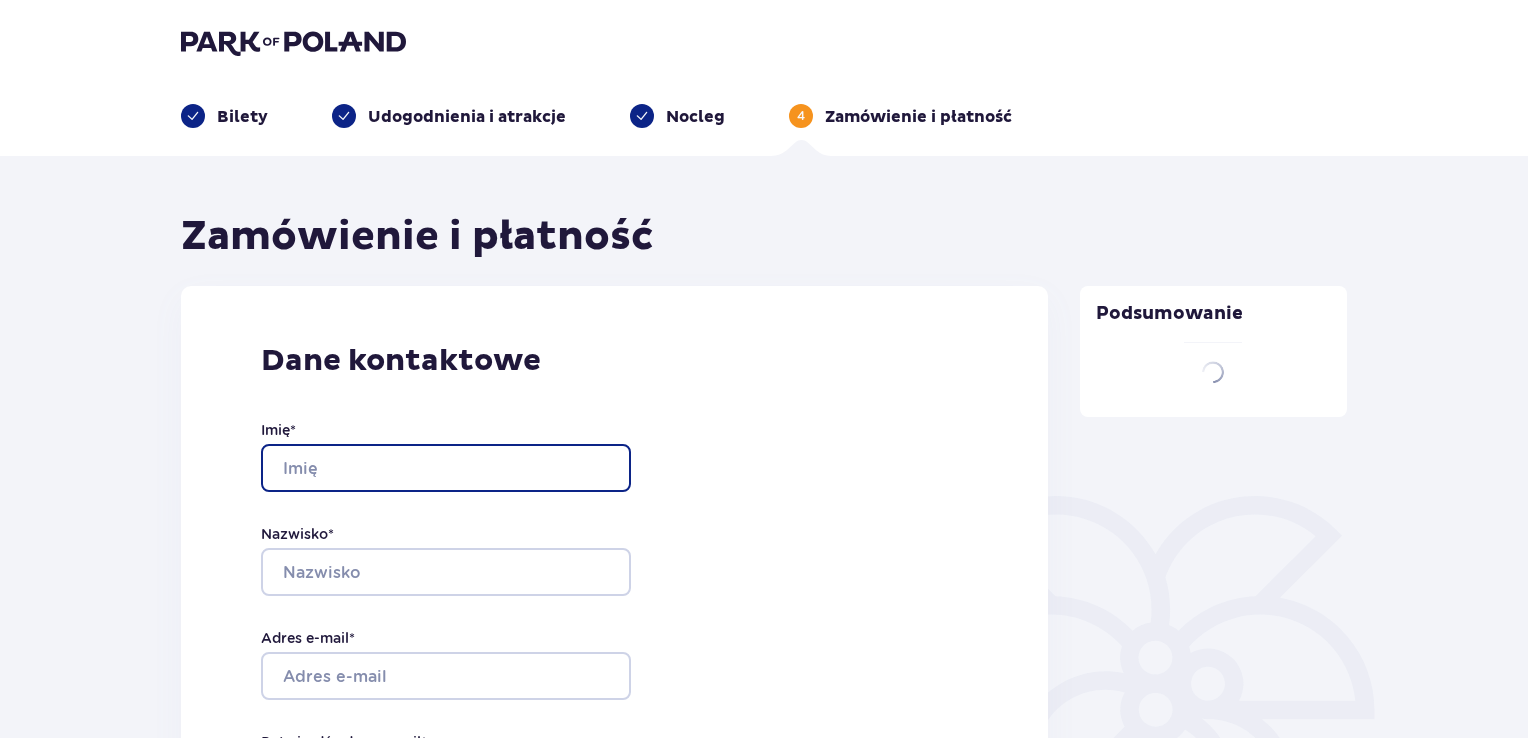 click on "Imię *" at bounding box center [446, 468] 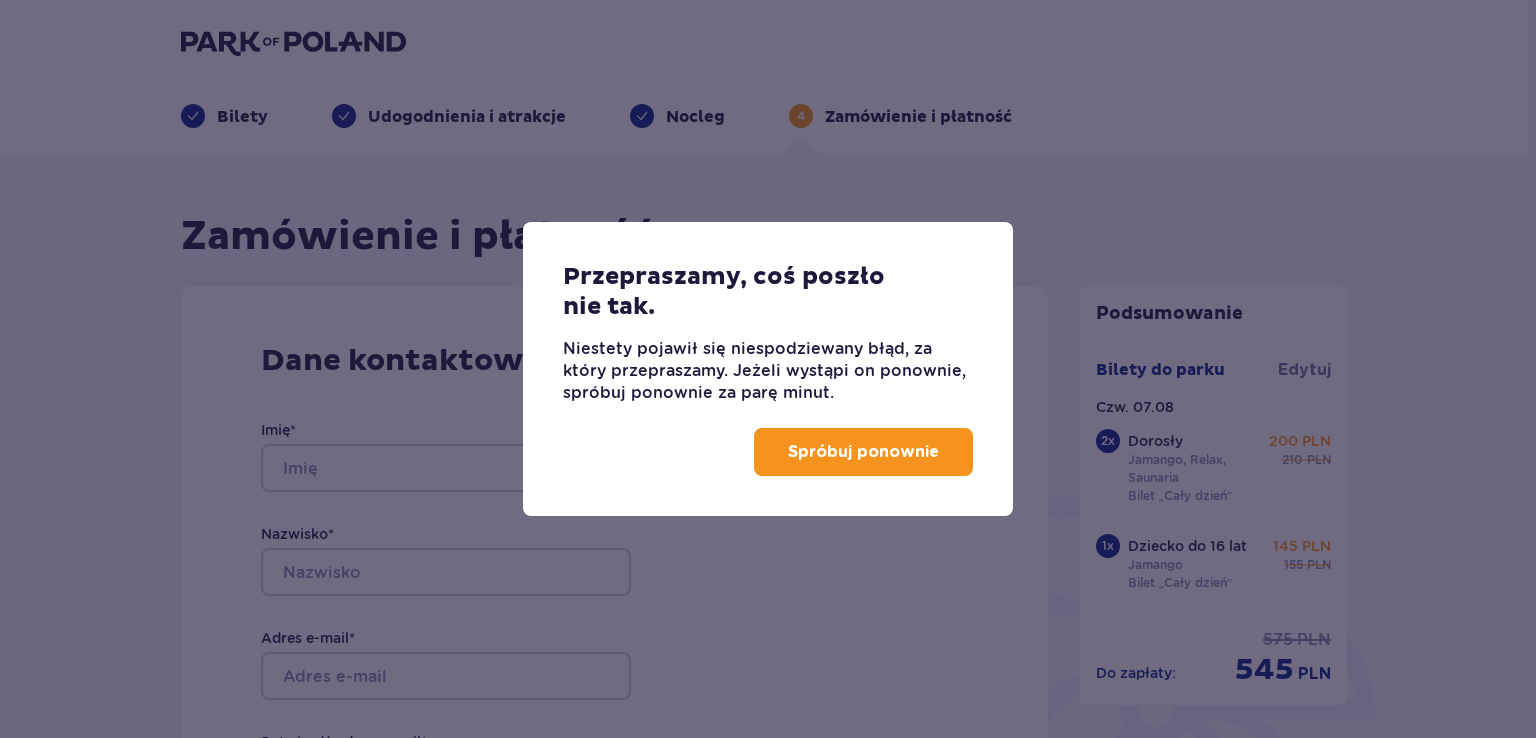 click on "Przepraszamy, coś poszło nie tak. Niestety pojawił się niespodziewany błąd, za który przepraszamy. Jeżeli wystąpi on ponownie, spróbuj ponownie za parę minut. Spróbuj ponownie" at bounding box center (768, 369) 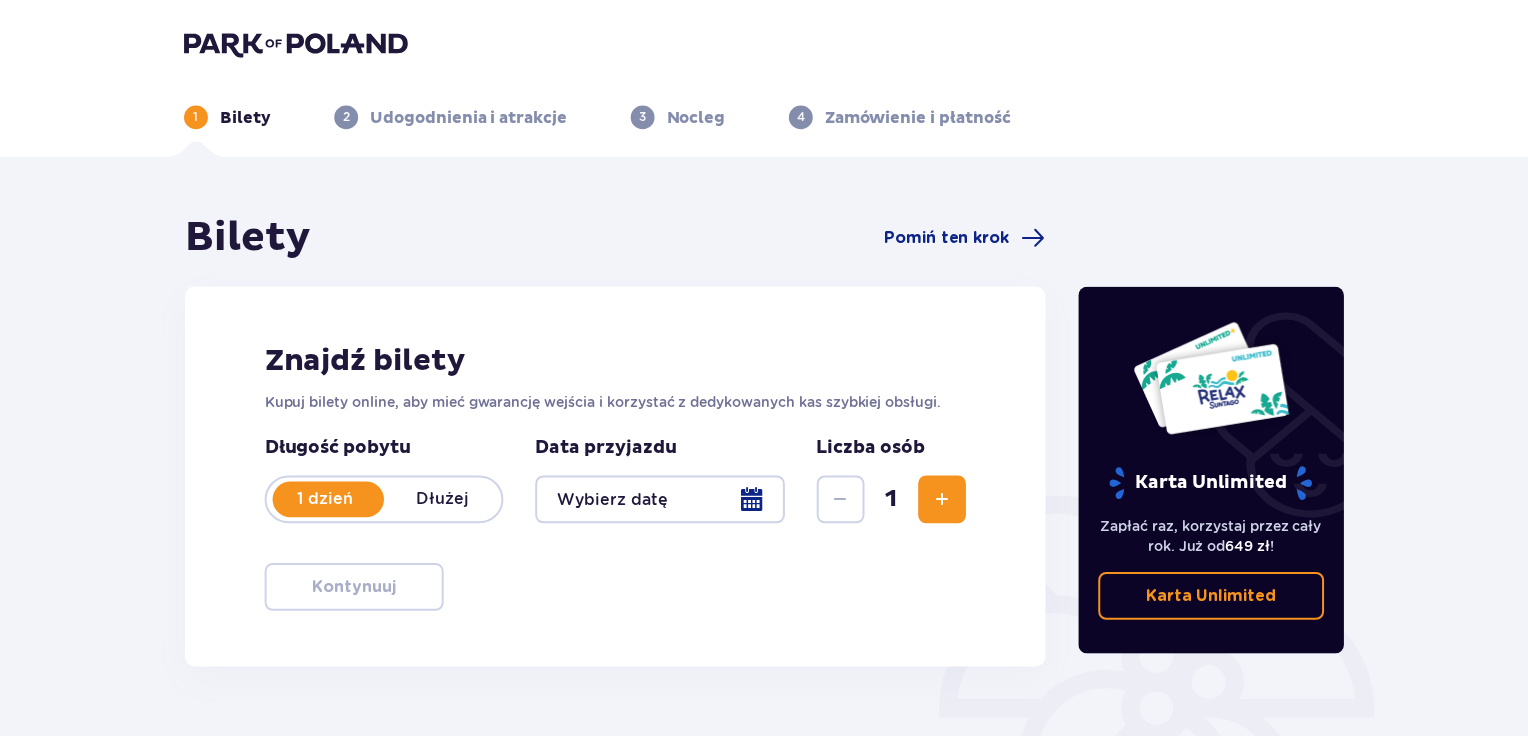 scroll, scrollTop: 0, scrollLeft: 0, axis: both 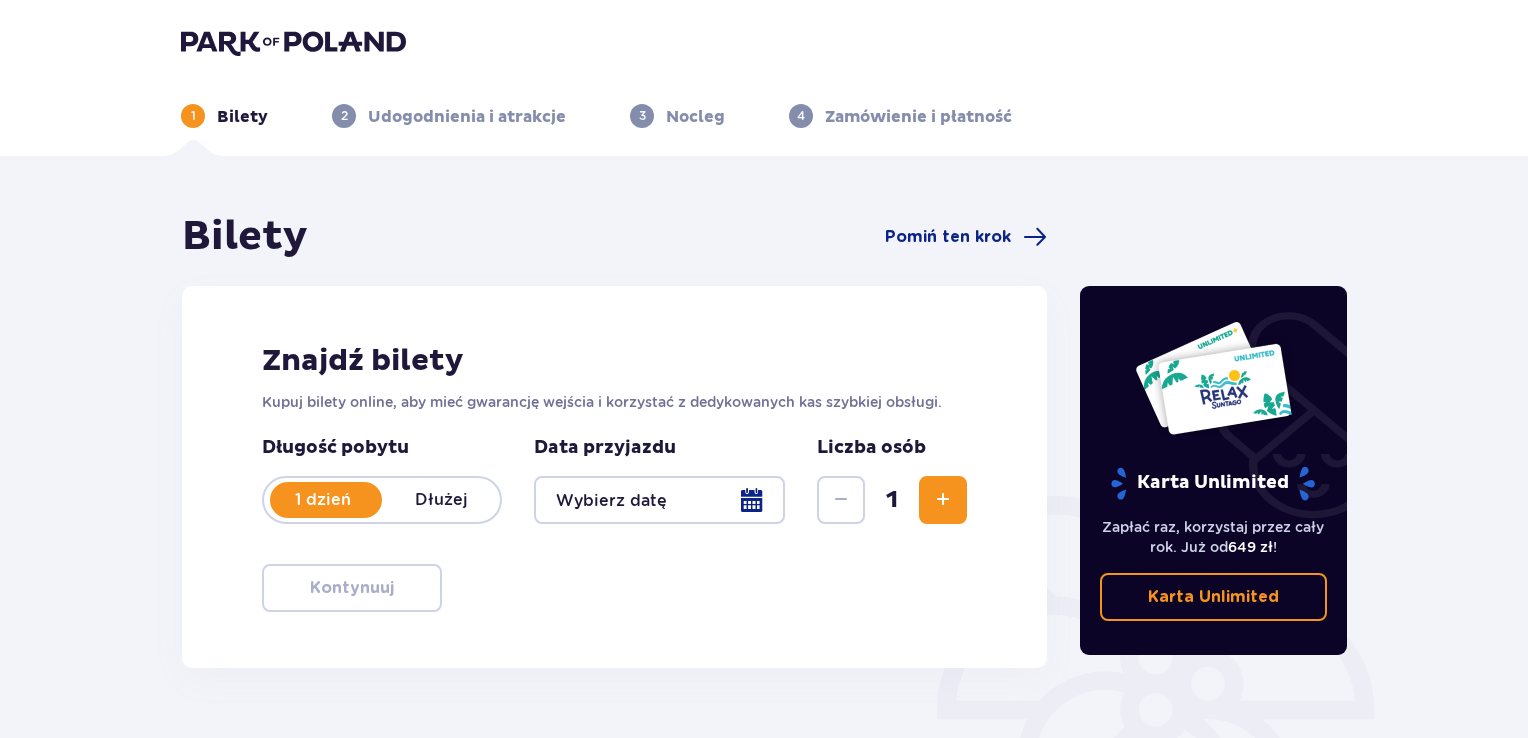click at bounding box center (659, 500) 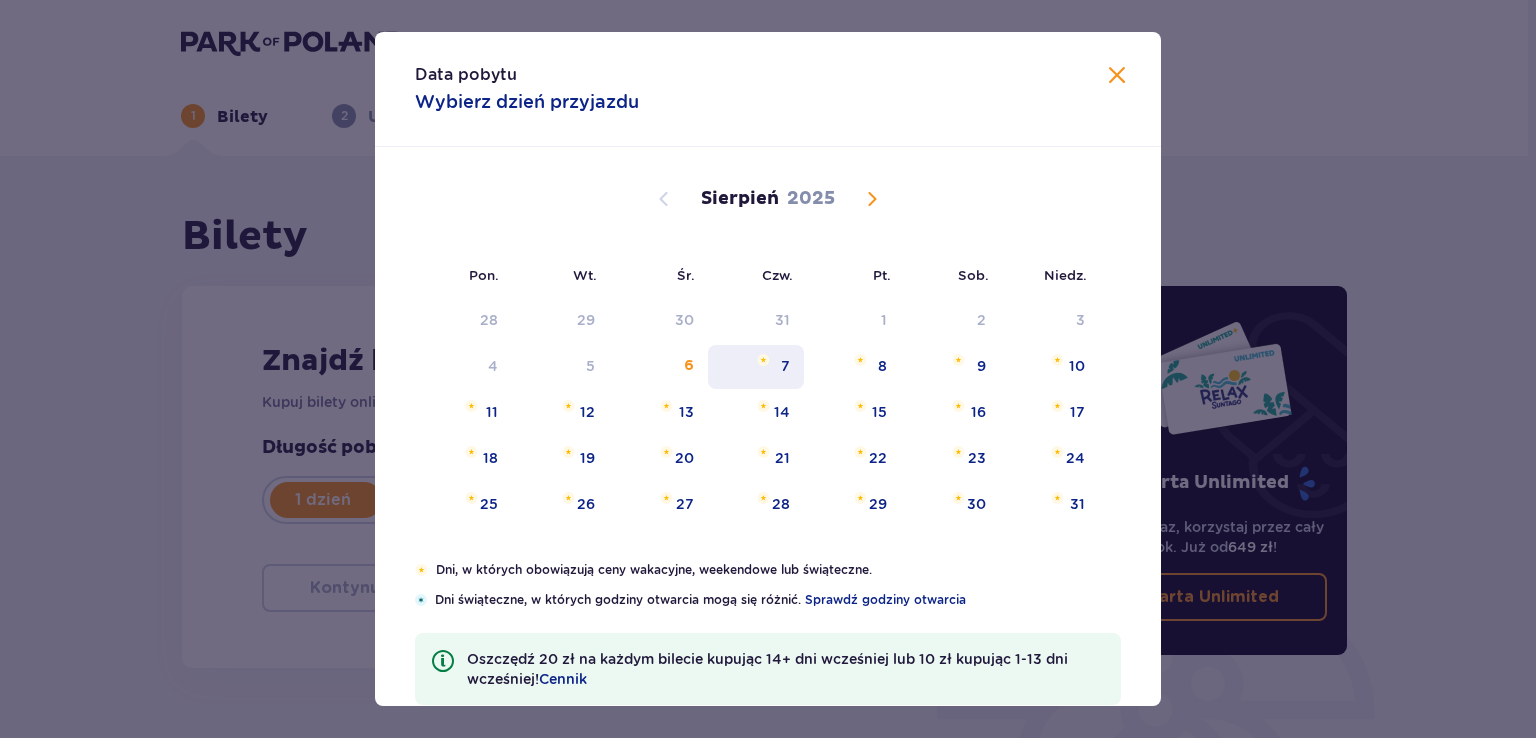 click on "7" at bounding box center [785, 366] 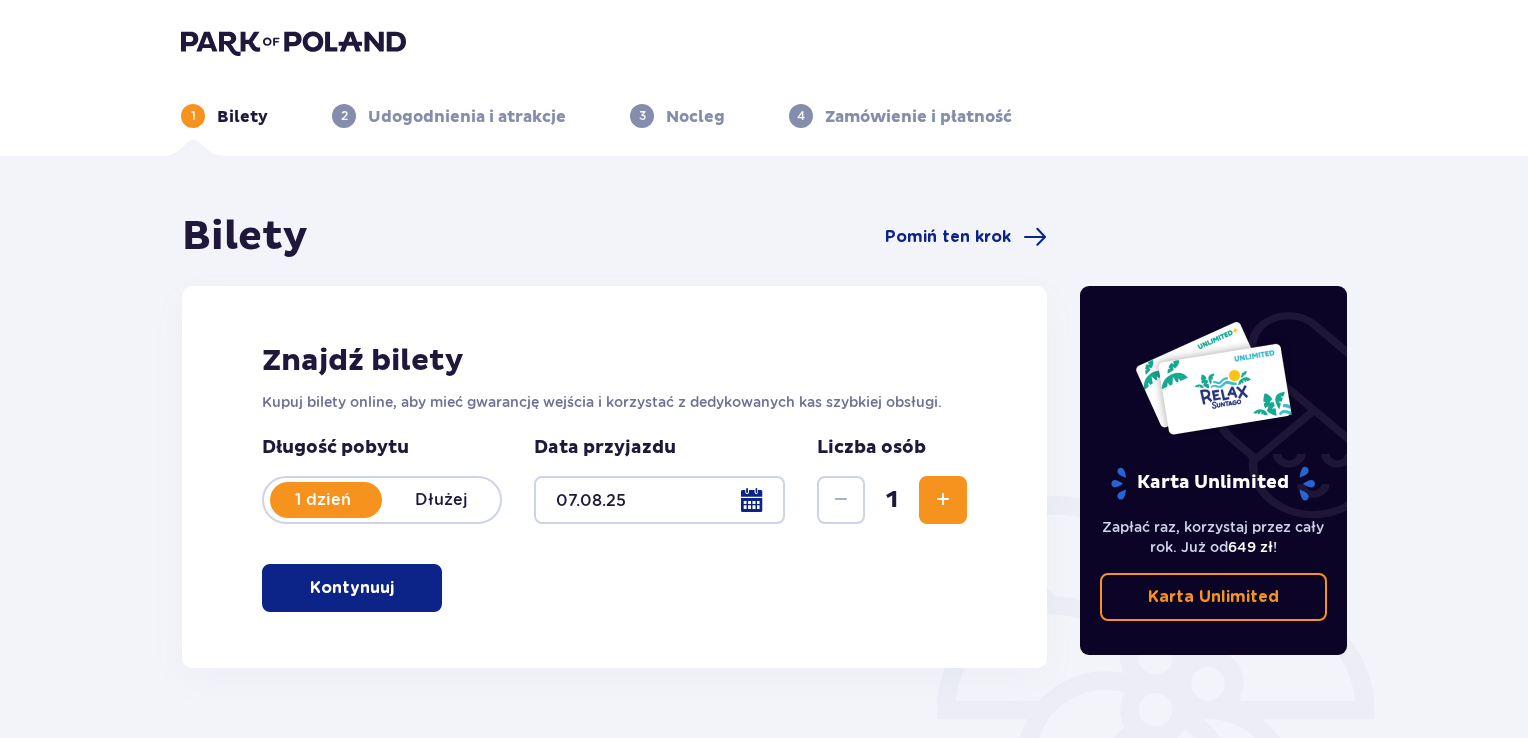 click at bounding box center [943, 500] 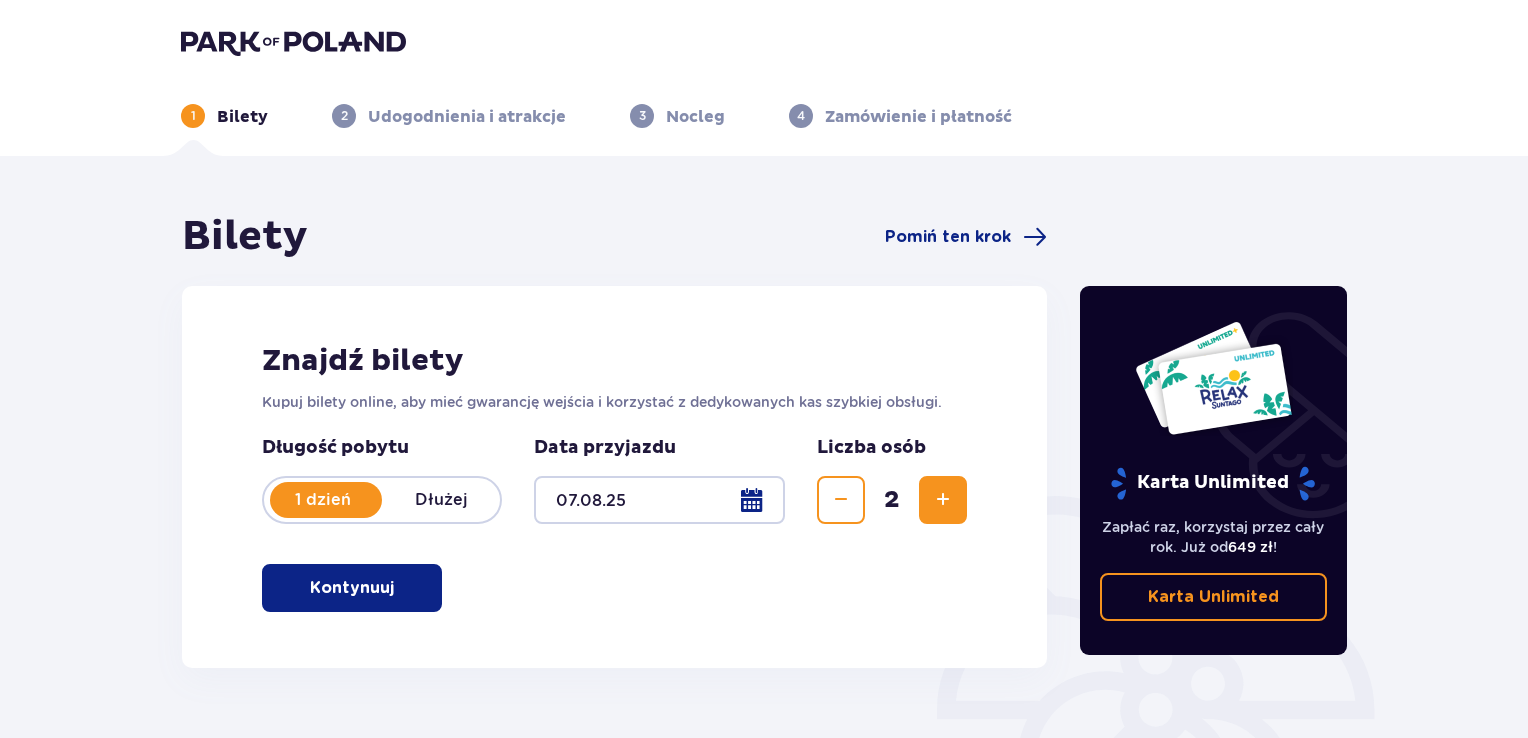 click at bounding box center [943, 500] 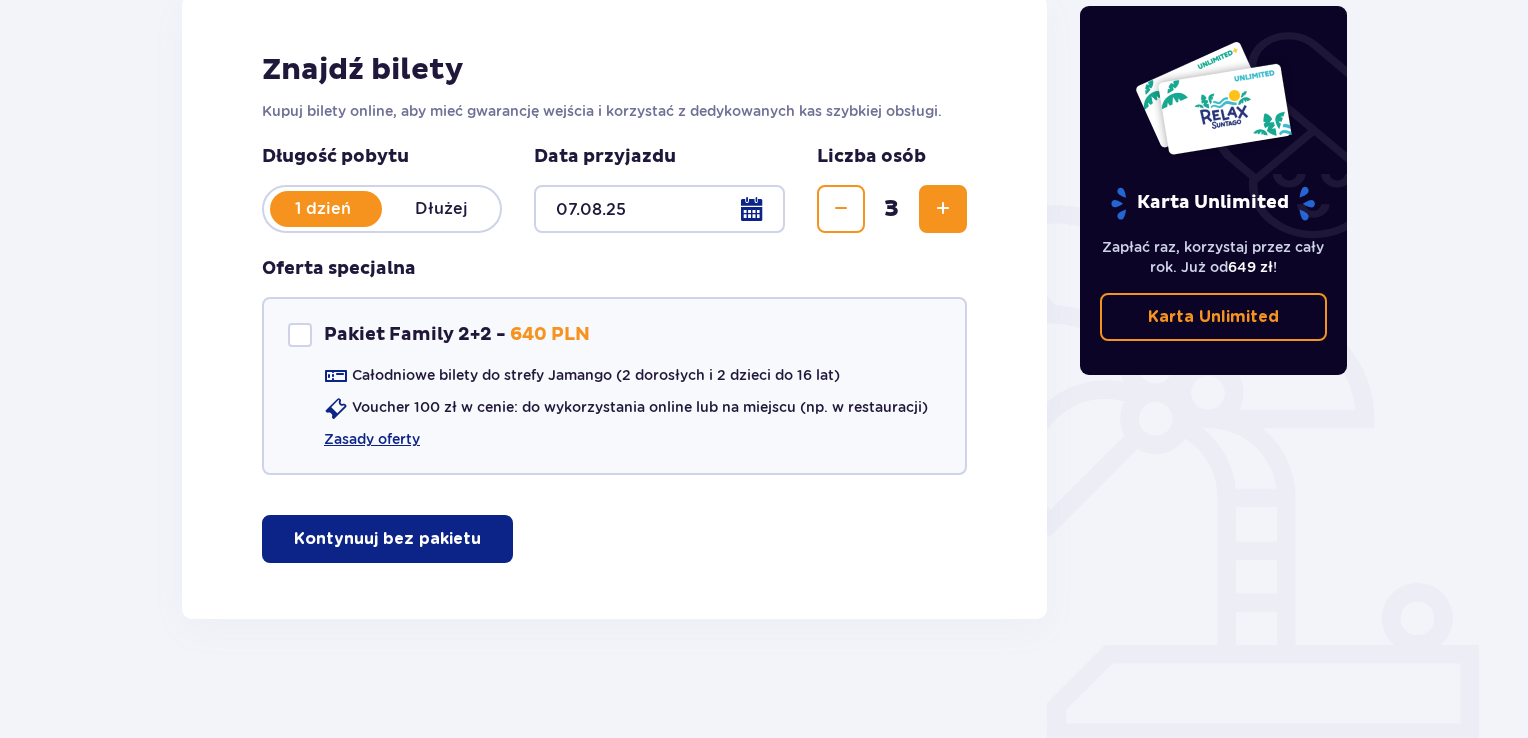 scroll, scrollTop: 292, scrollLeft: 0, axis: vertical 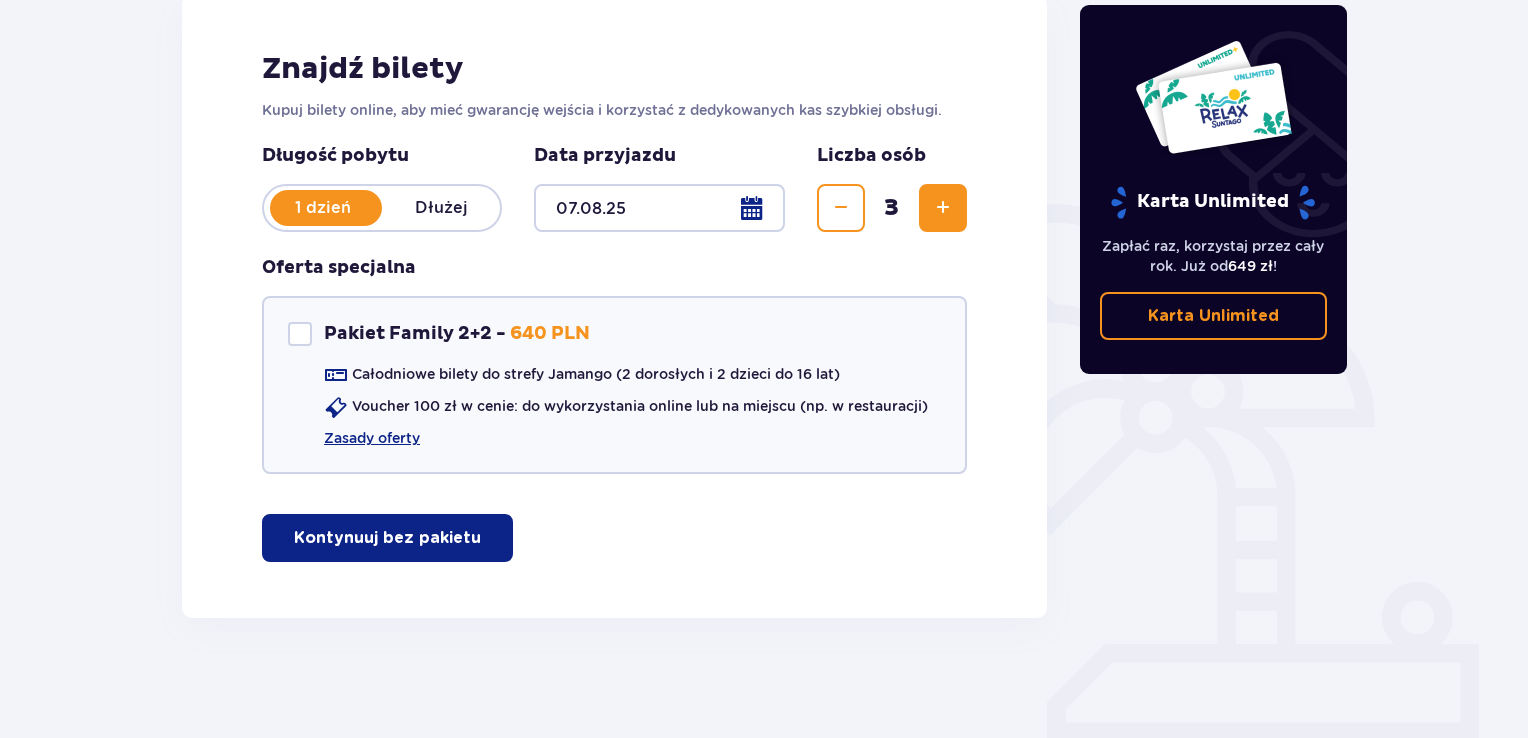 click on "Kontynuuj bez pakietu" at bounding box center [387, 538] 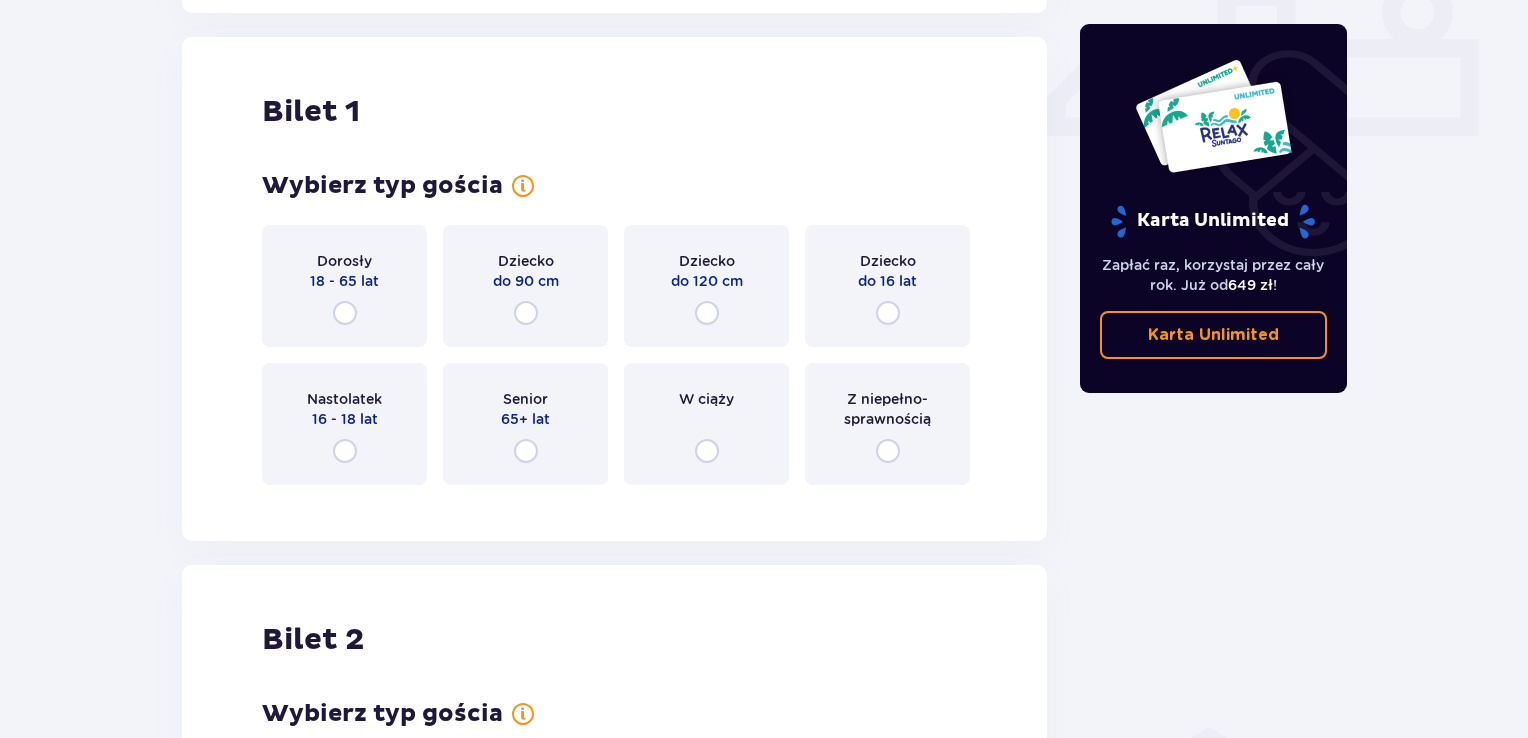scroll, scrollTop: 909, scrollLeft: 0, axis: vertical 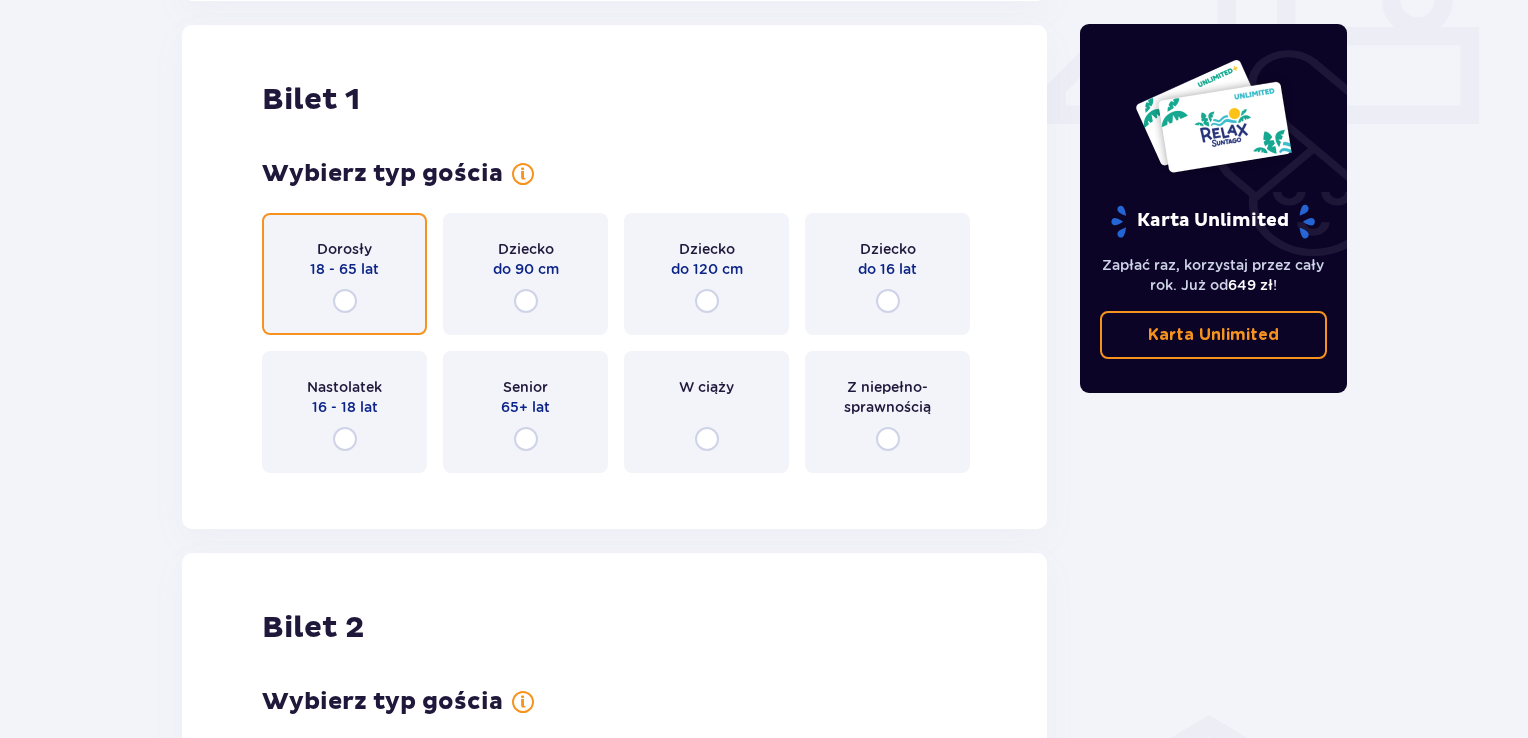 click at bounding box center (345, 301) 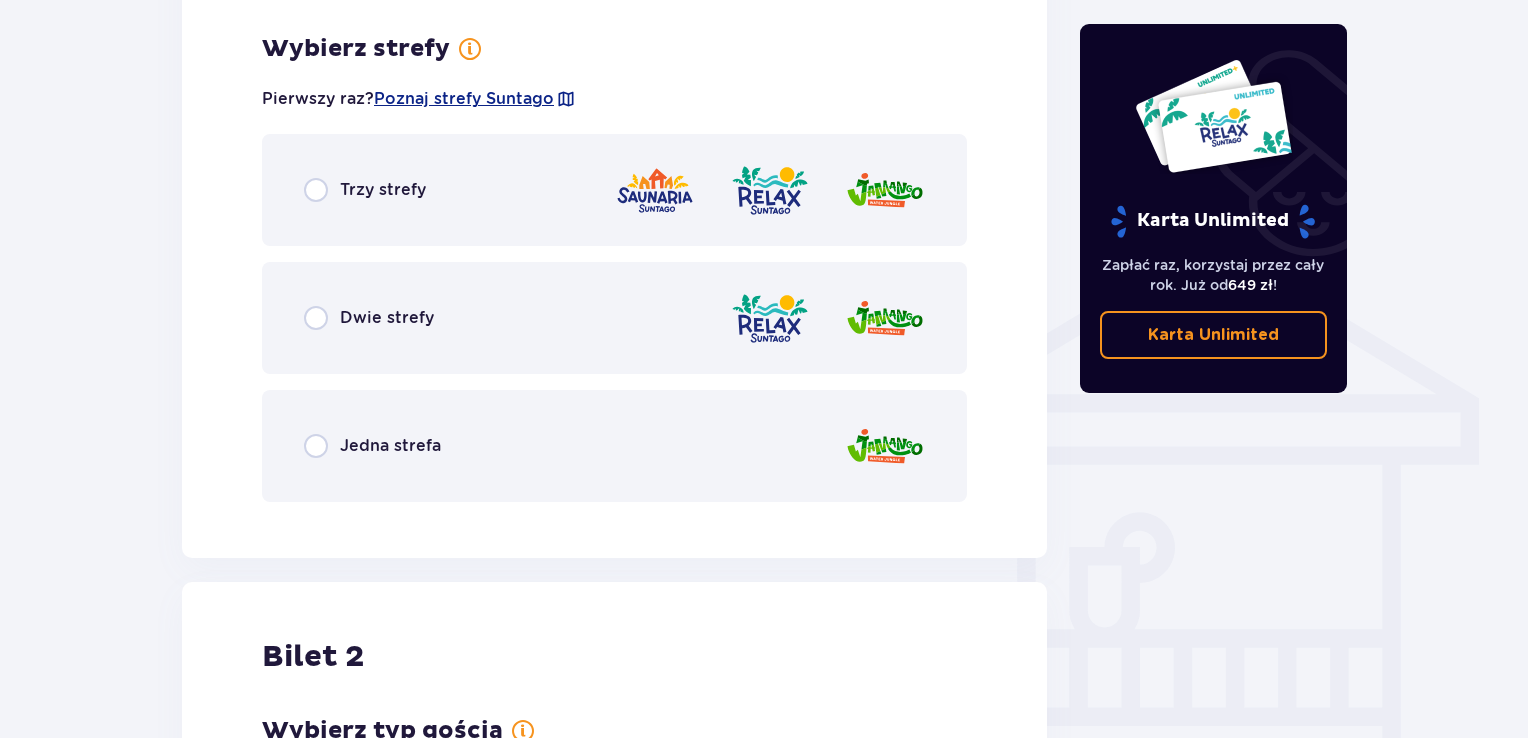 scroll, scrollTop: 1397, scrollLeft: 0, axis: vertical 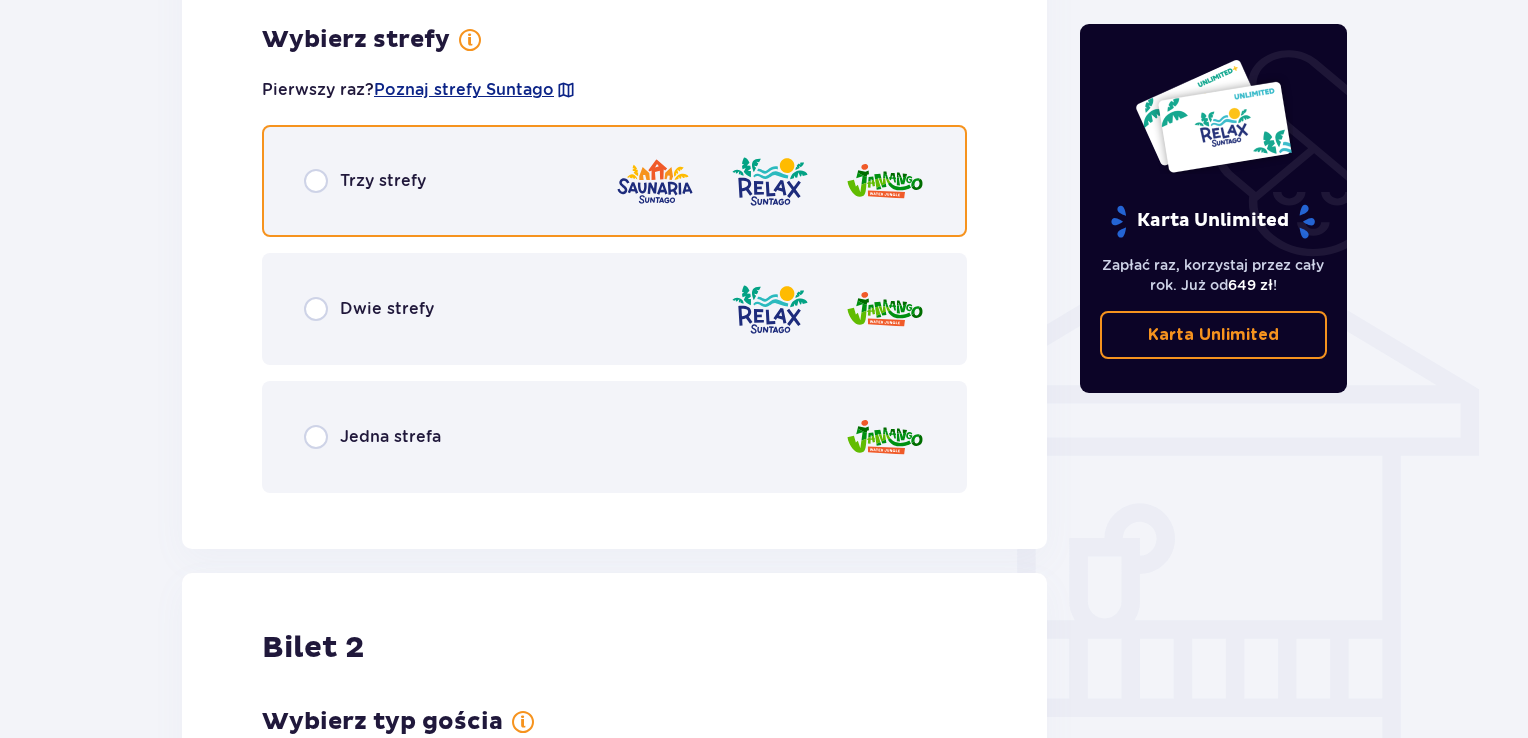 click at bounding box center (316, 181) 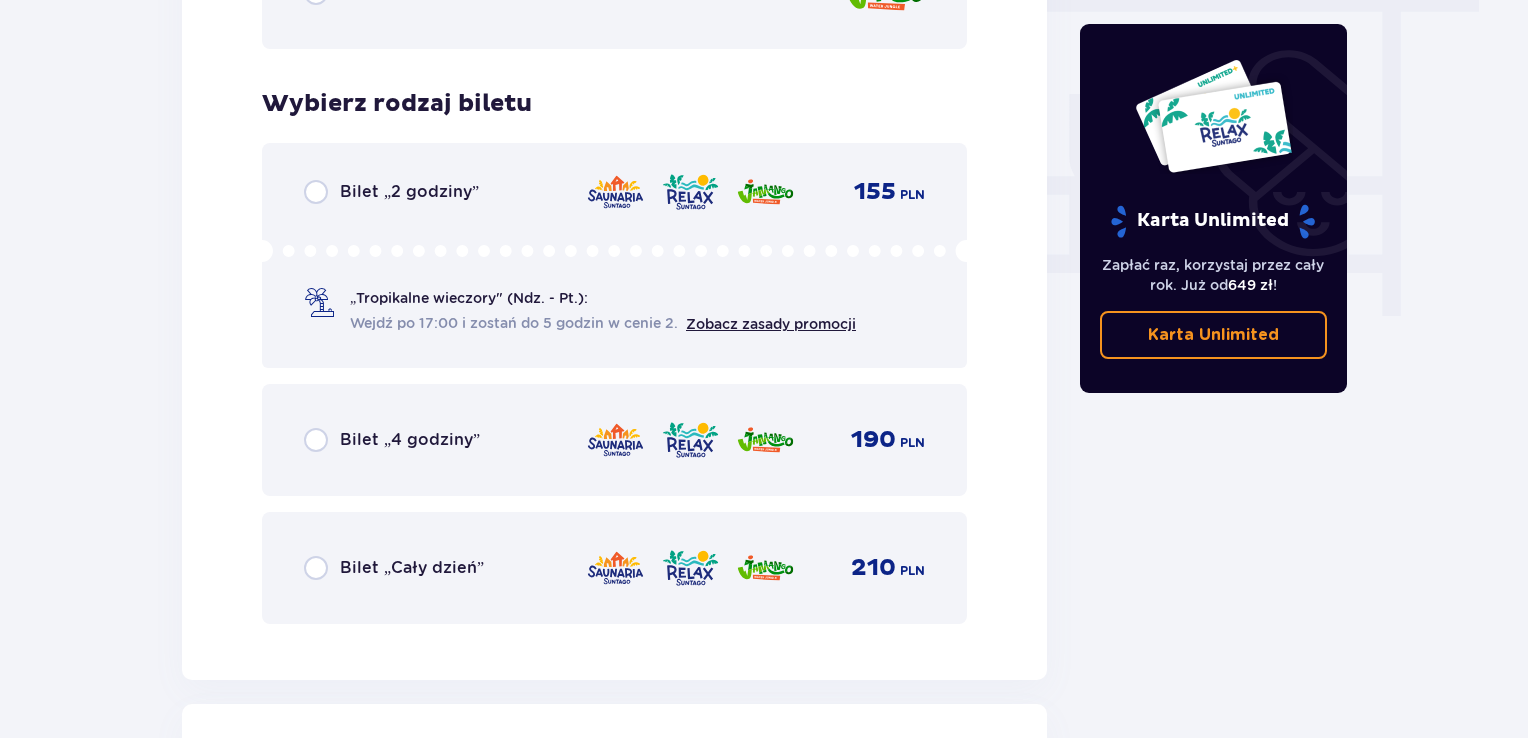 scroll, scrollTop: 1905, scrollLeft: 0, axis: vertical 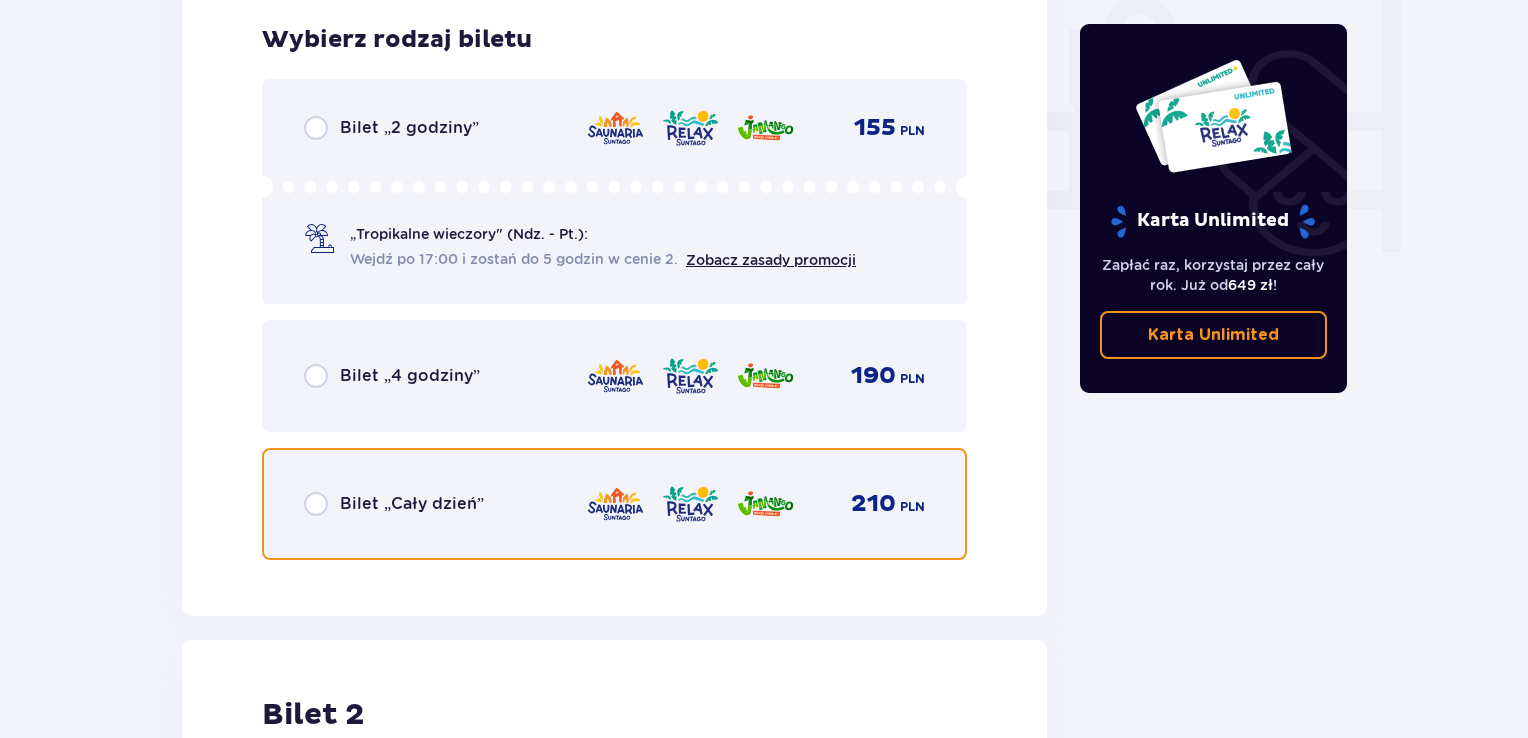 click at bounding box center (316, 504) 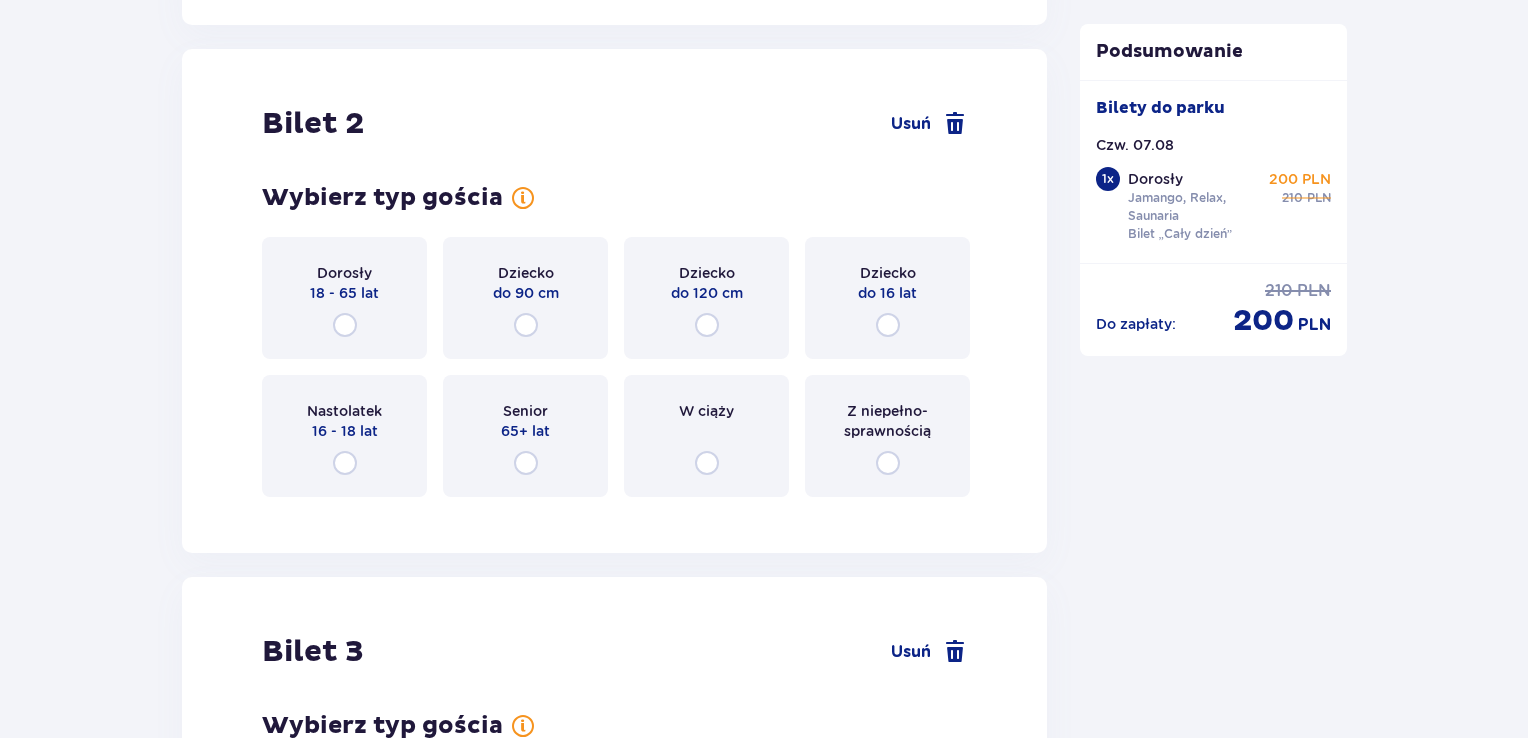 scroll, scrollTop: 2519, scrollLeft: 0, axis: vertical 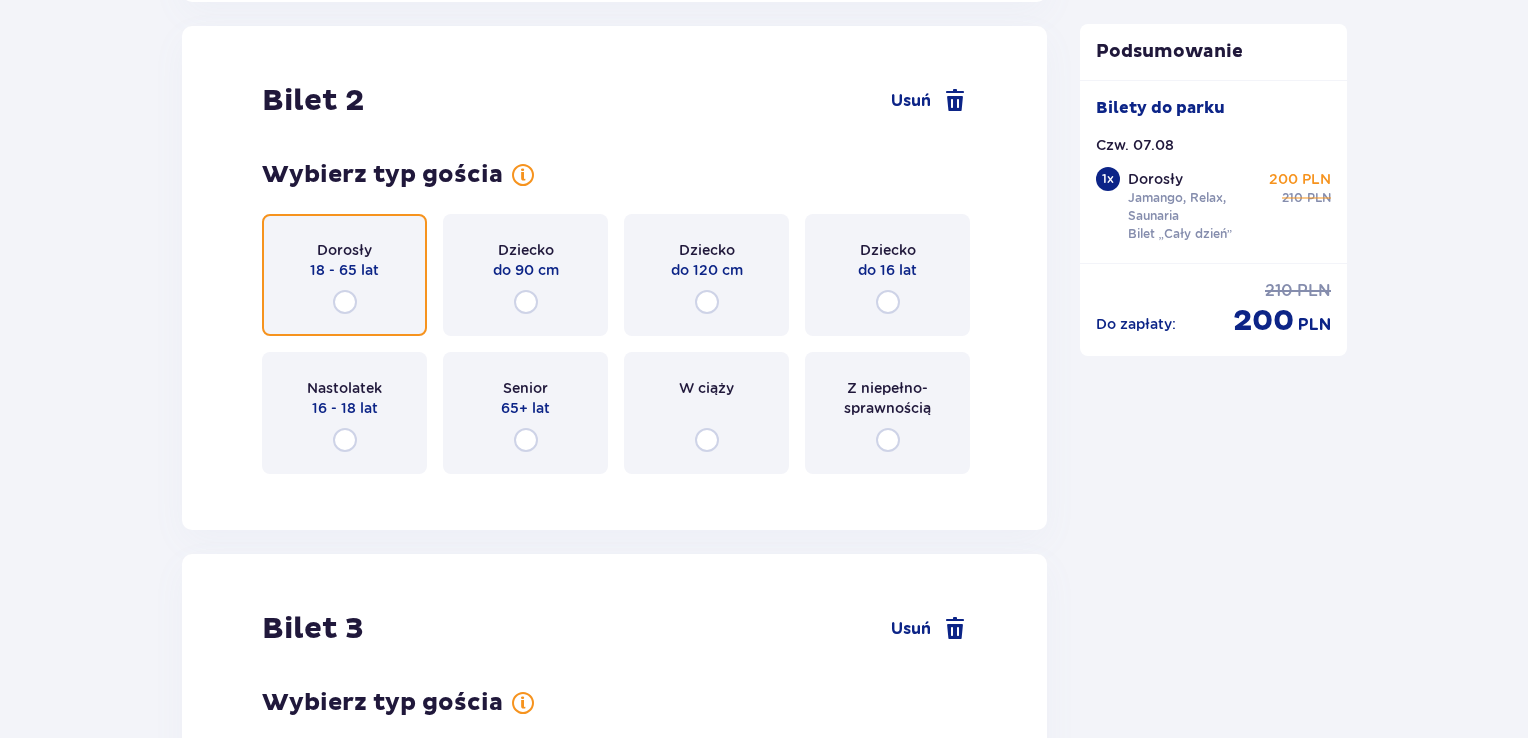 click at bounding box center [345, 302] 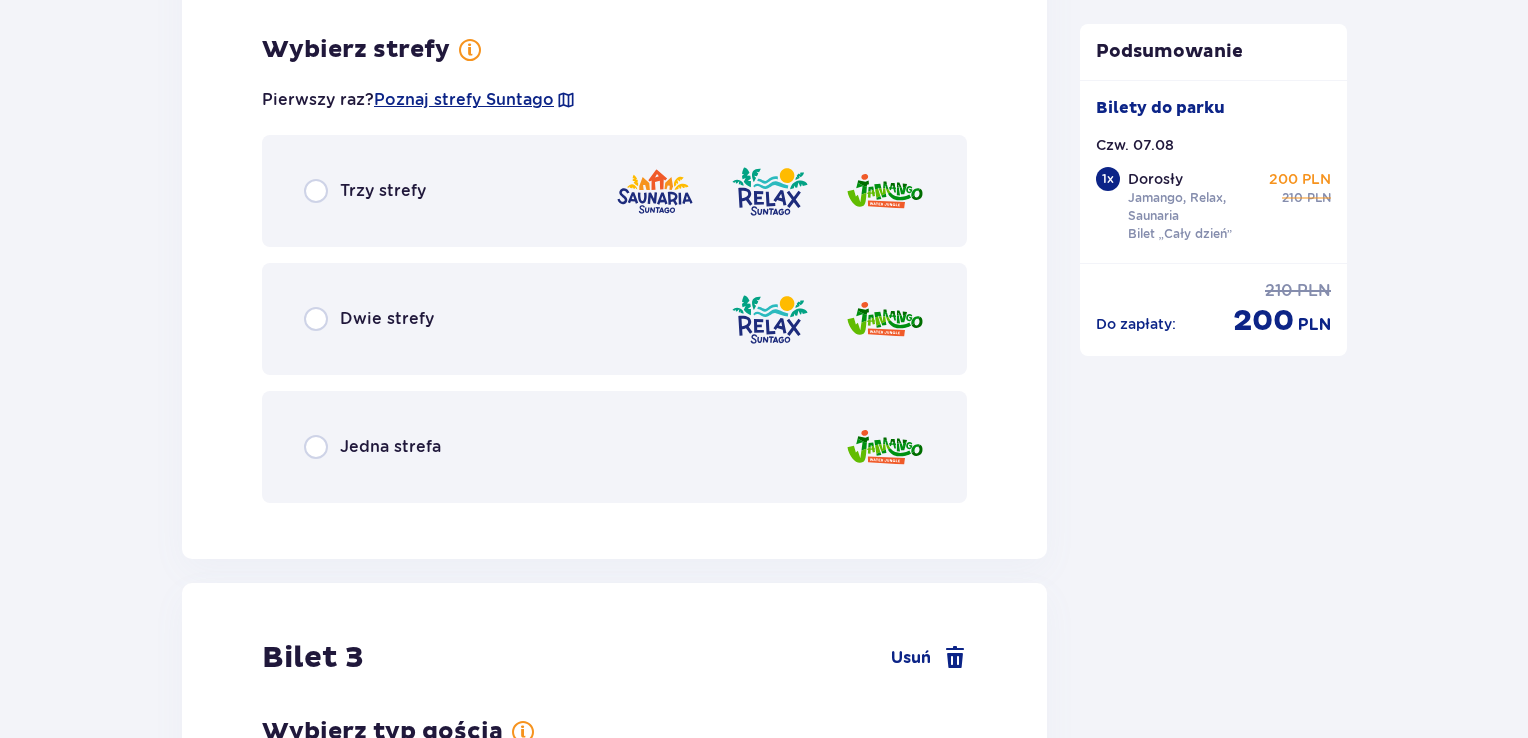scroll, scrollTop: 3007, scrollLeft: 0, axis: vertical 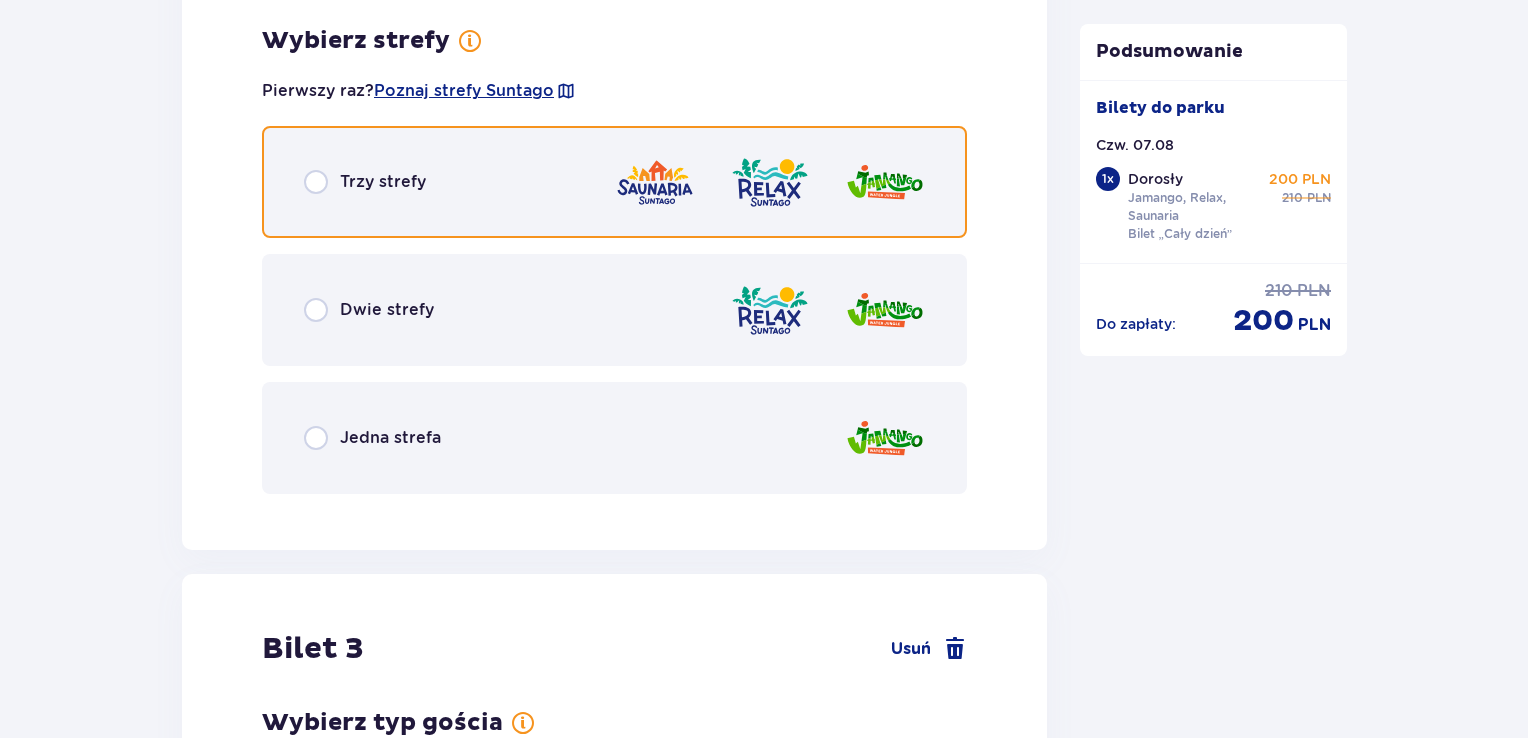 click at bounding box center [316, 182] 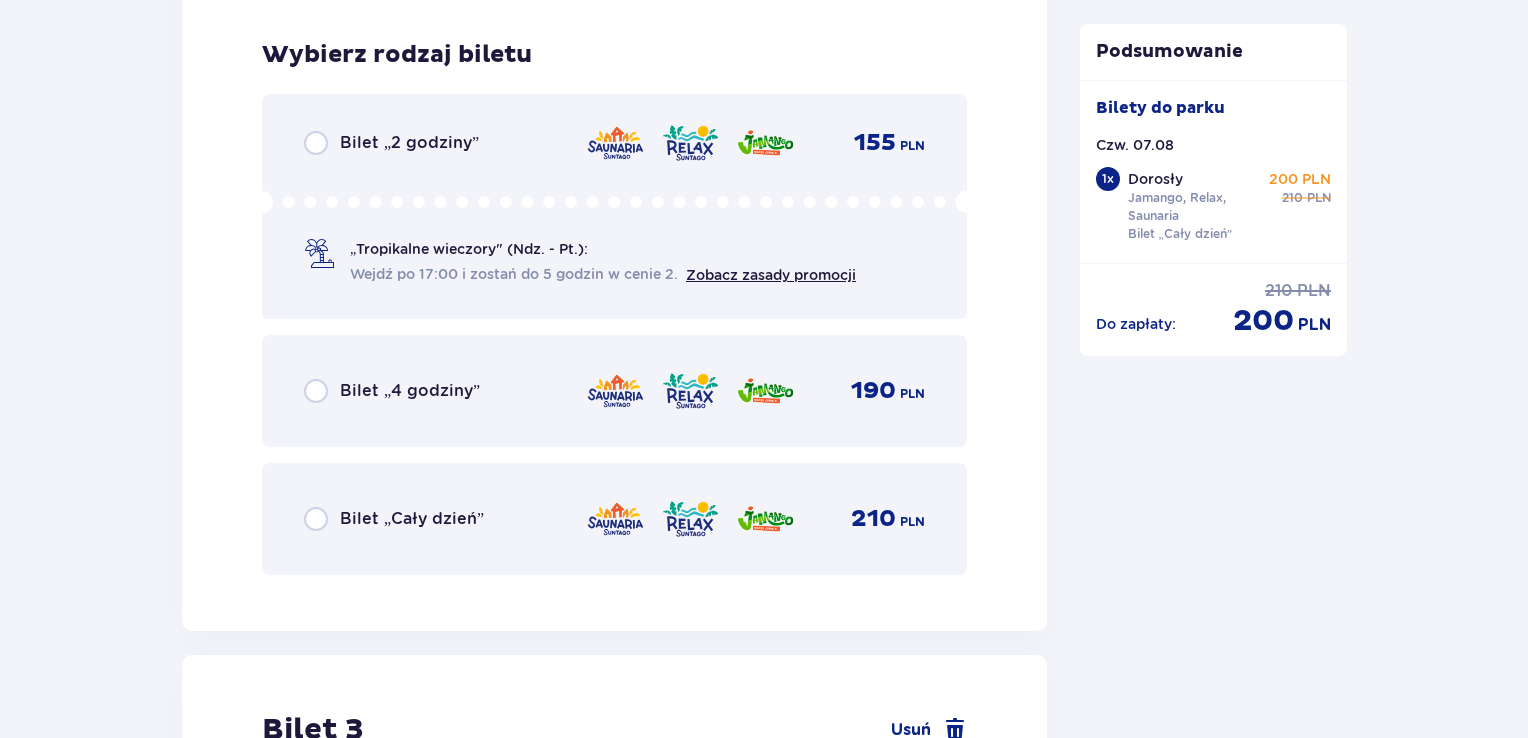 scroll, scrollTop: 3515, scrollLeft: 0, axis: vertical 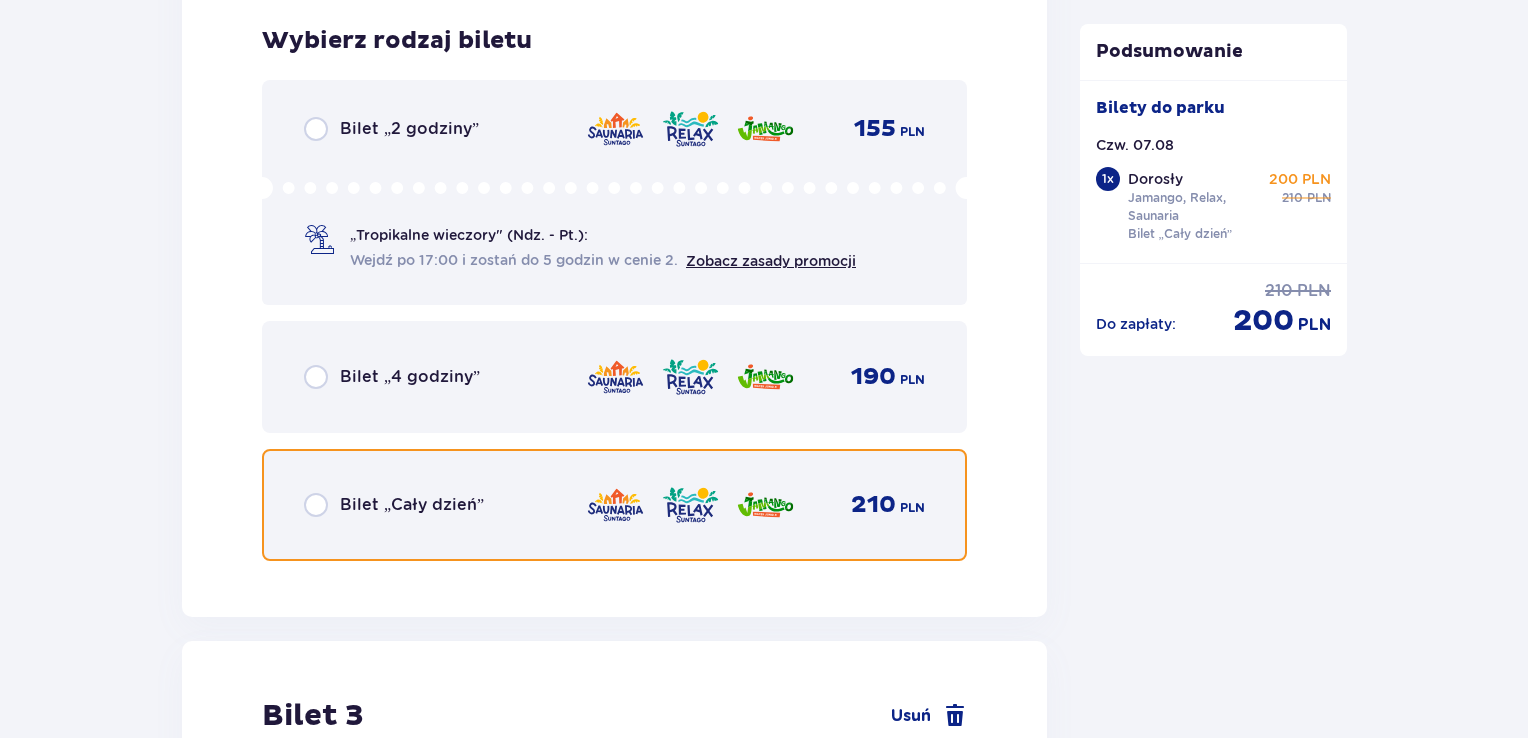 click at bounding box center [316, 505] 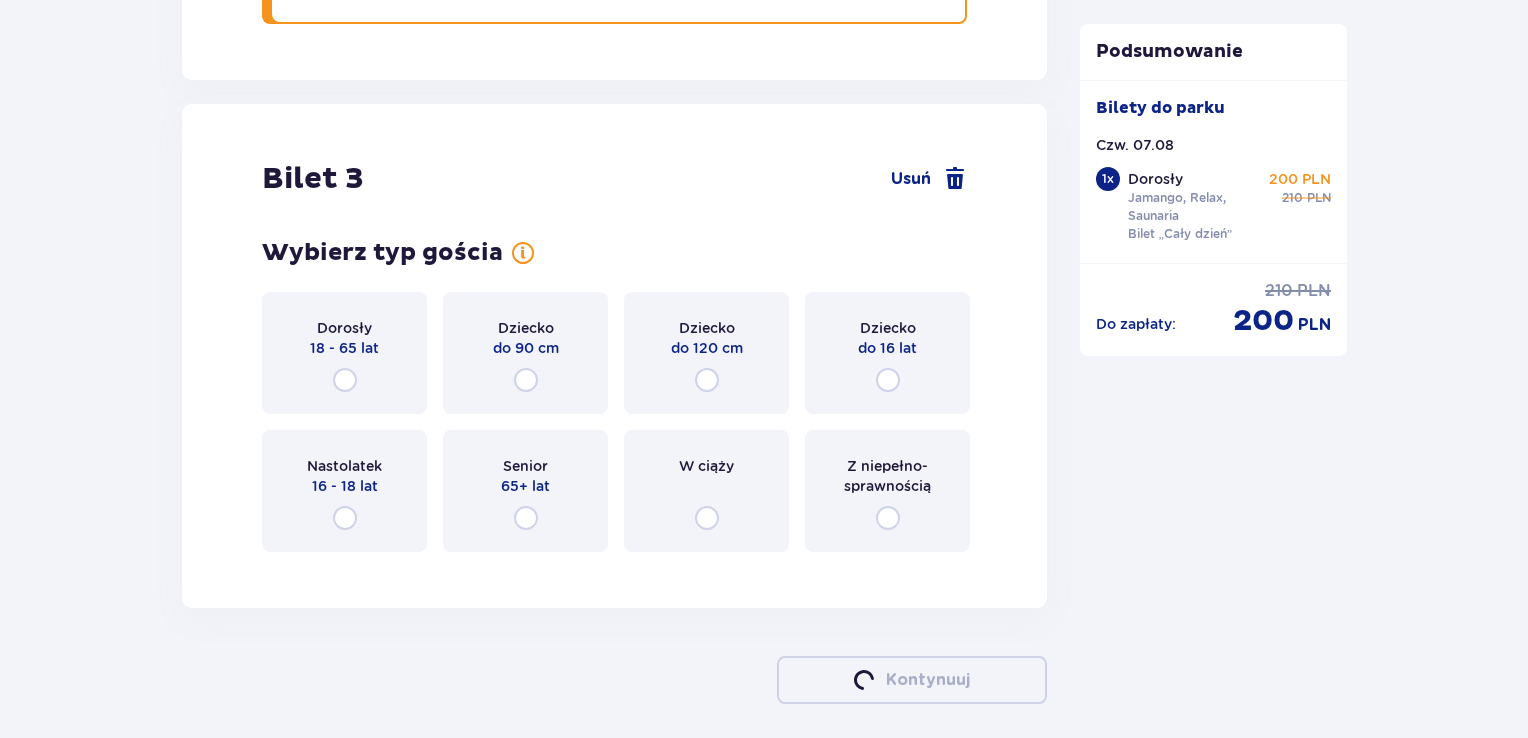 scroll, scrollTop: 4129, scrollLeft: 0, axis: vertical 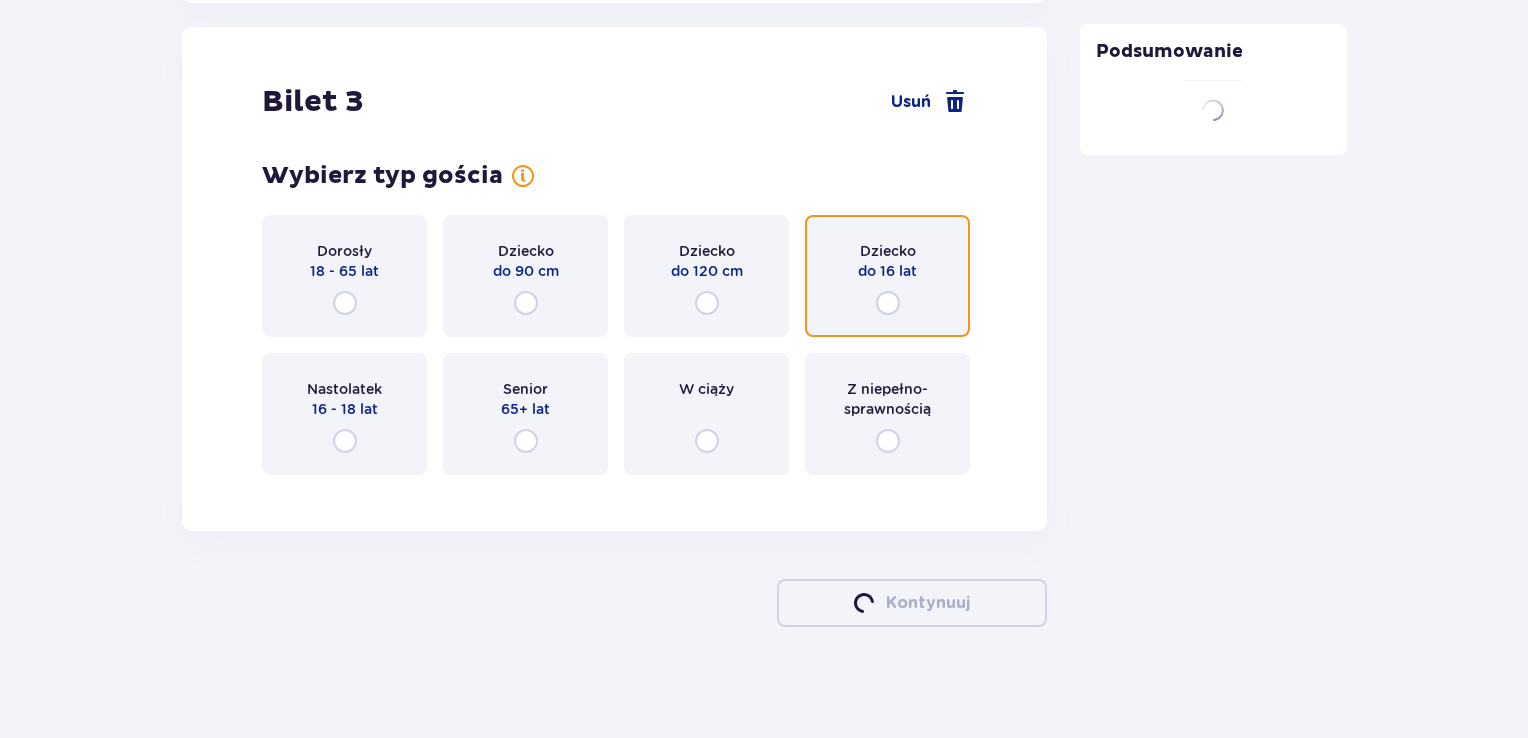 click at bounding box center [888, 303] 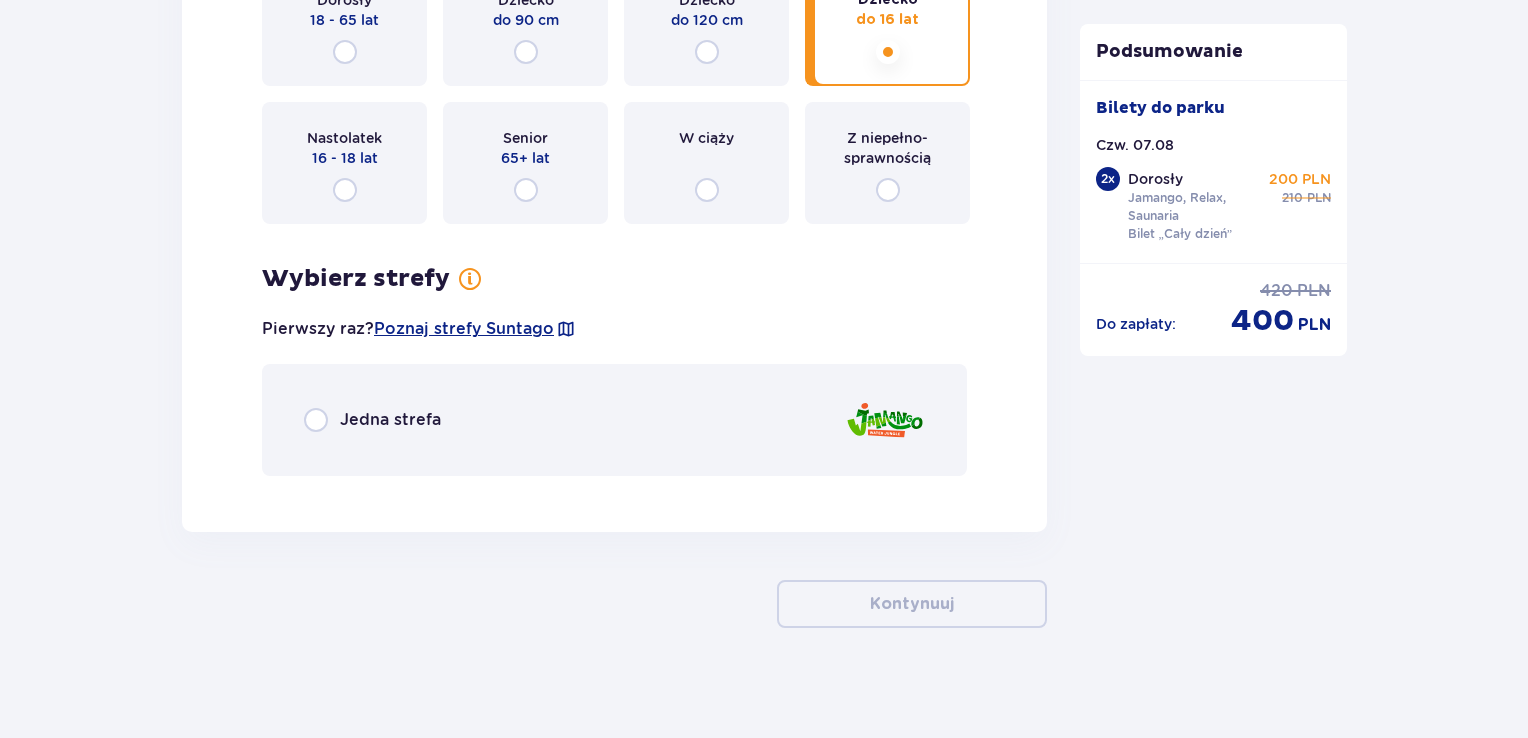 scroll, scrollTop: 4388, scrollLeft: 0, axis: vertical 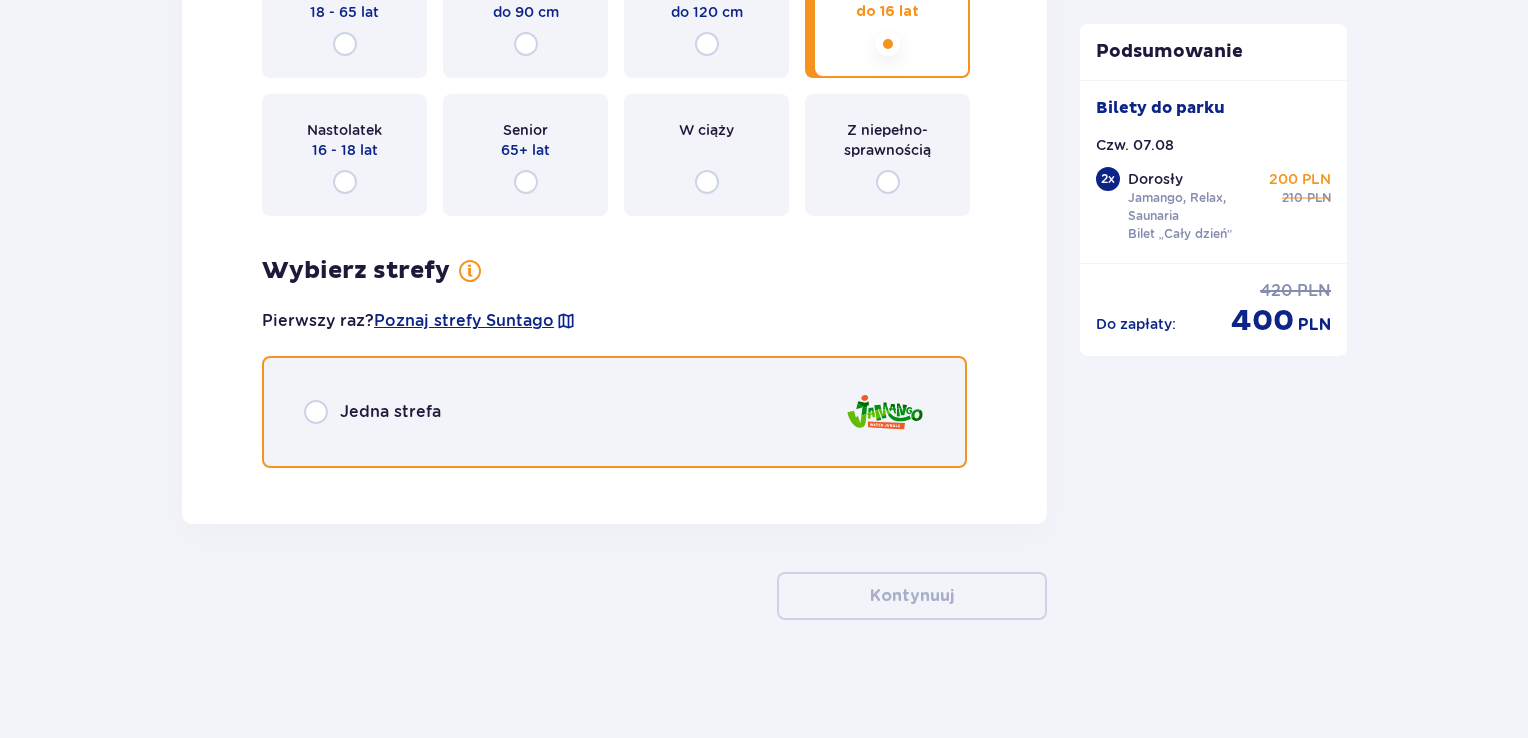 click at bounding box center [316, 412] 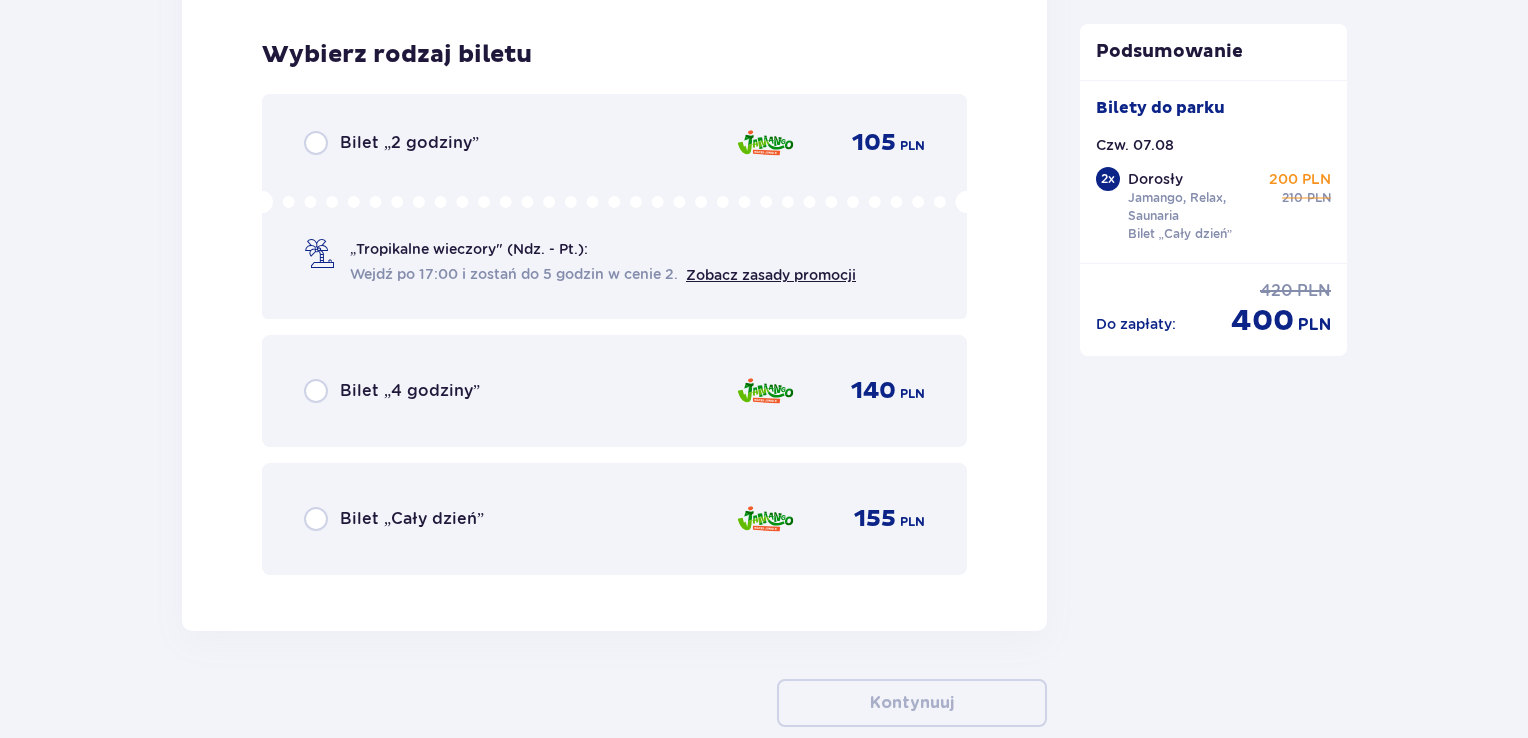 scroll, scrollTop: 4869, scrollLeft: 0, axis: vertical 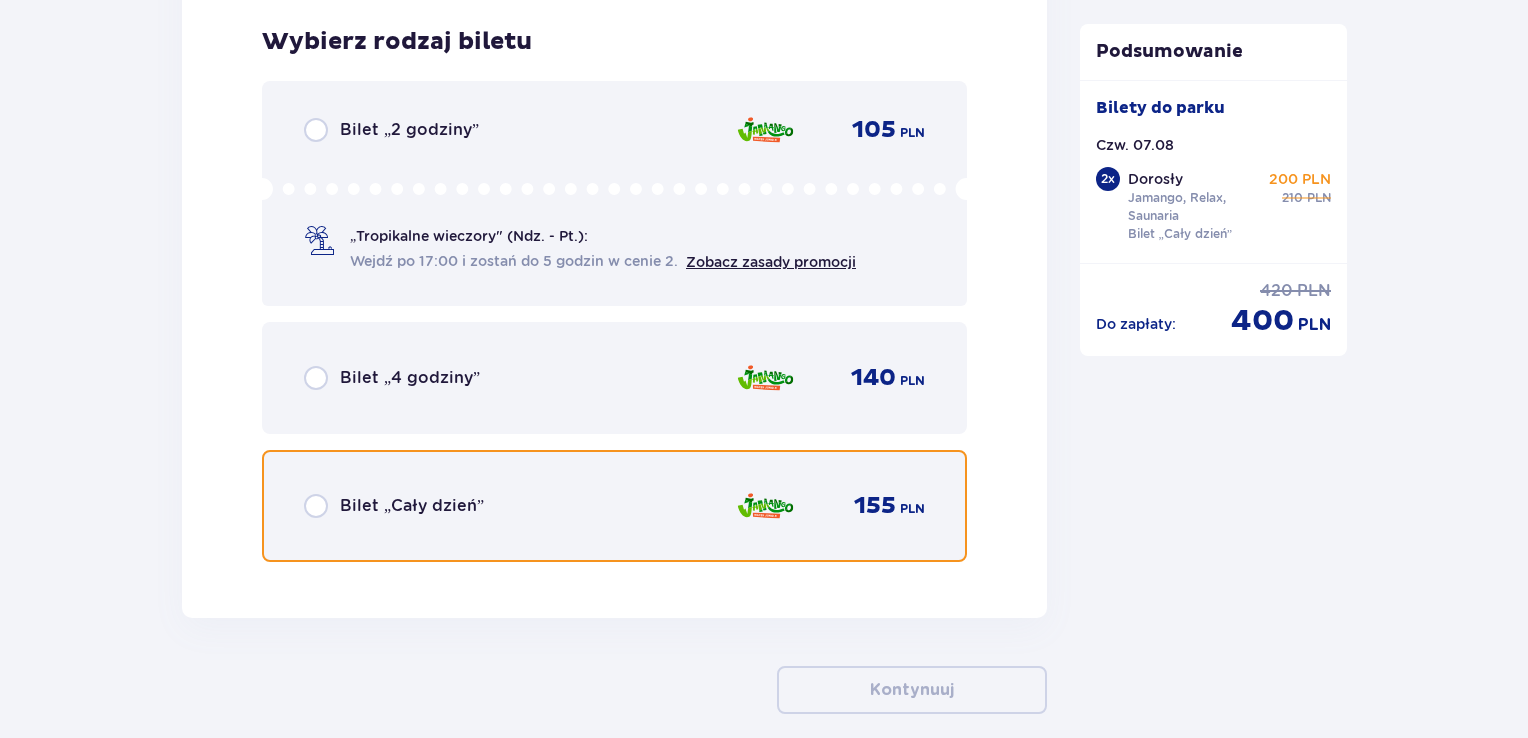 click at bounding box center (316, 506) 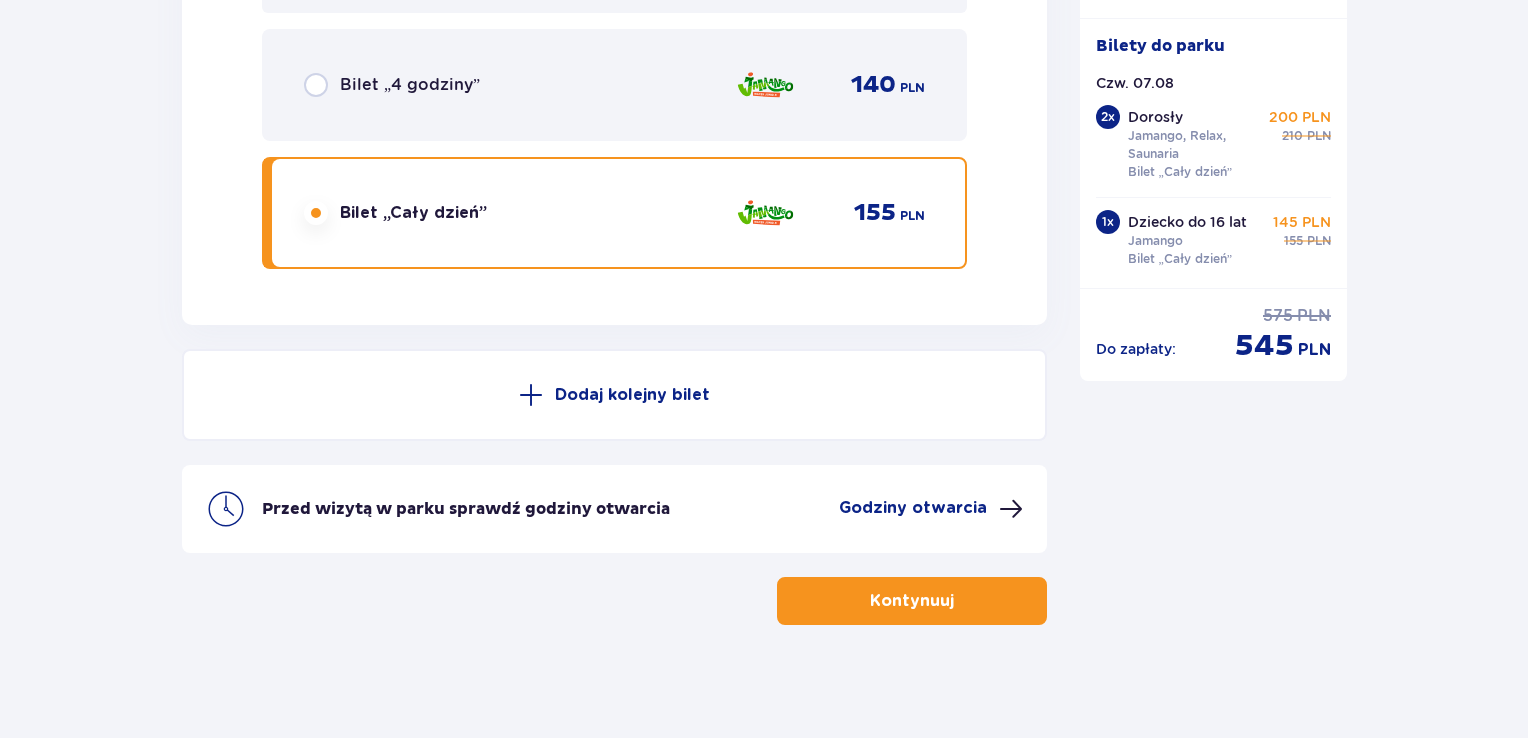 scroll, scrollTop: 5164, scrollLeft: 0, axis: vertical 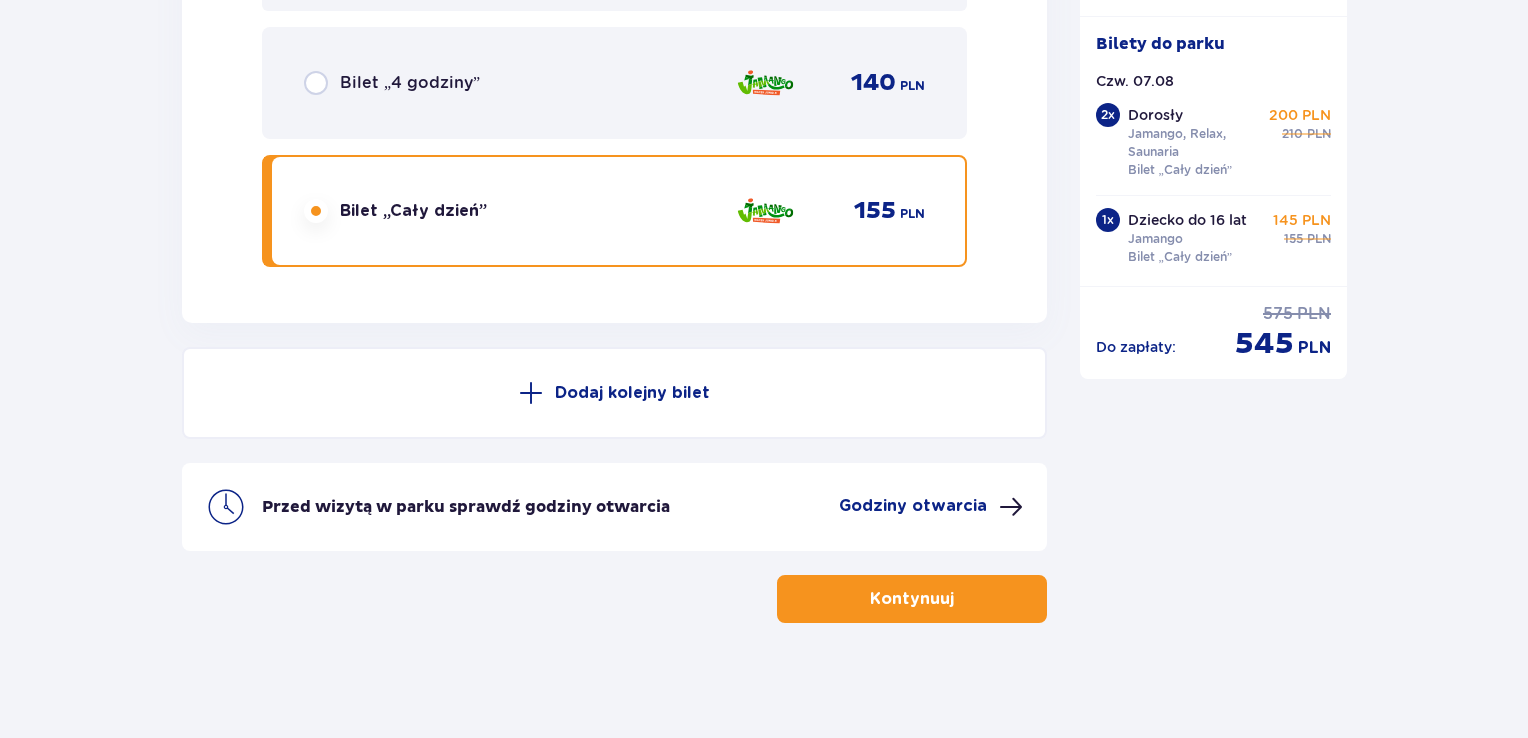 click at bounding box center [958, 599] 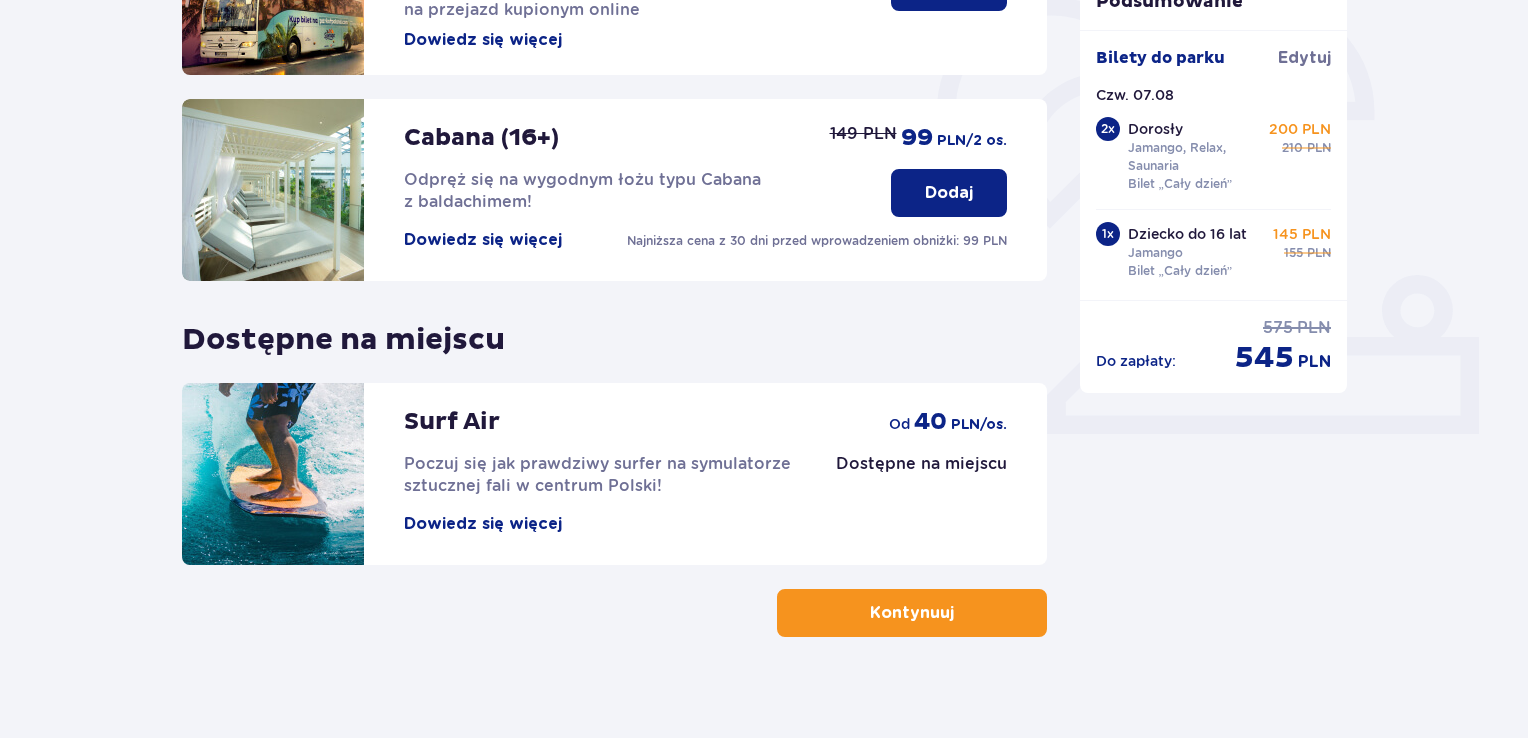 scroll, scrollTop: 600, scrollLeft: 0, axis: vertical 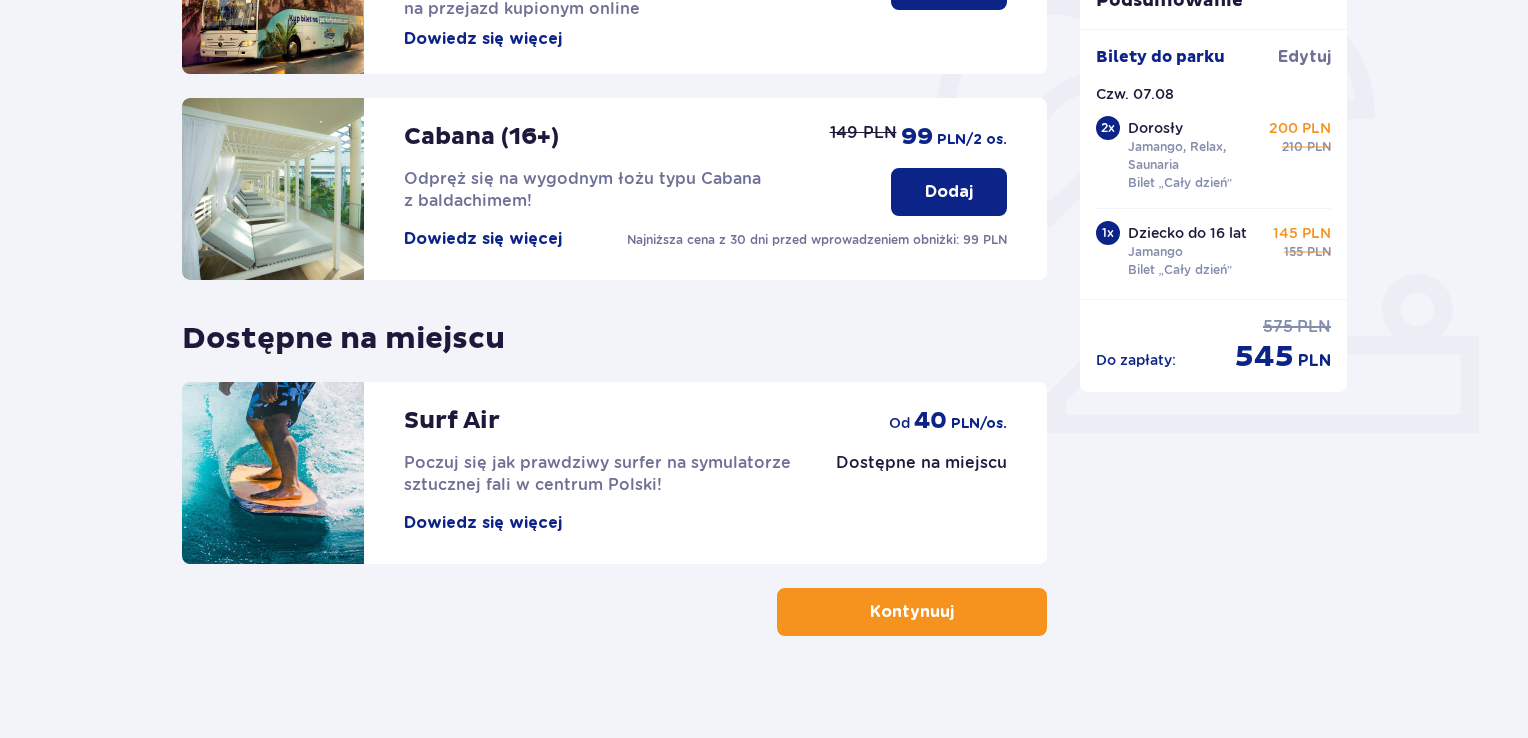 click on "Kontynuuj" at bounding box center (912, 612) 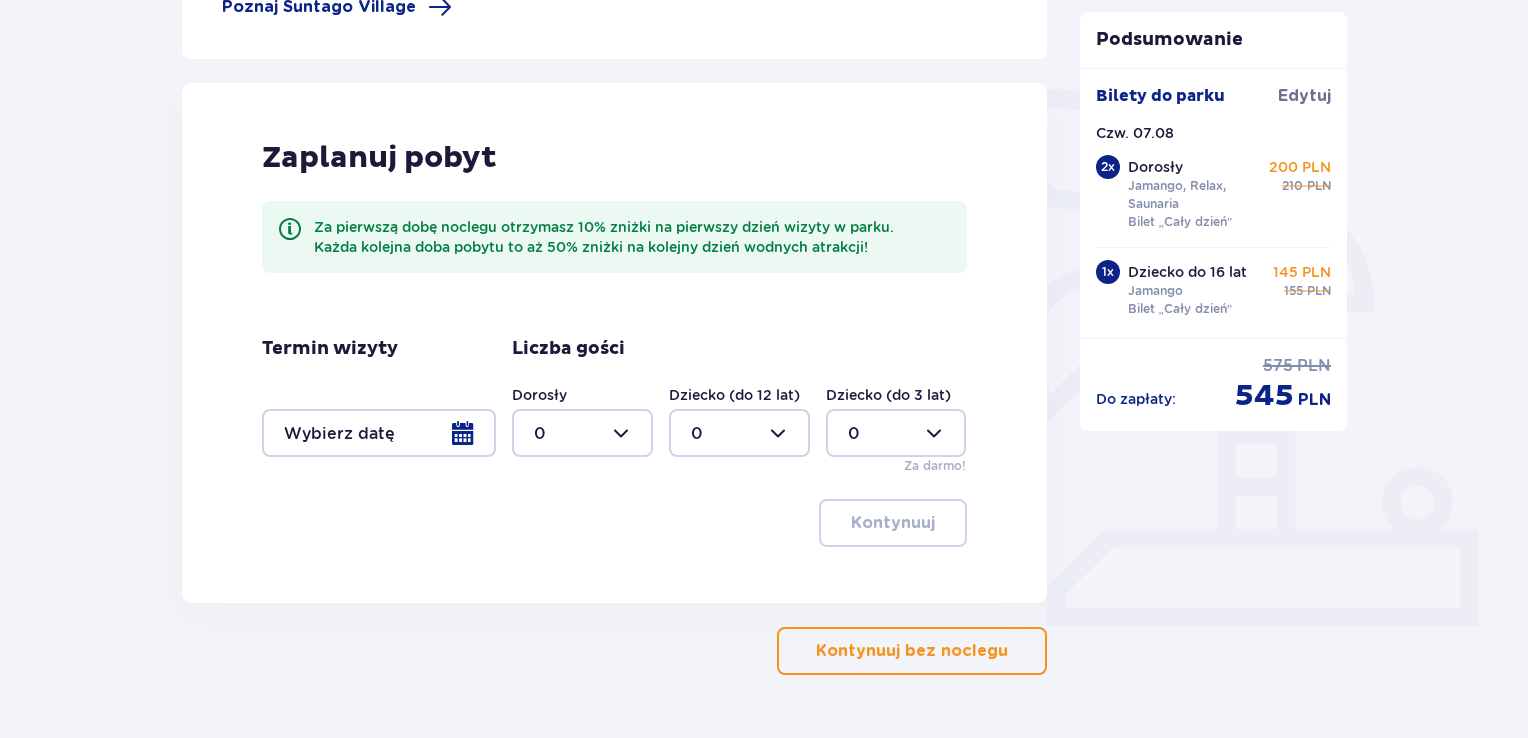 scroll, scrollTop: 464, scrollLeft: 0, axis: vertical 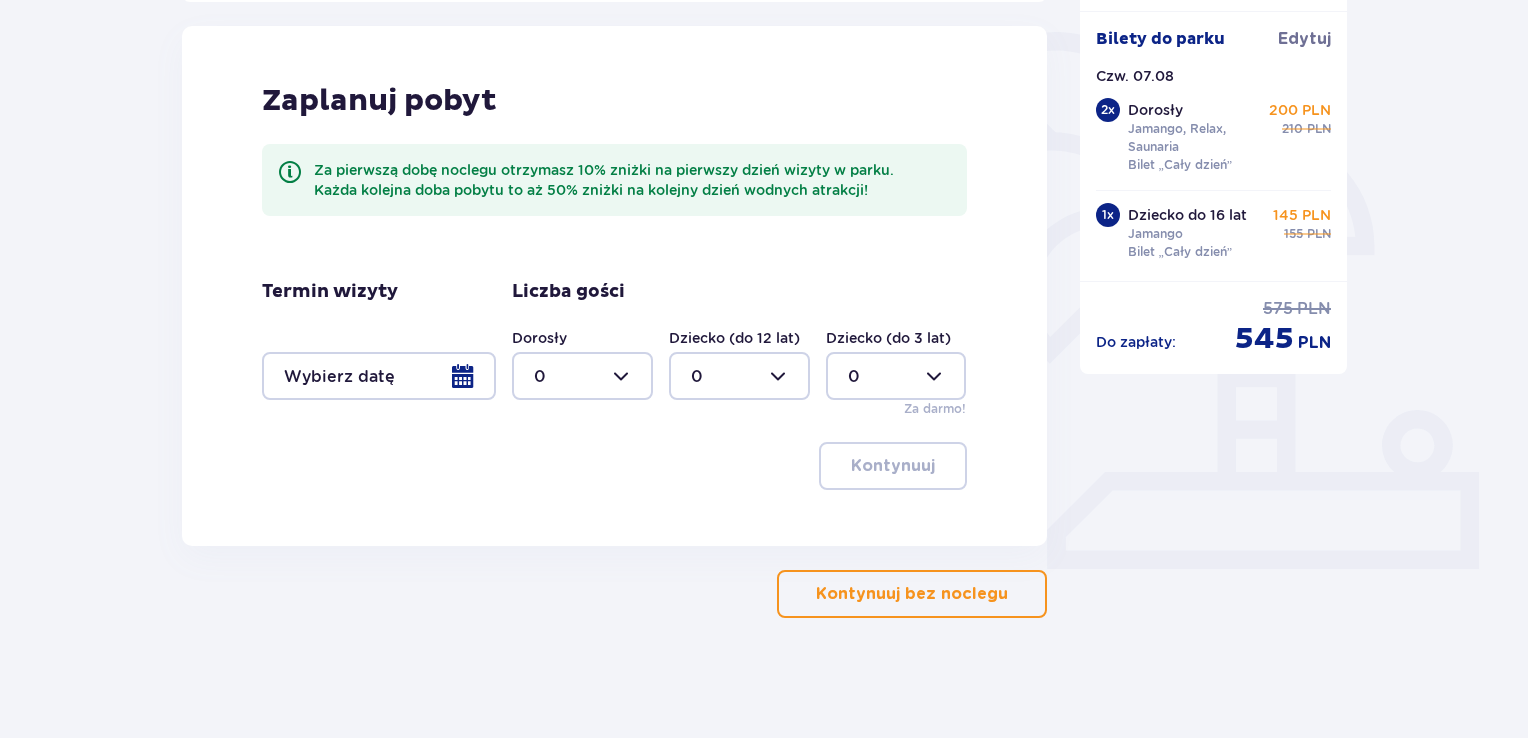 click on "Kontynuuj bez noclegu" at bounding box center [912, 594] 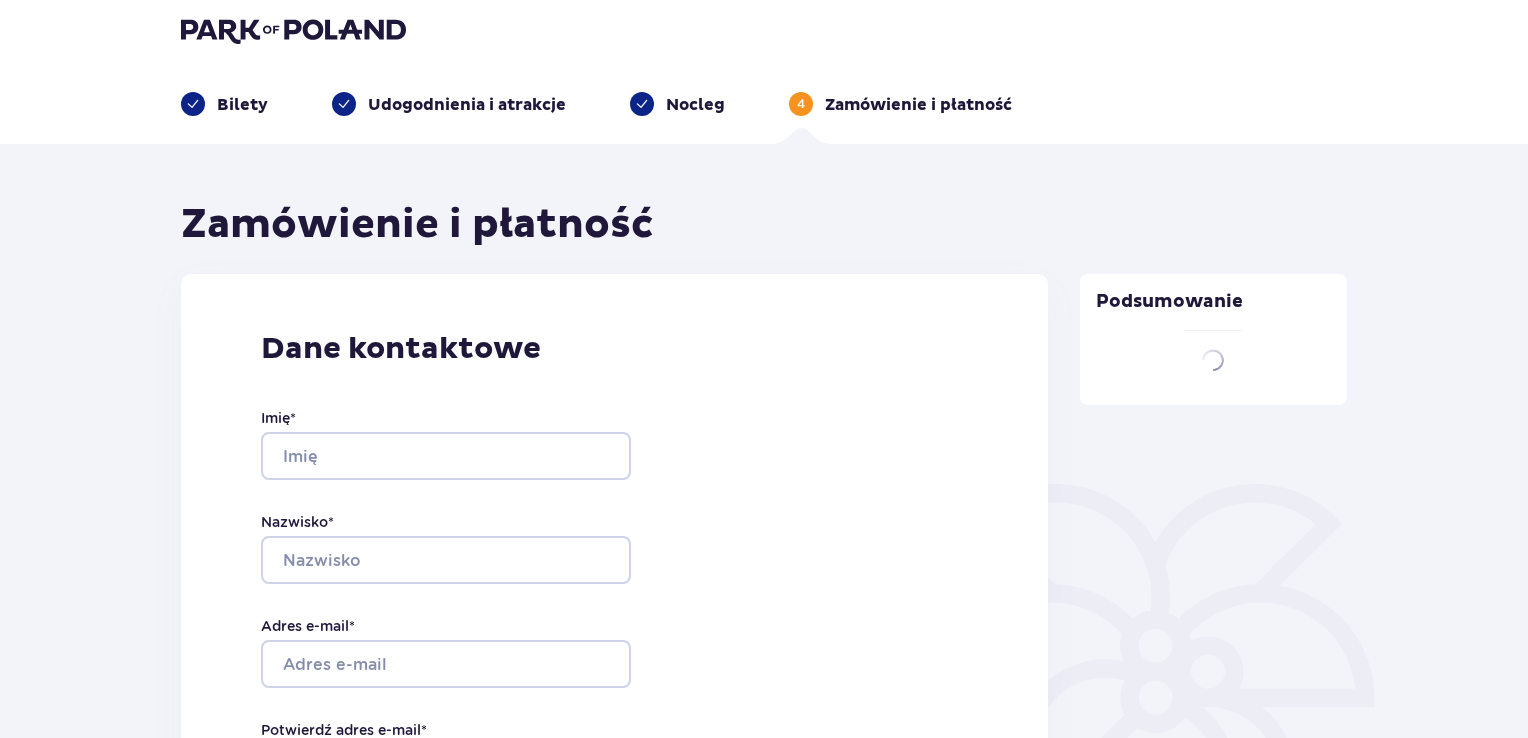 scroll, scrollTop: 0, scrollLeft: 0, axis: both 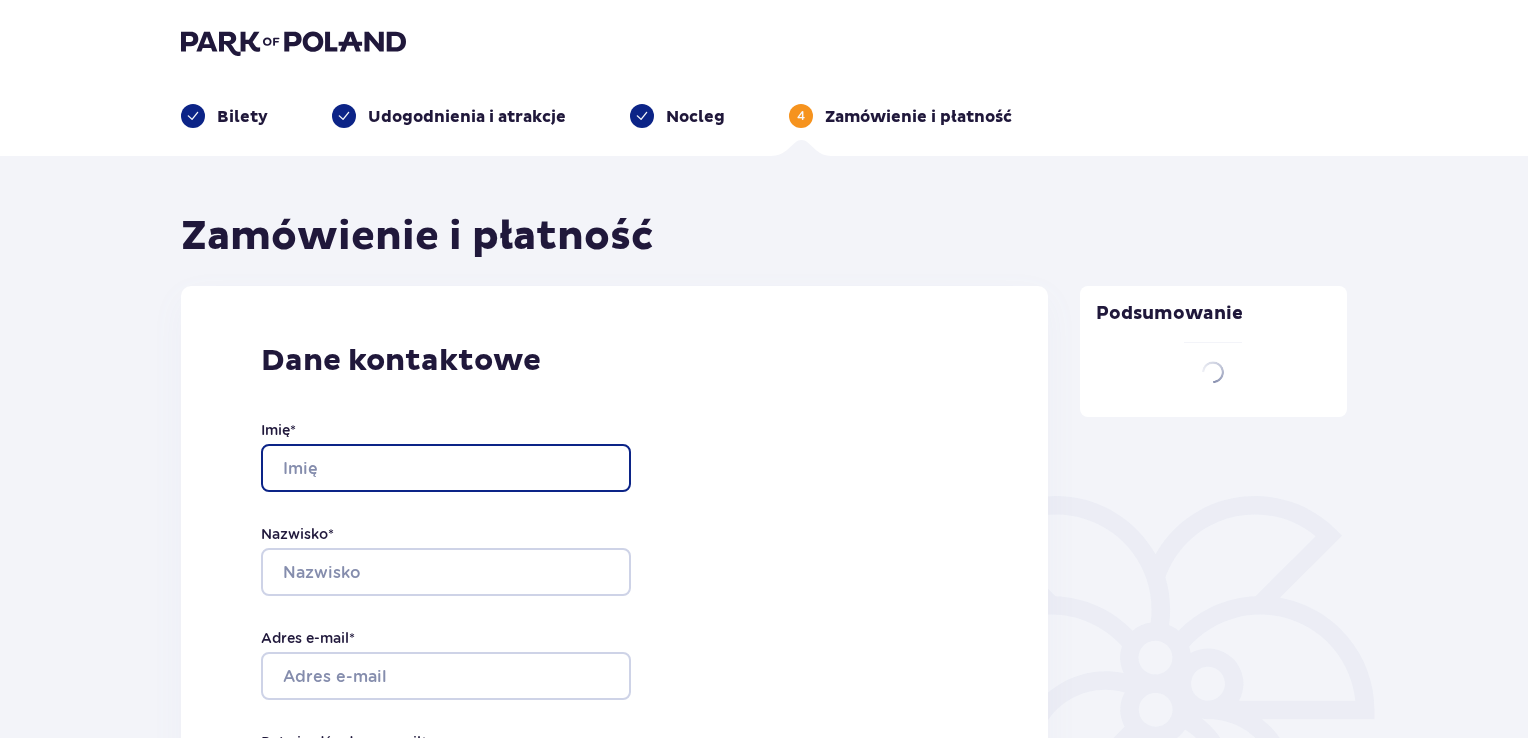 click on "Imię *" at bounding box center (446, 468) 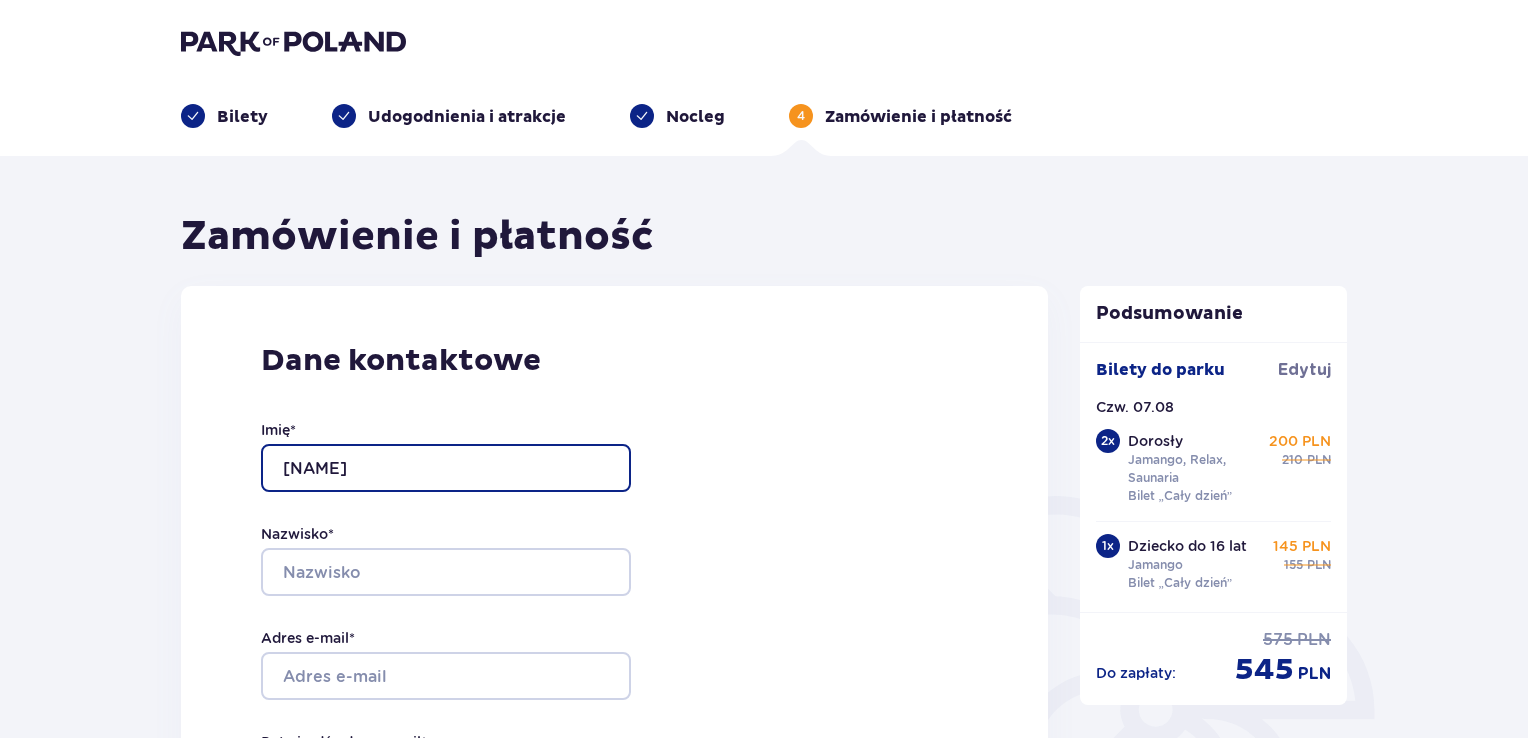 type on "Tatsiana" 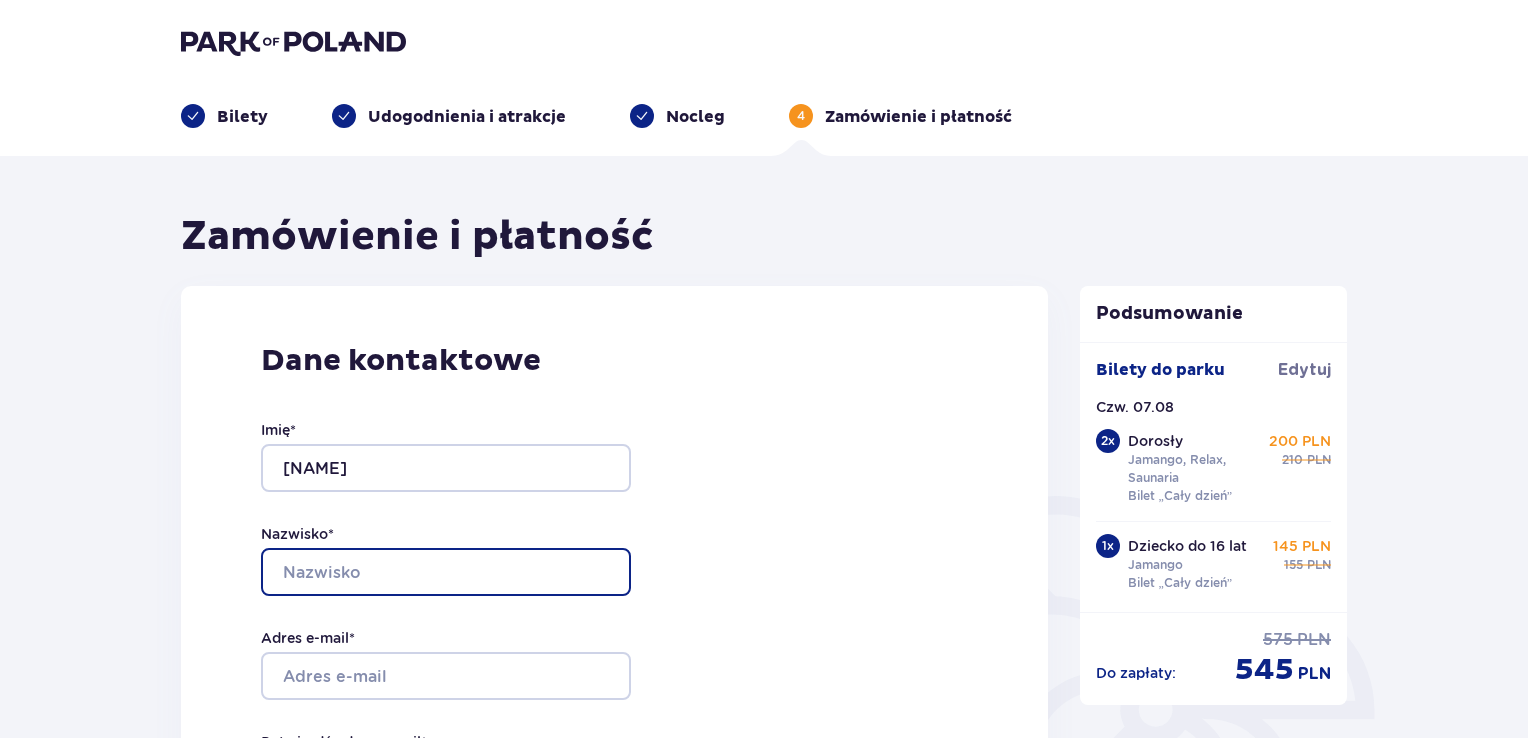 click on "Nazwisko *" at bounding box center [446, 572] 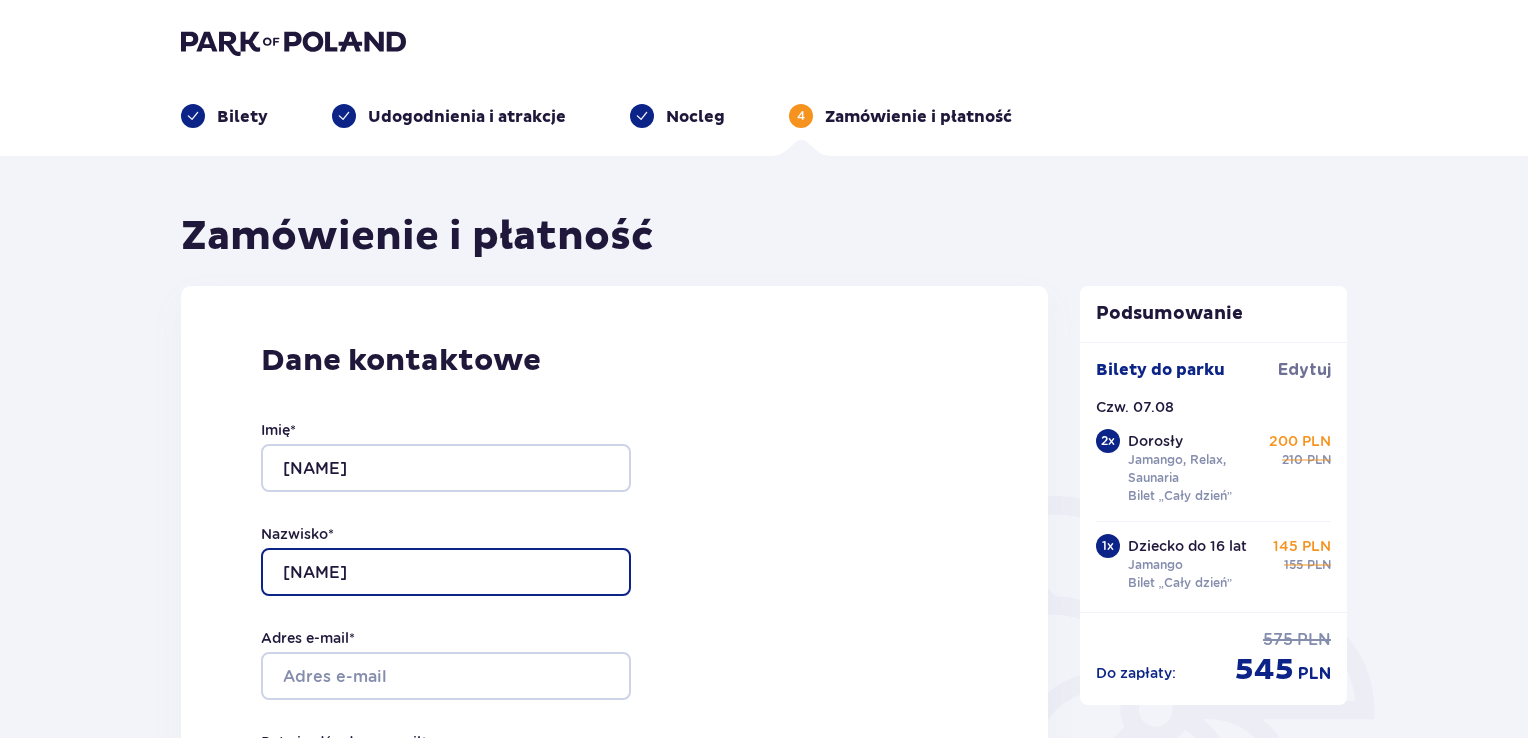 type on "Karvat" 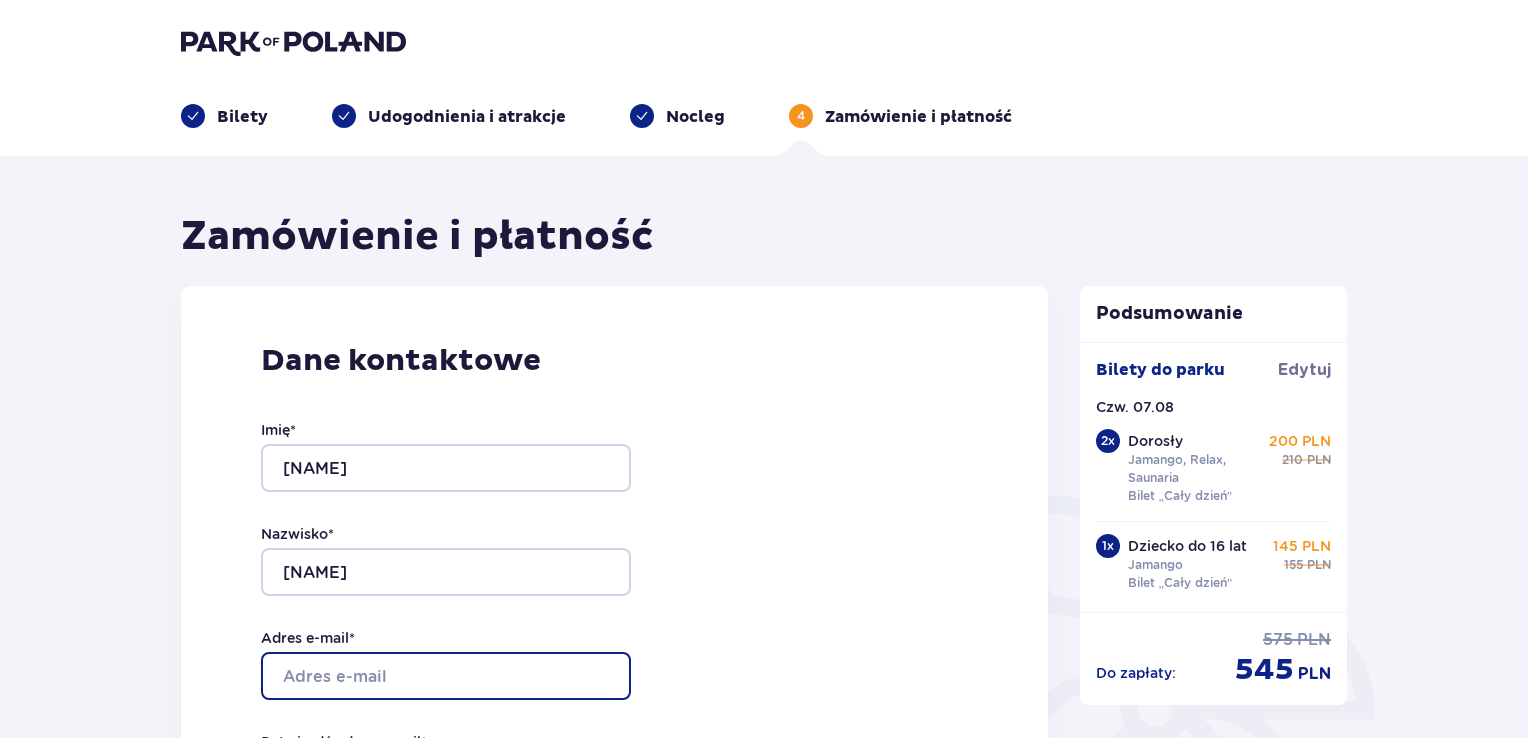 click on "Adres e-mail *" at bounding box center (446, 676) 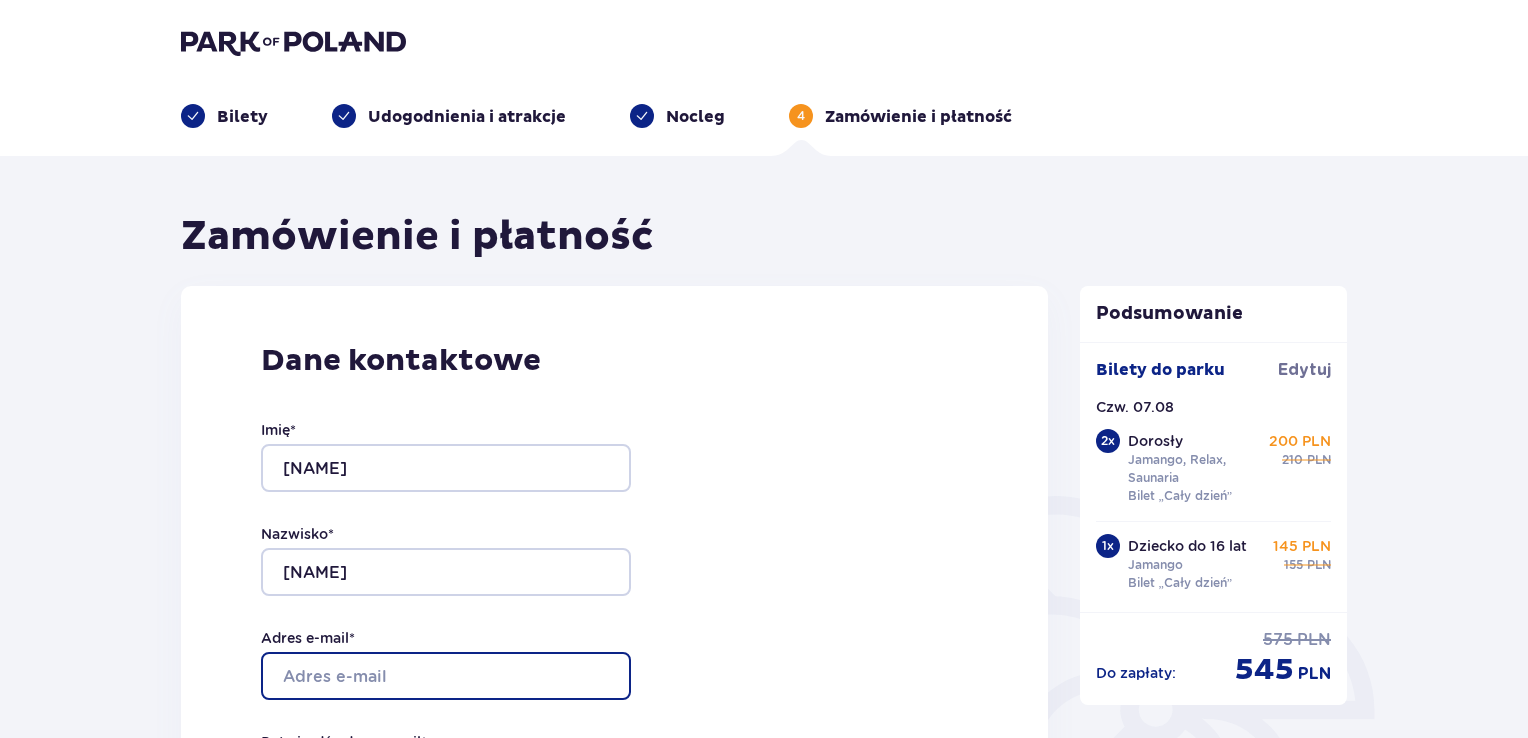 type on "tatsianakarvat@gmail.com" 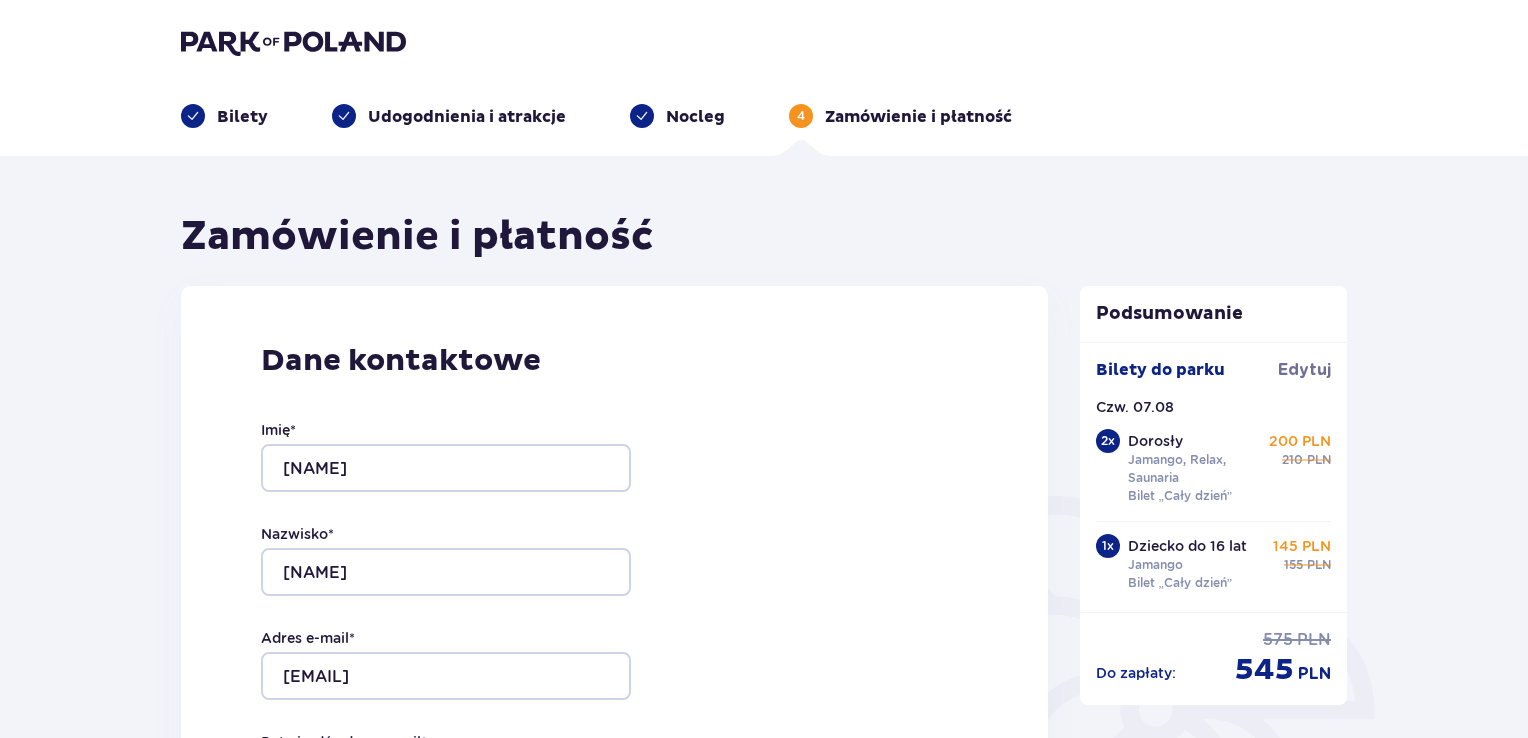 type on "tatsianakarvat@gmail.com" 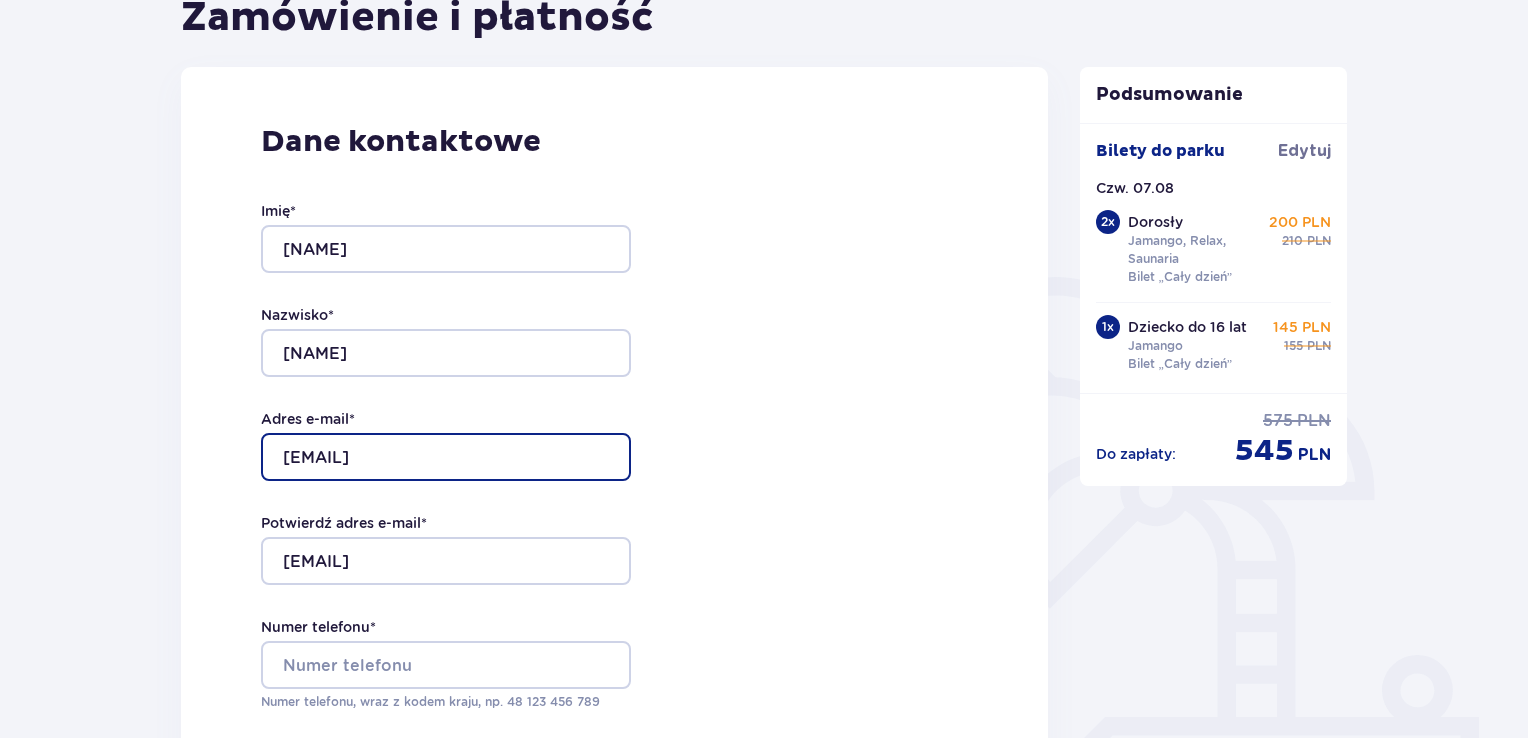 scroll, scrollTop: 300, scrollLeft: 0, axis: vertical 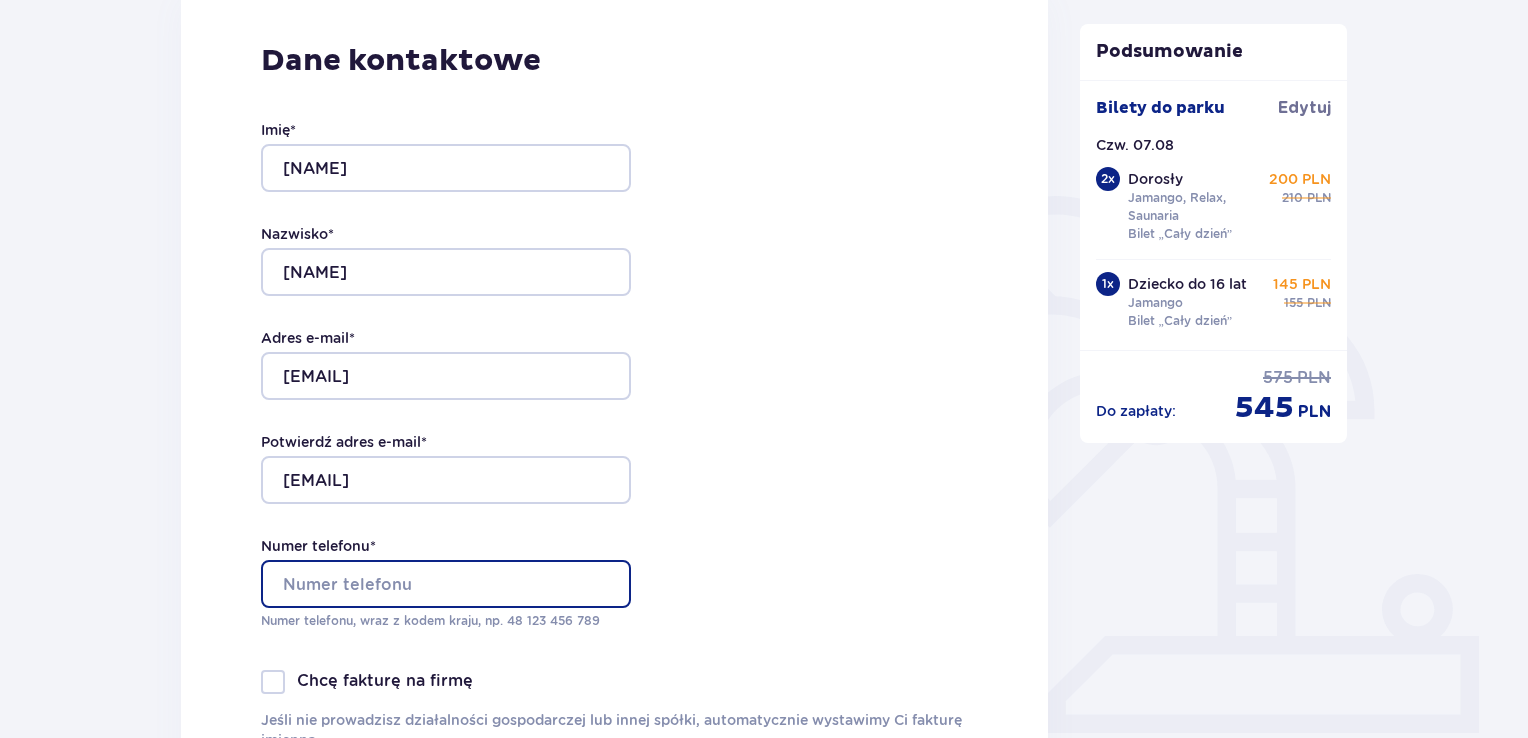click on "Numer telefonu *" at bounding box center [446, 584] 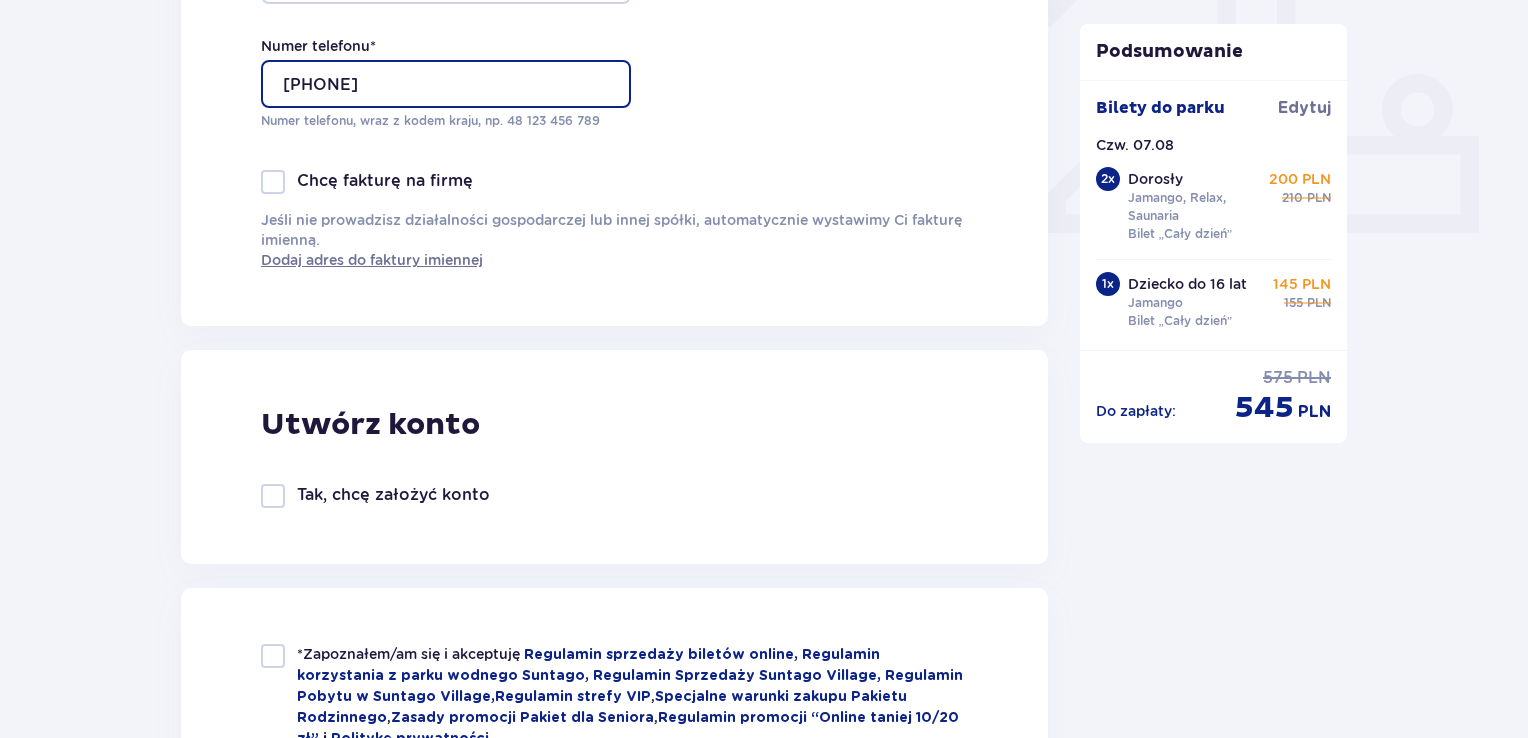 scroll, scrollTop: 1000, scrollLeft: 0, axis: vertical 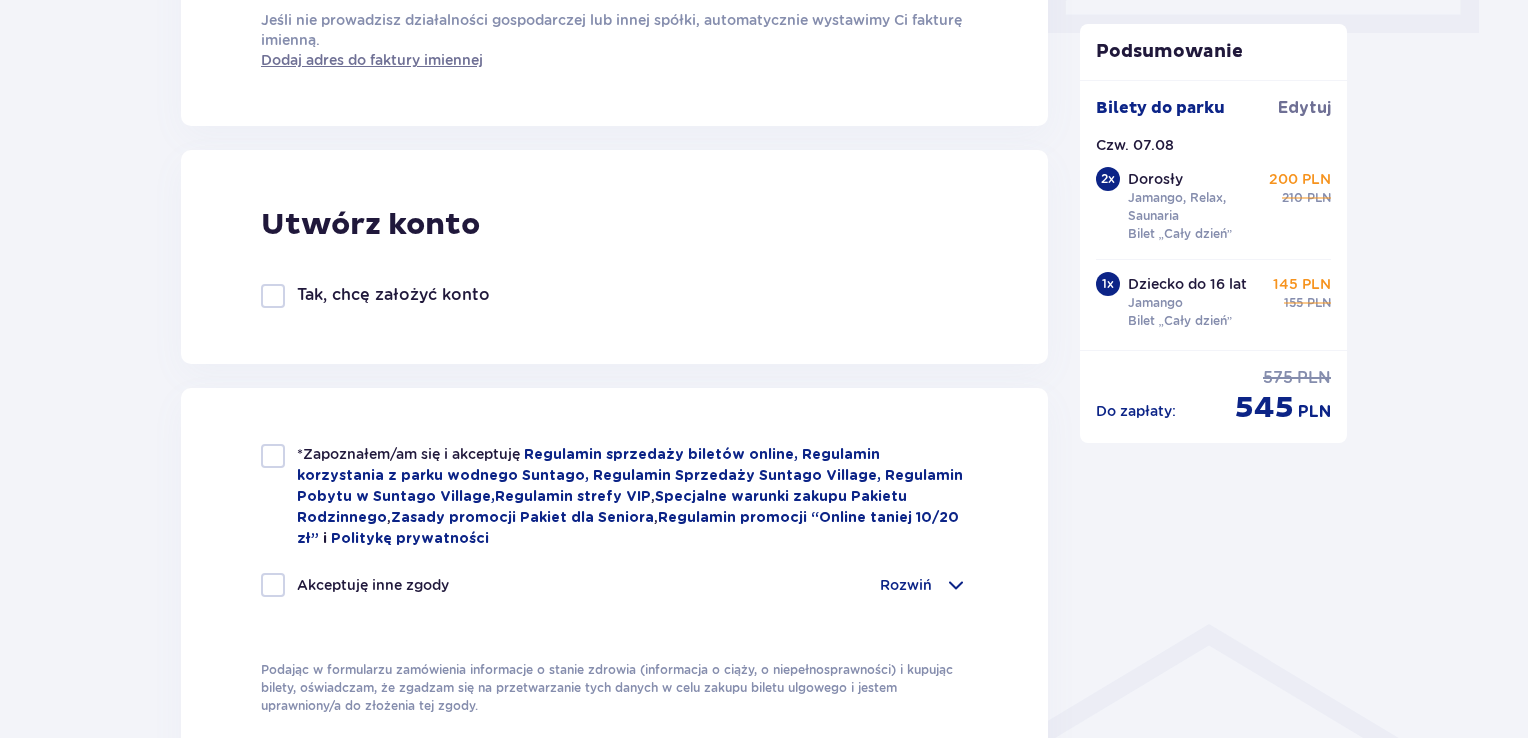type on "+375333184328" 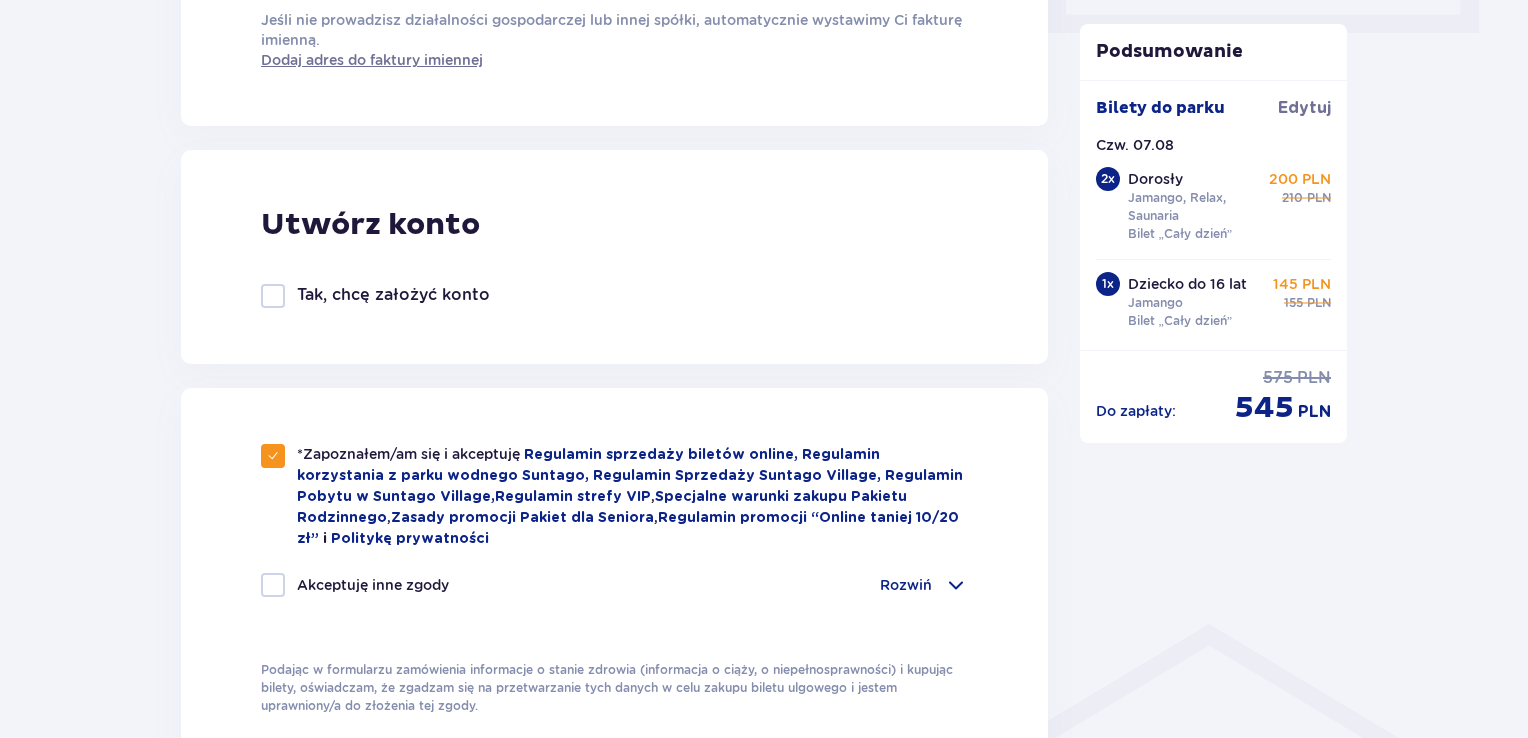 click at bounding box center (273, 585) 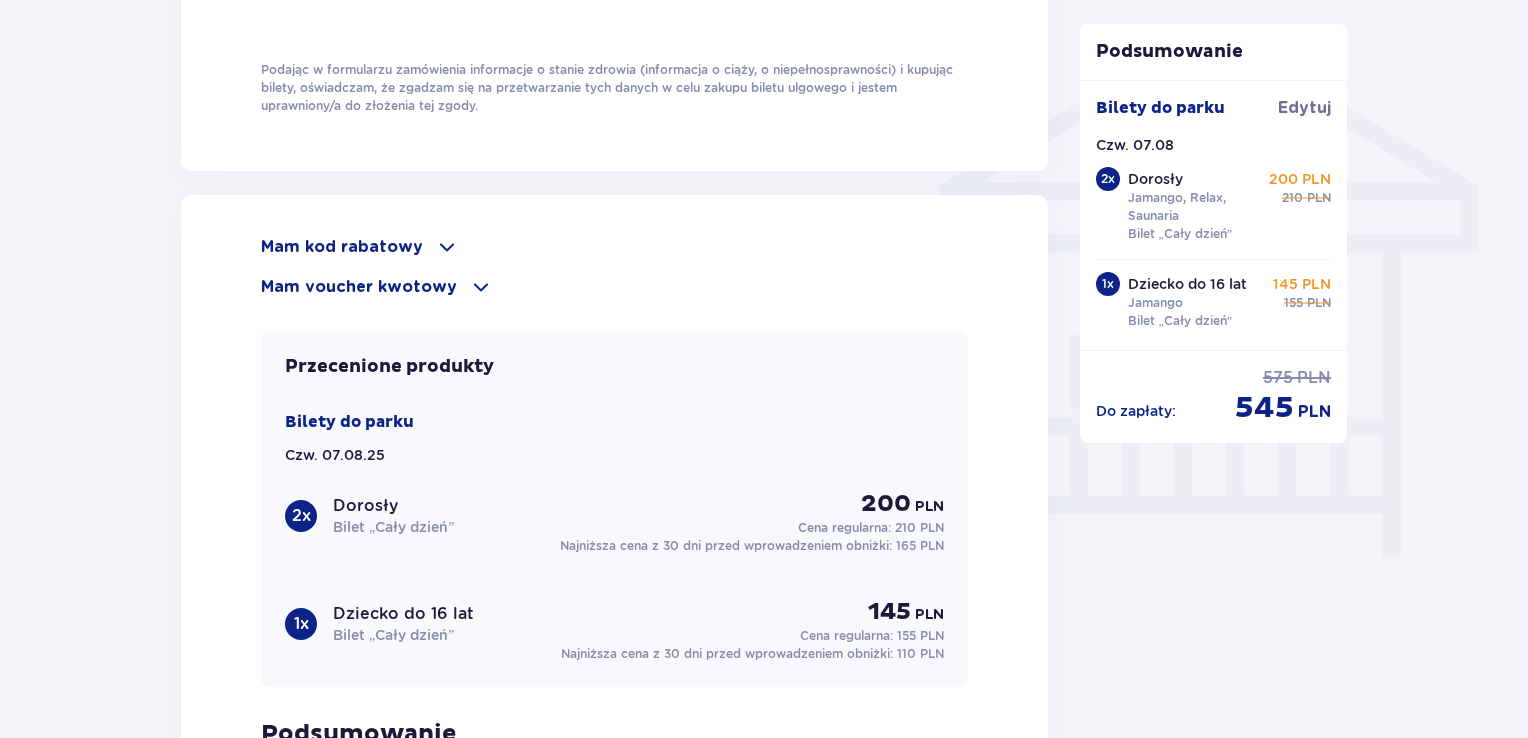 scroll, scrollTop: 1800, scrollLeft: 0, axis: vertical 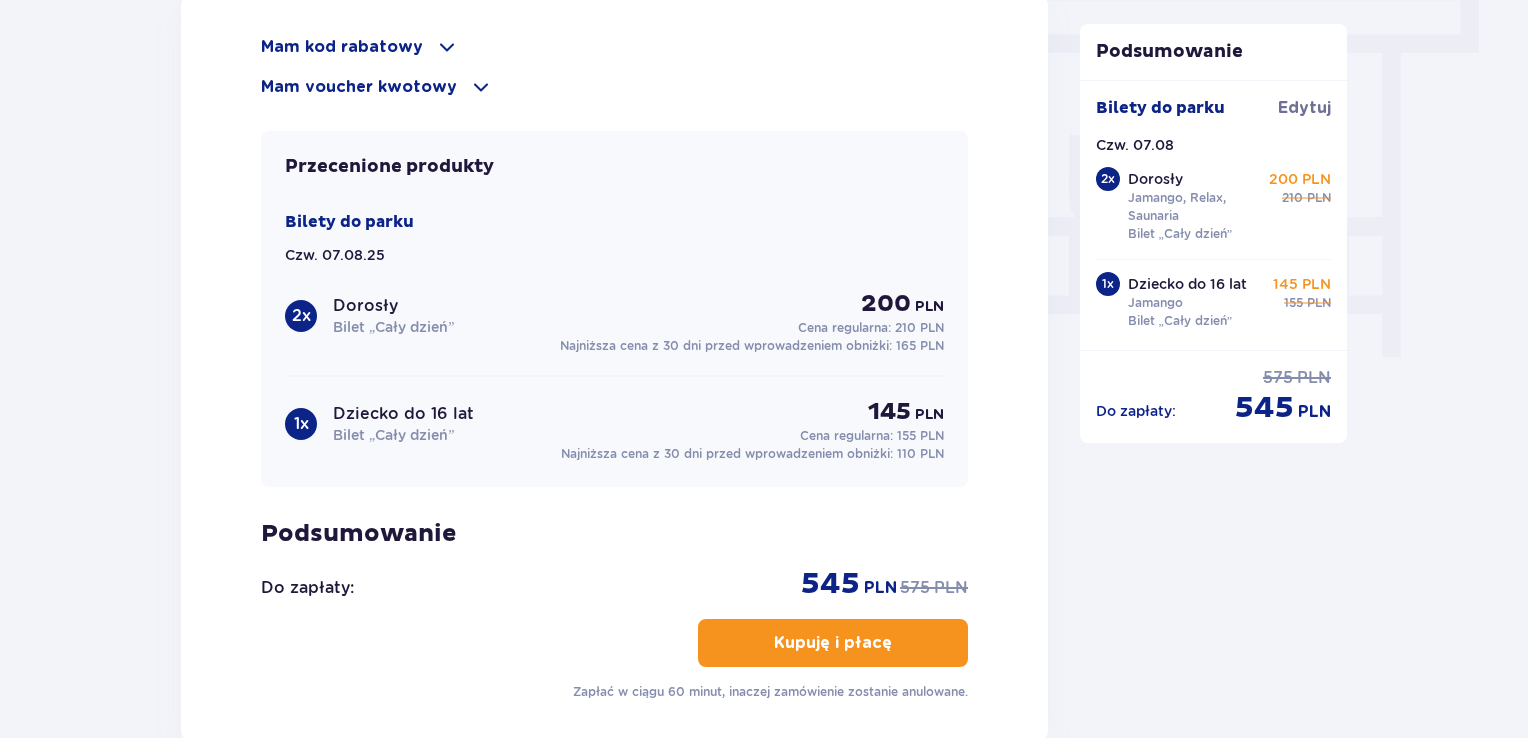 click on "Kupuję i płacę" at bounding box center (833, 643) 